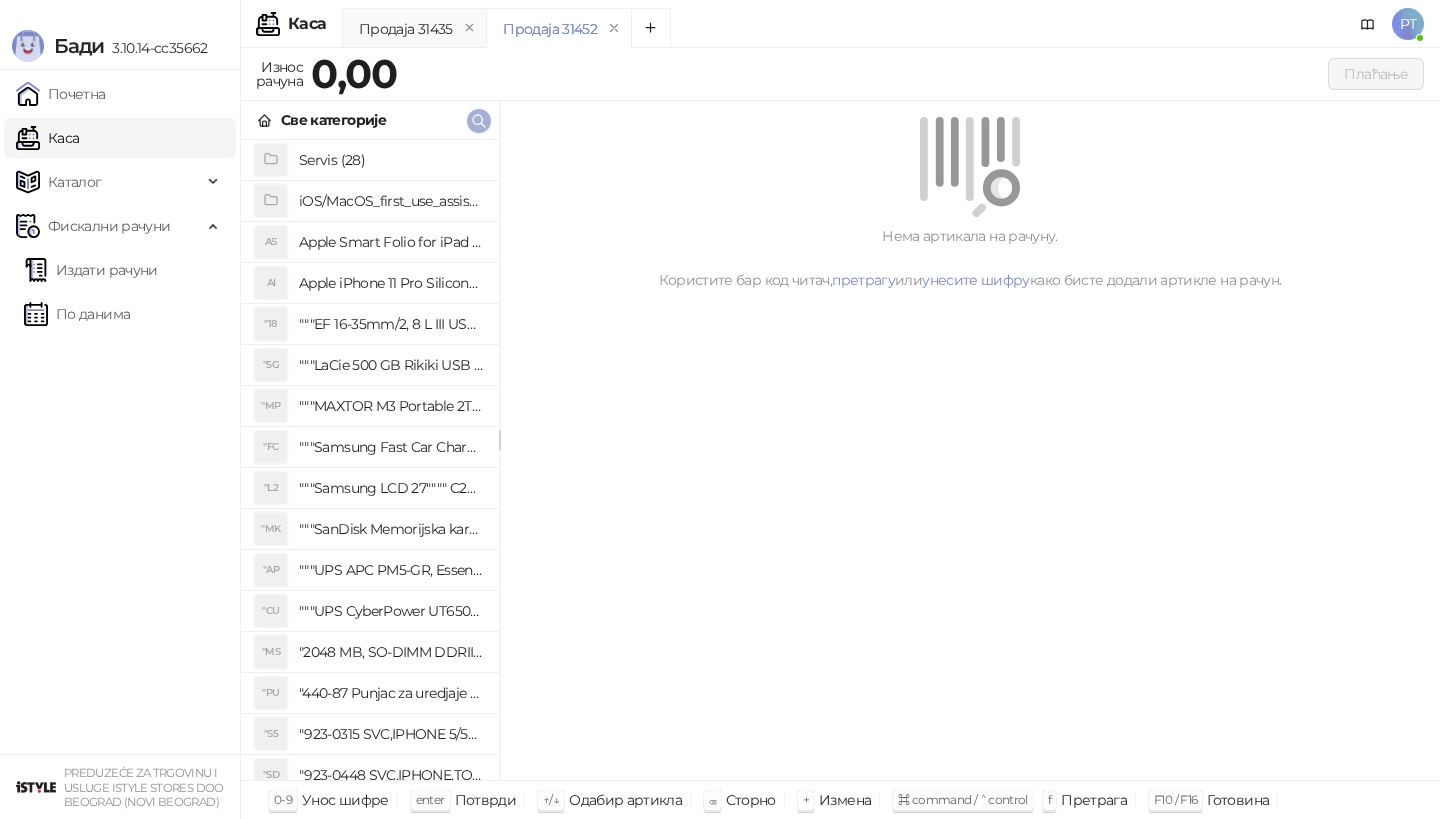 scroll, scrollTop: 0, scrollLeft: 0, axis: both 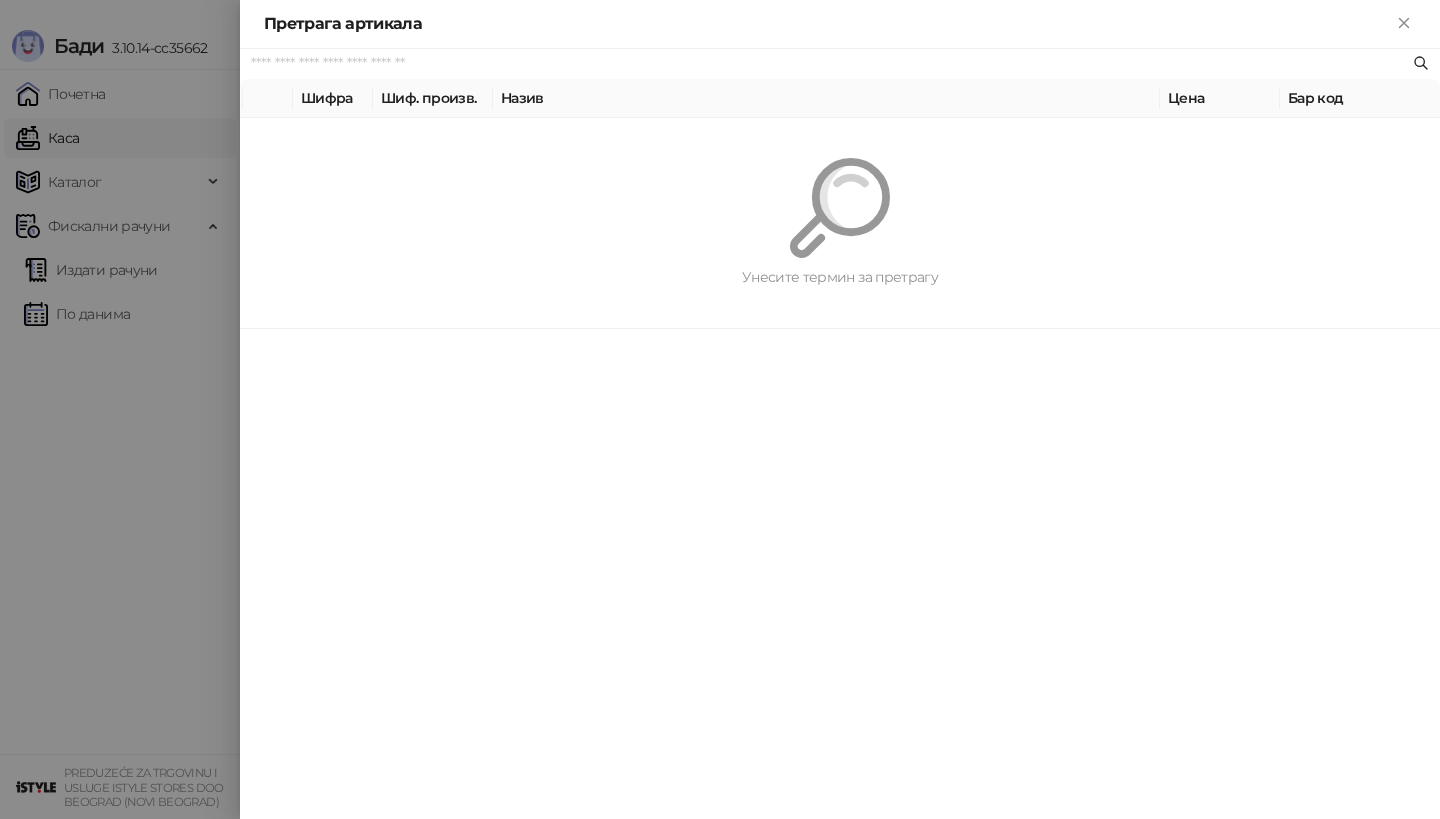 paste on "*********" 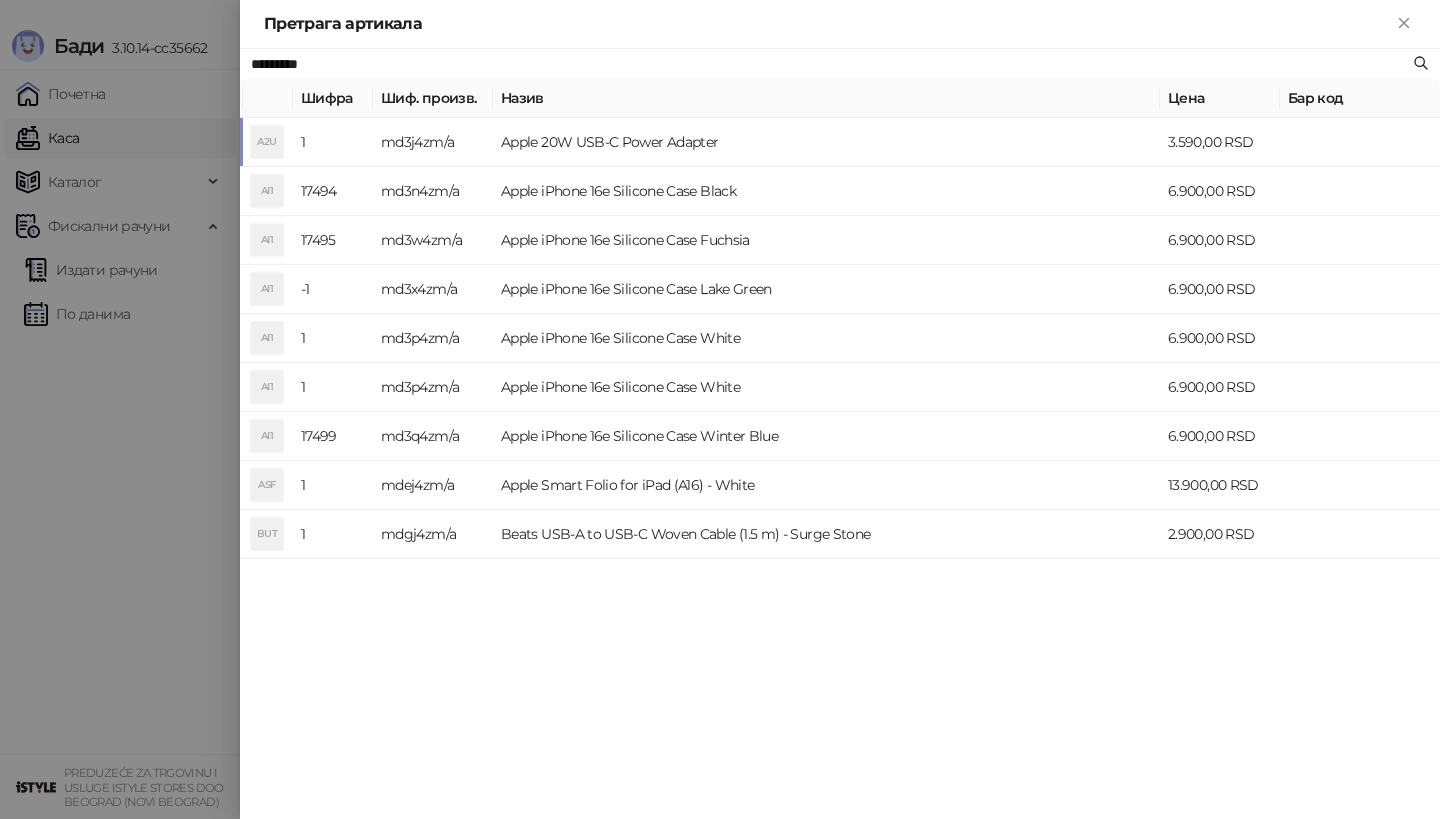 click on "A2U" at bounding box center [267, 142] 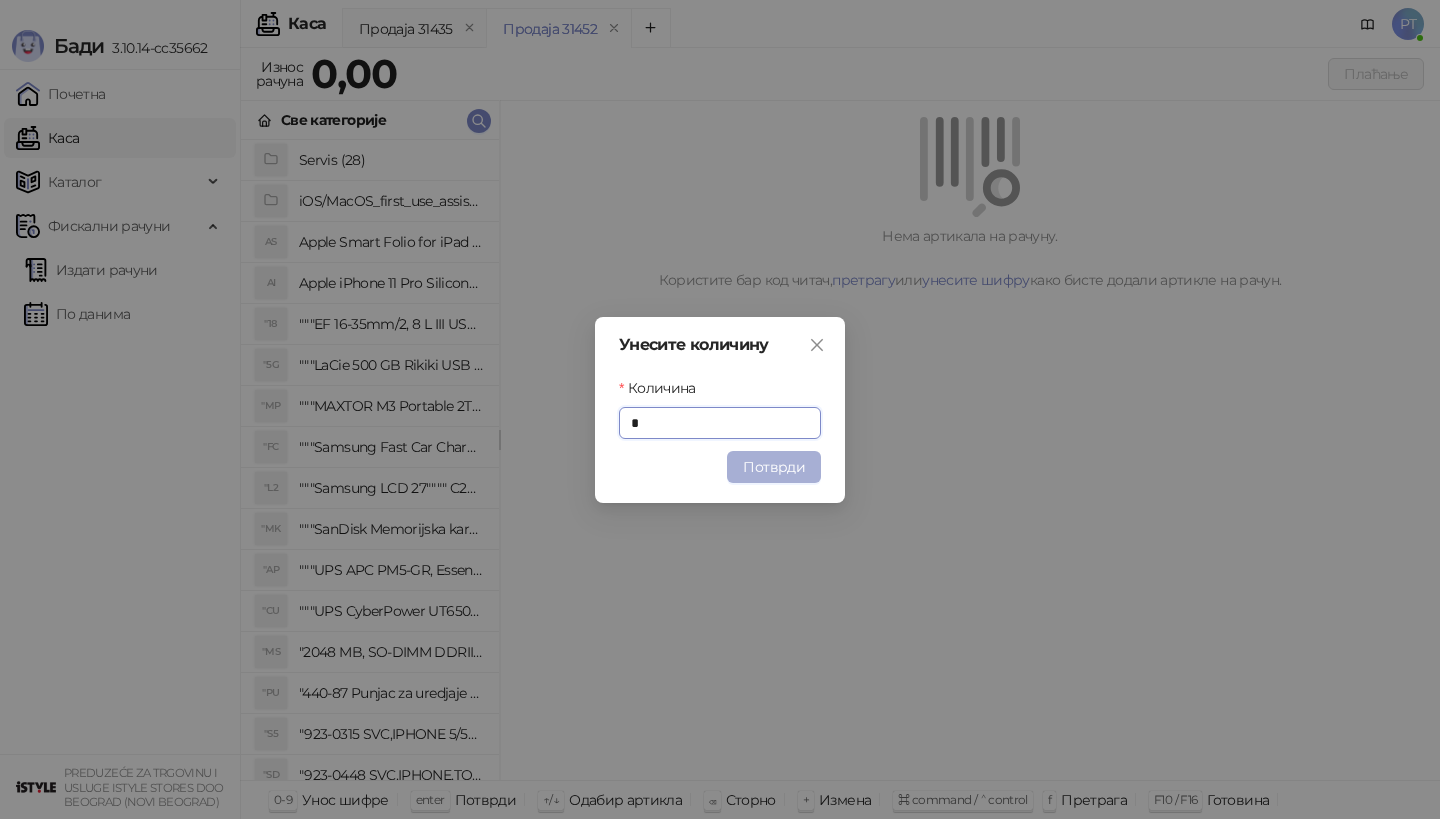 click on "Потврди" at bounding box center [774, 467] 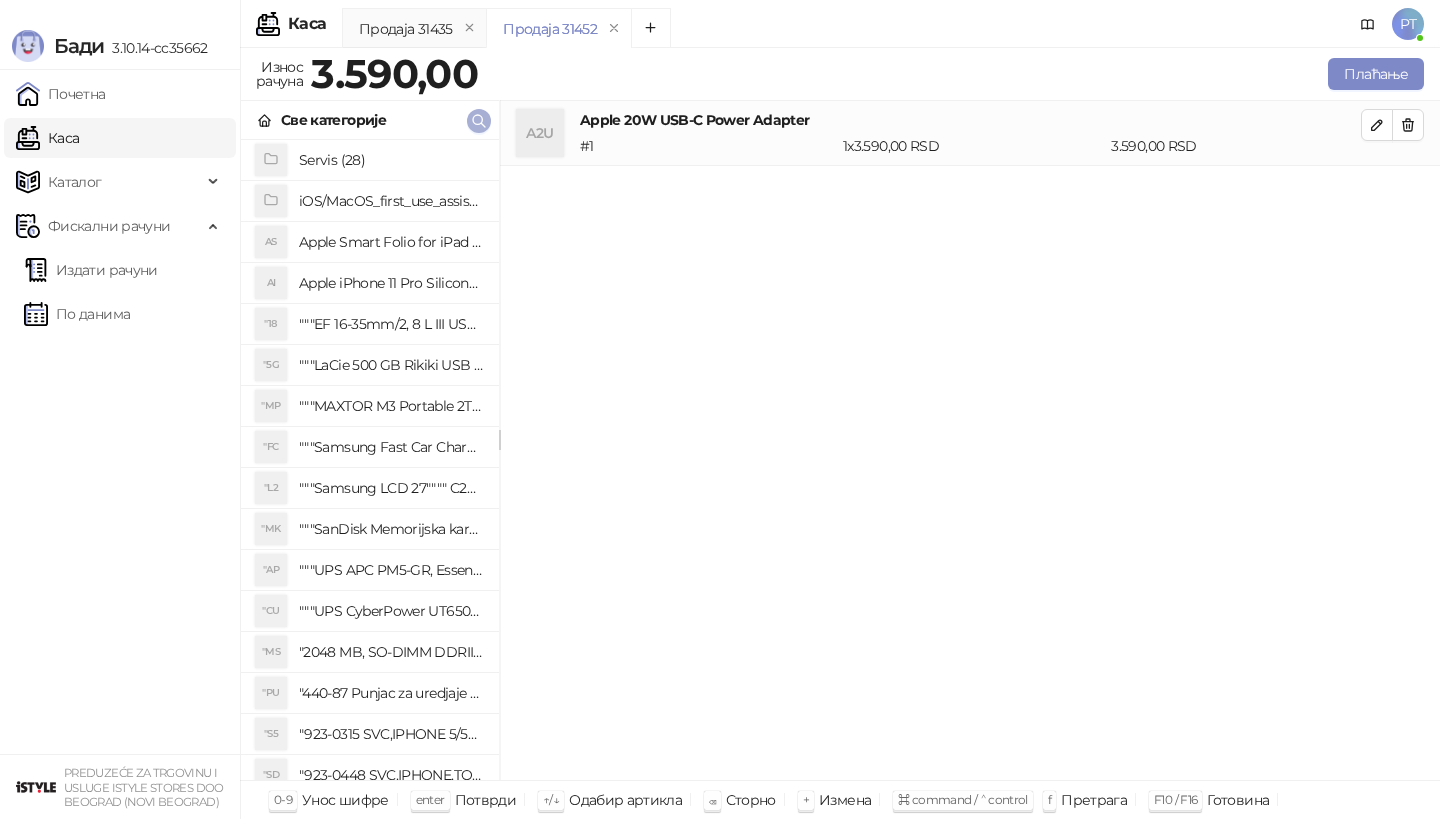 click at bounding box center [479, 120] 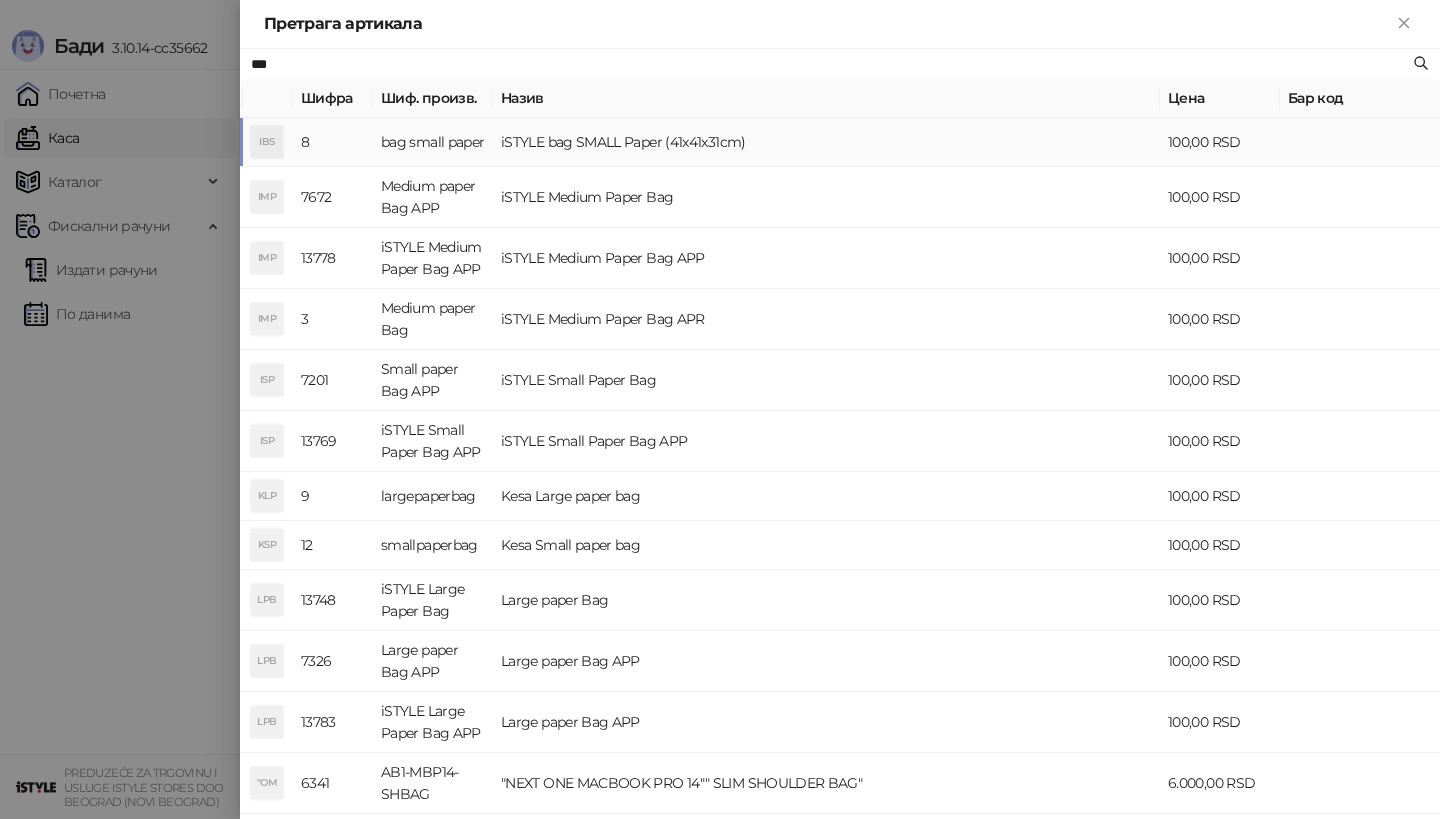type on "***" 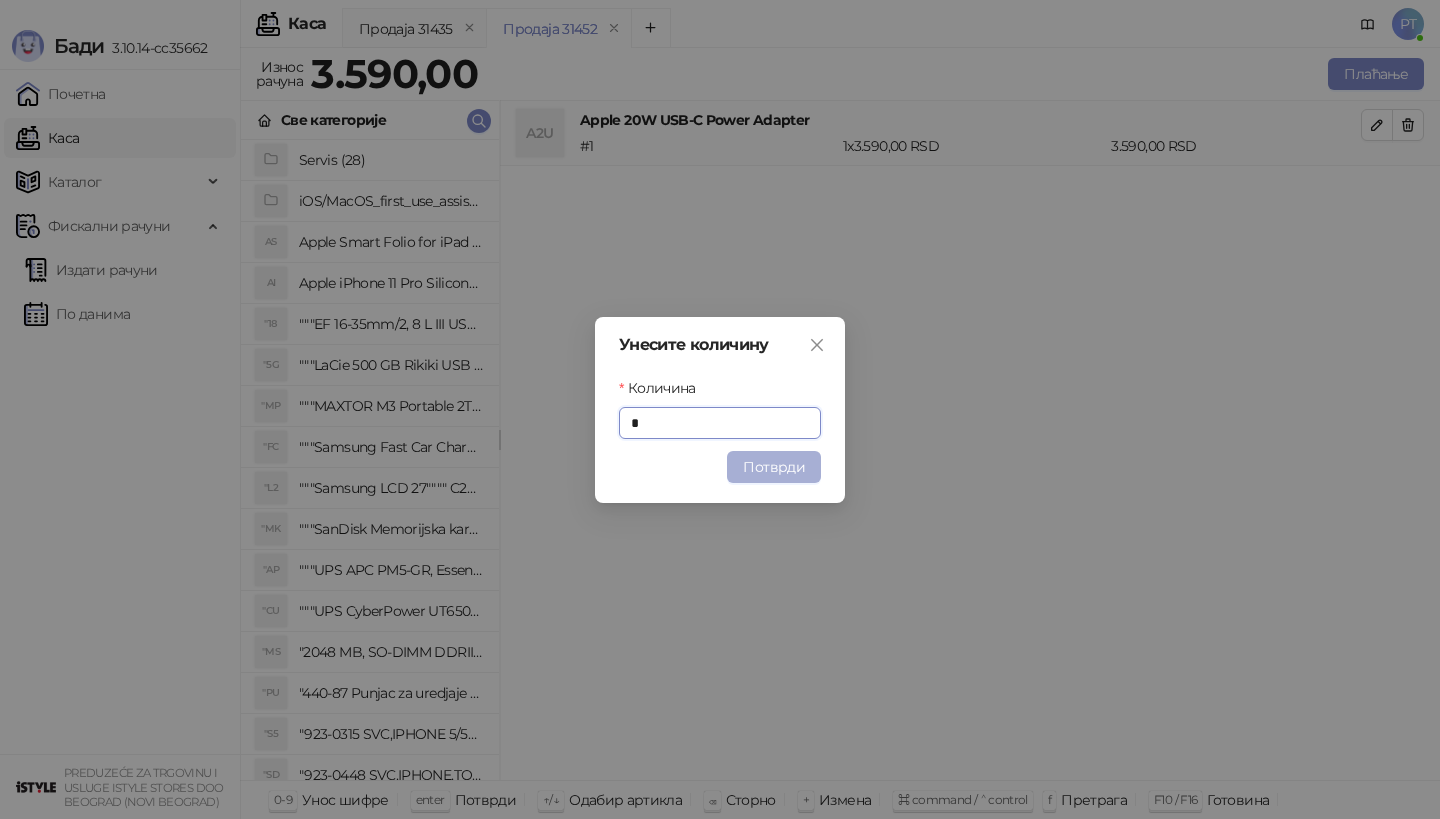 click on "Потврди" at bounding box center [774, 467] 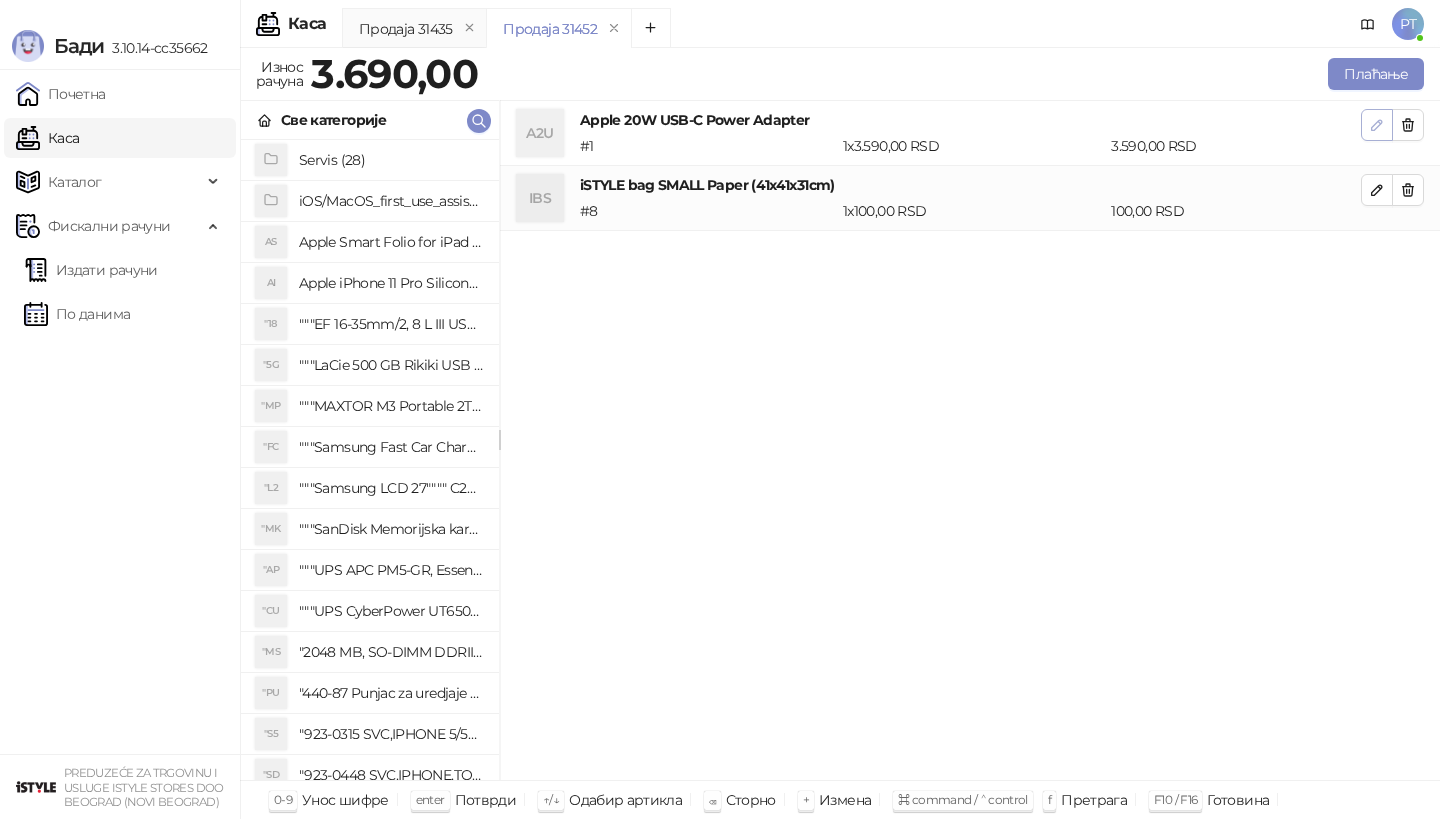 click at bounding box center (1377, 125) 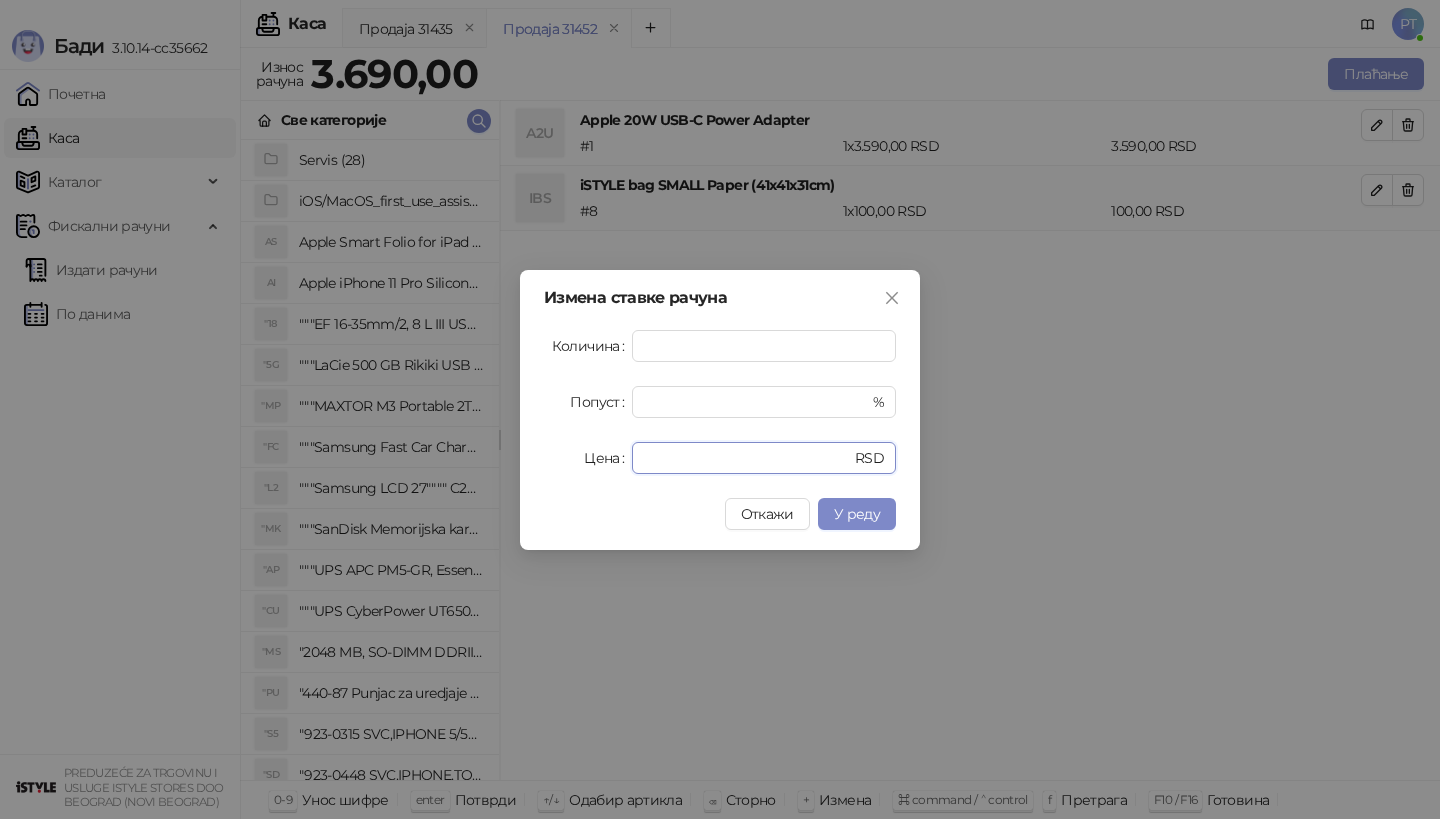 drag, startPoint x: 681, startPoint y: 461, endPoint x: 545, endPoint y: 461, distance: 136 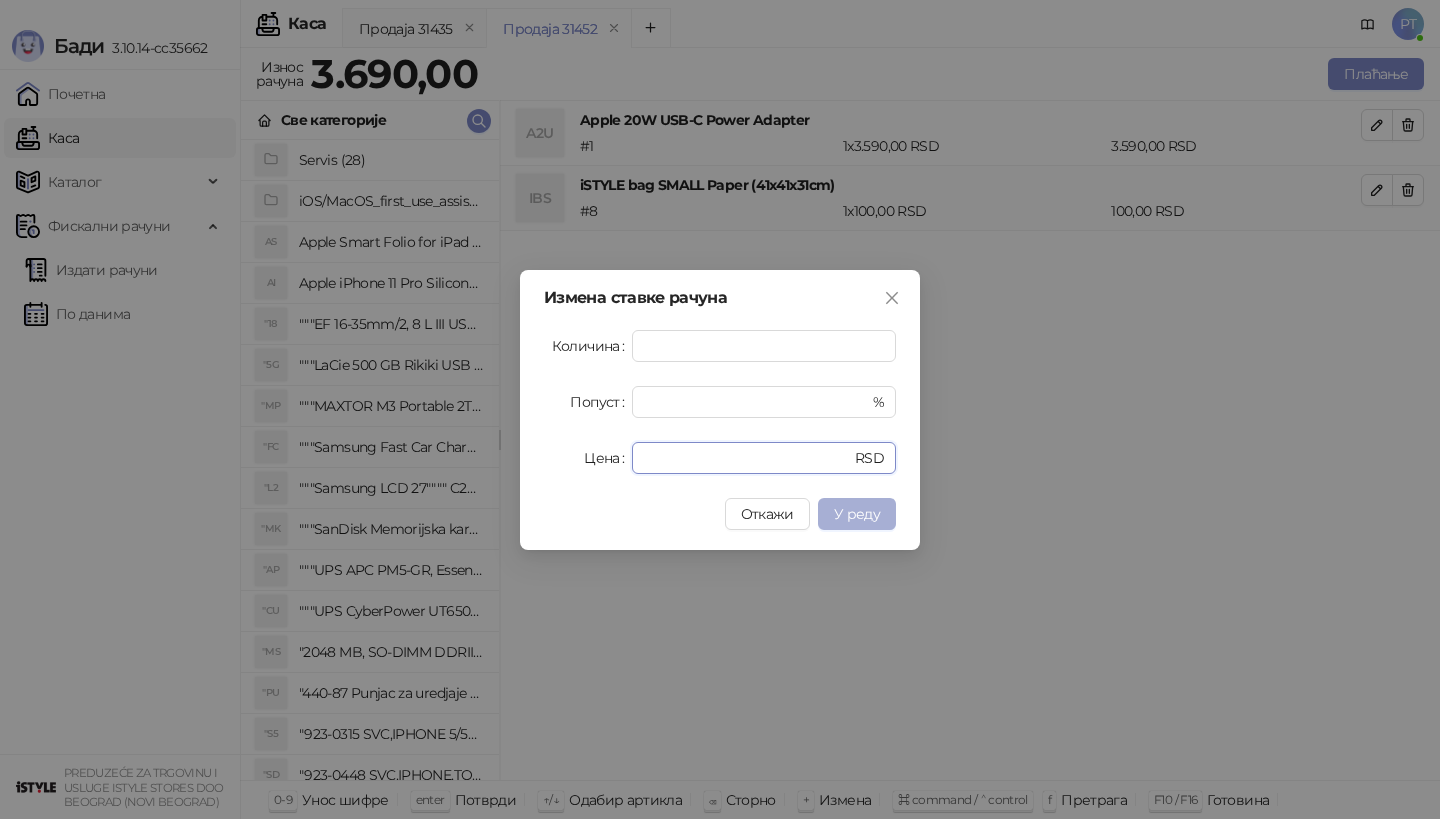 type on "****" 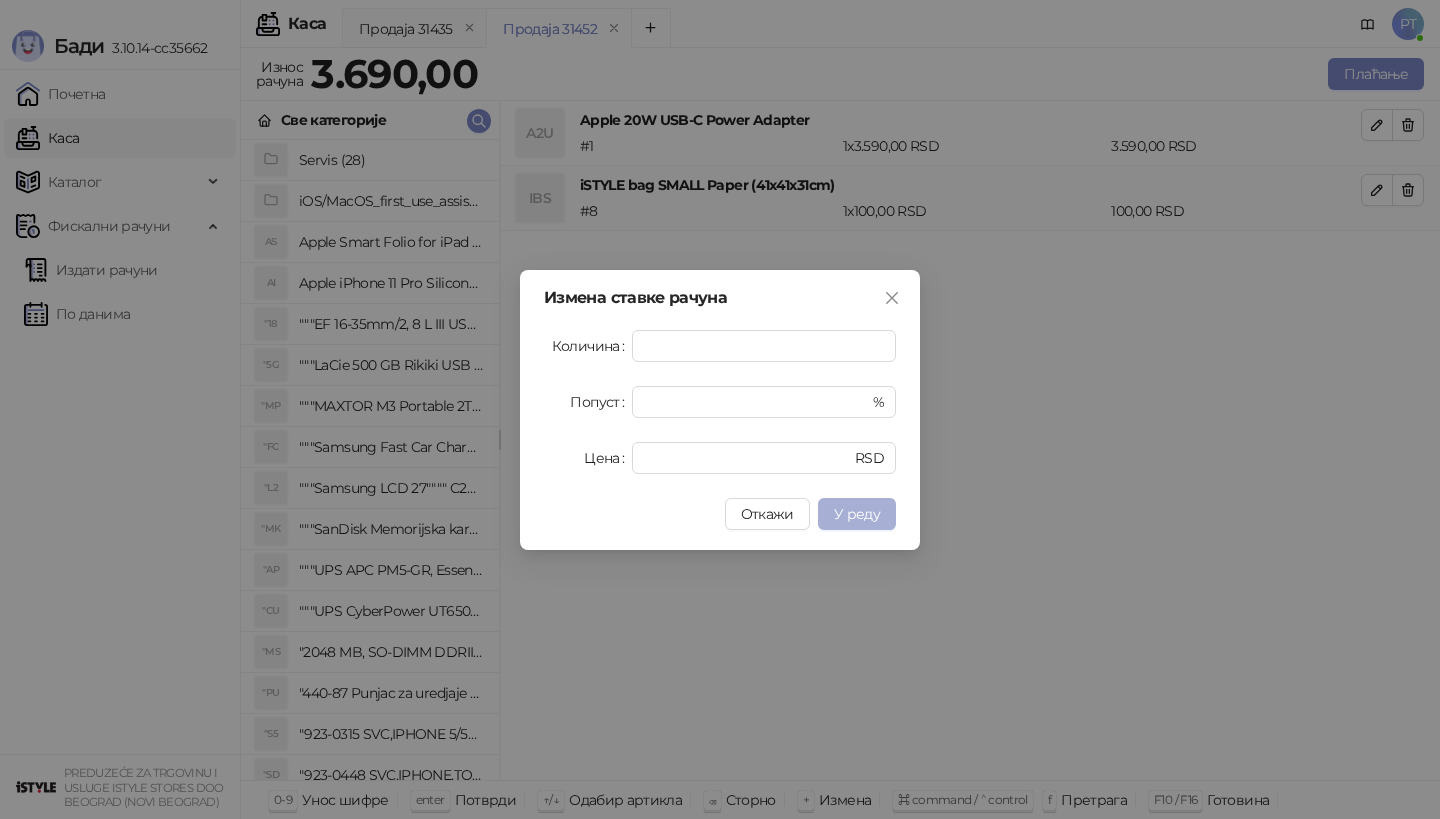 click on "У реду" at bounding box center [857, 514] 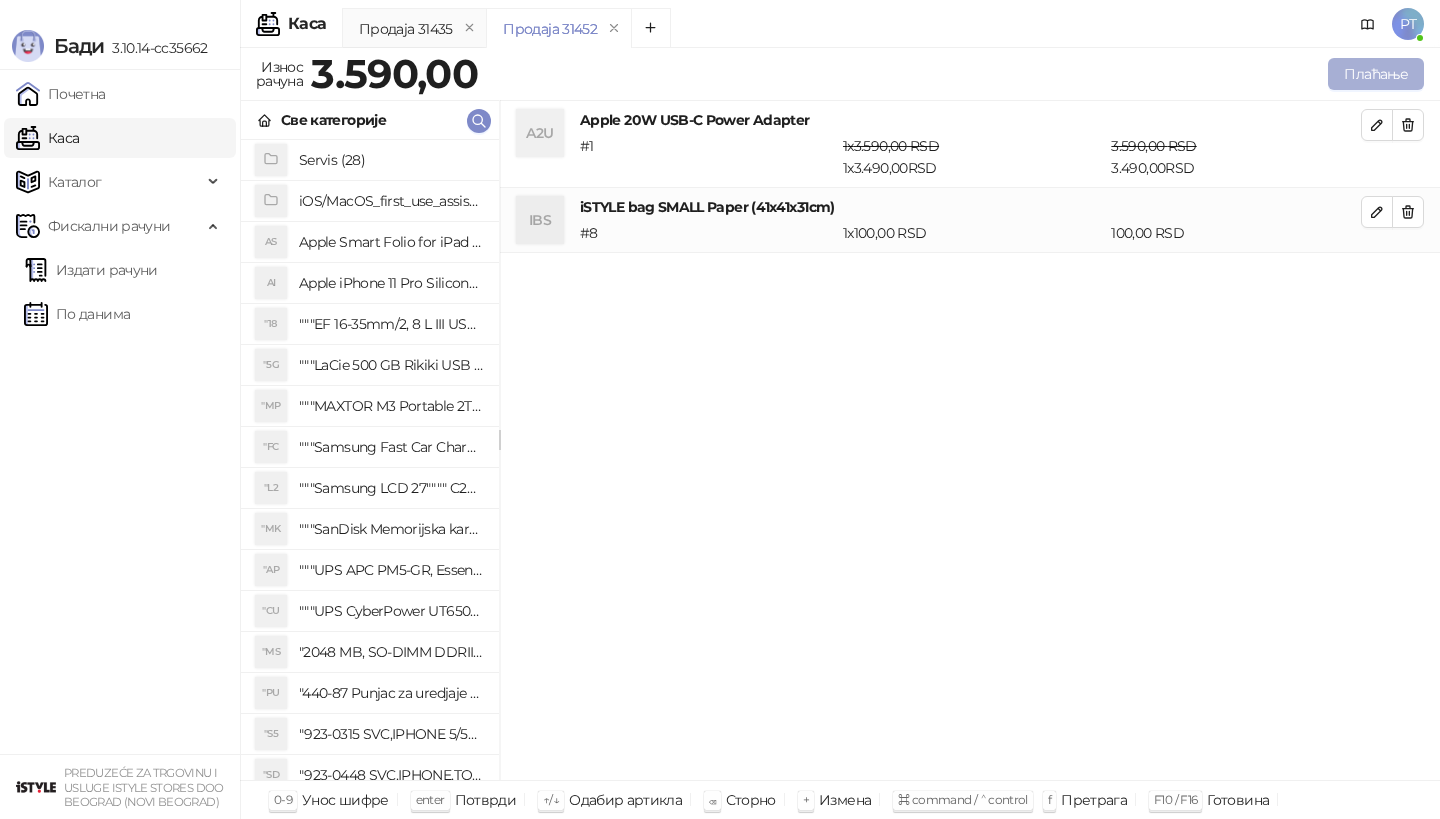 click on "Плаћање" at bounding box center (1376, 74) 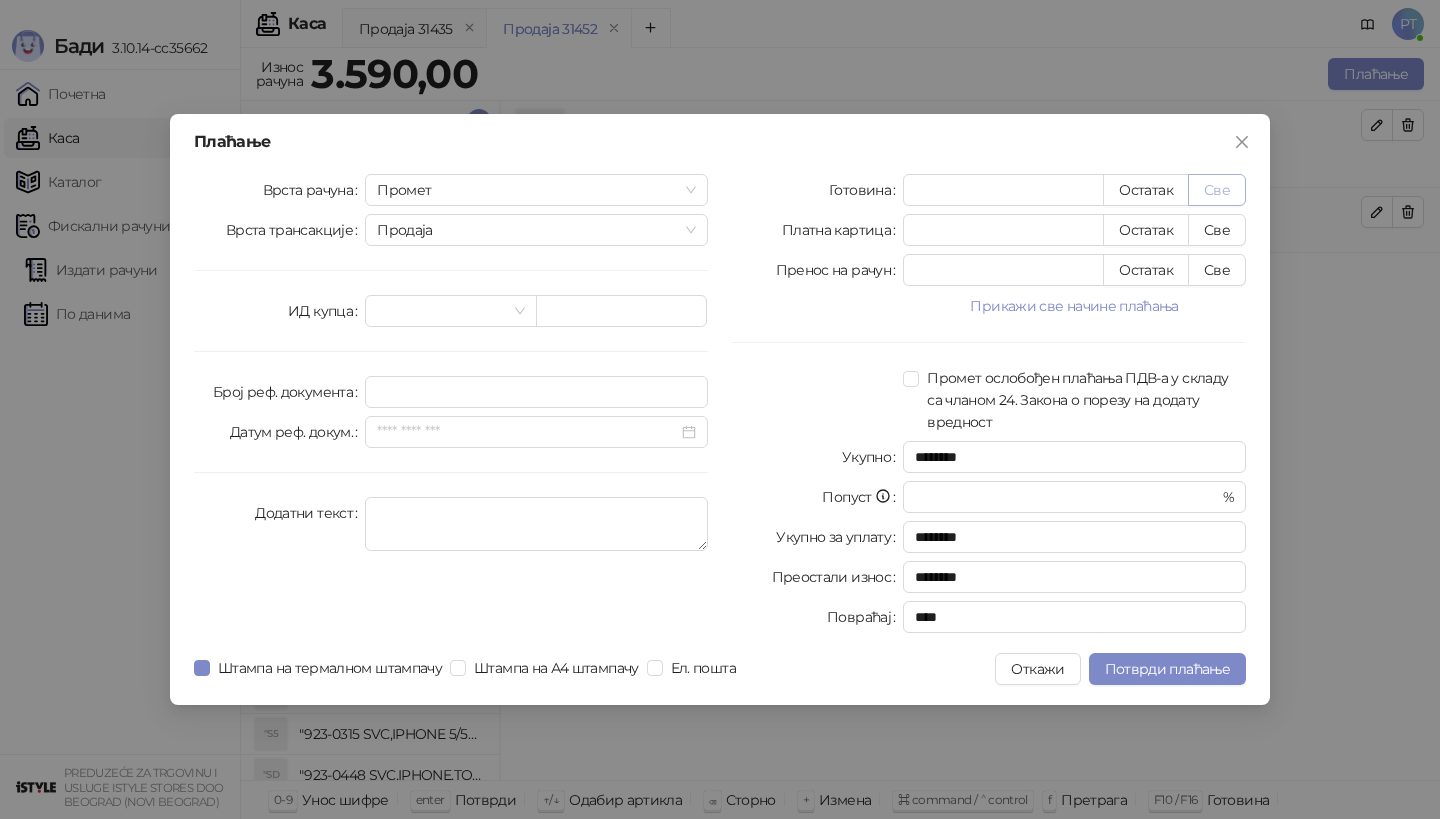 click on "Све" at bounding box center (1217, 190) 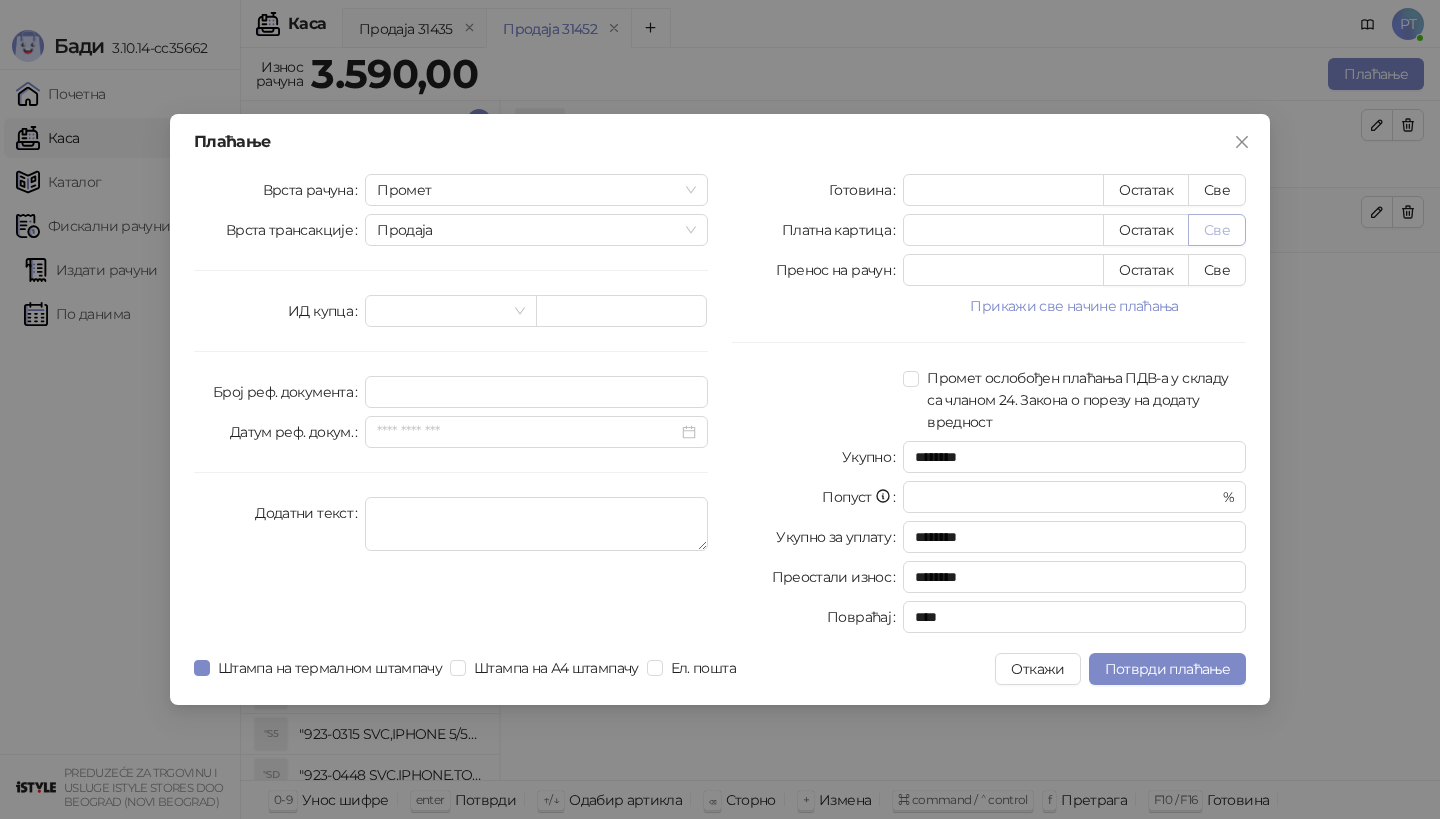 type on "****" 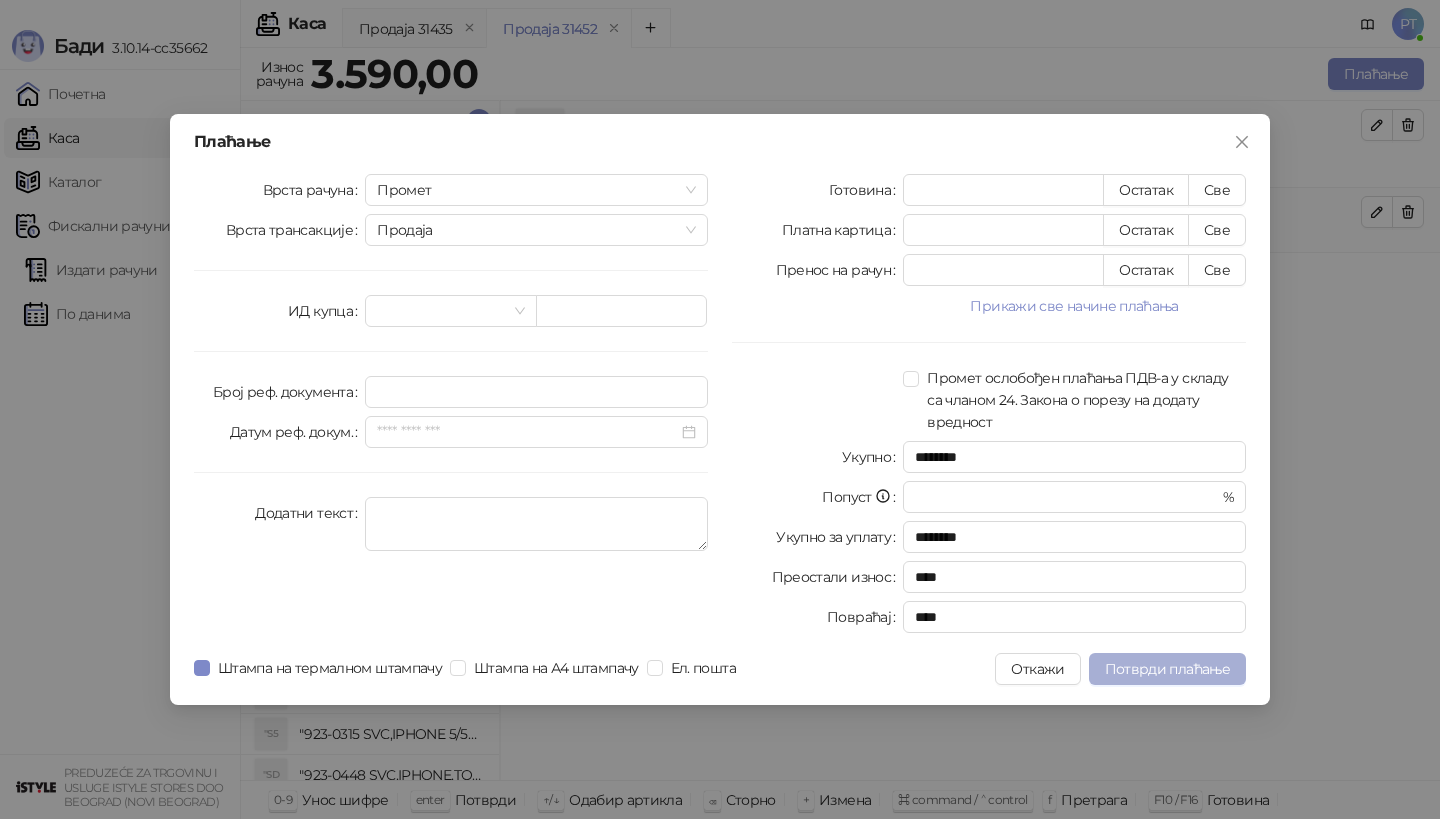 click on "Потврди плаћање" at bounding box center (1167, 669) 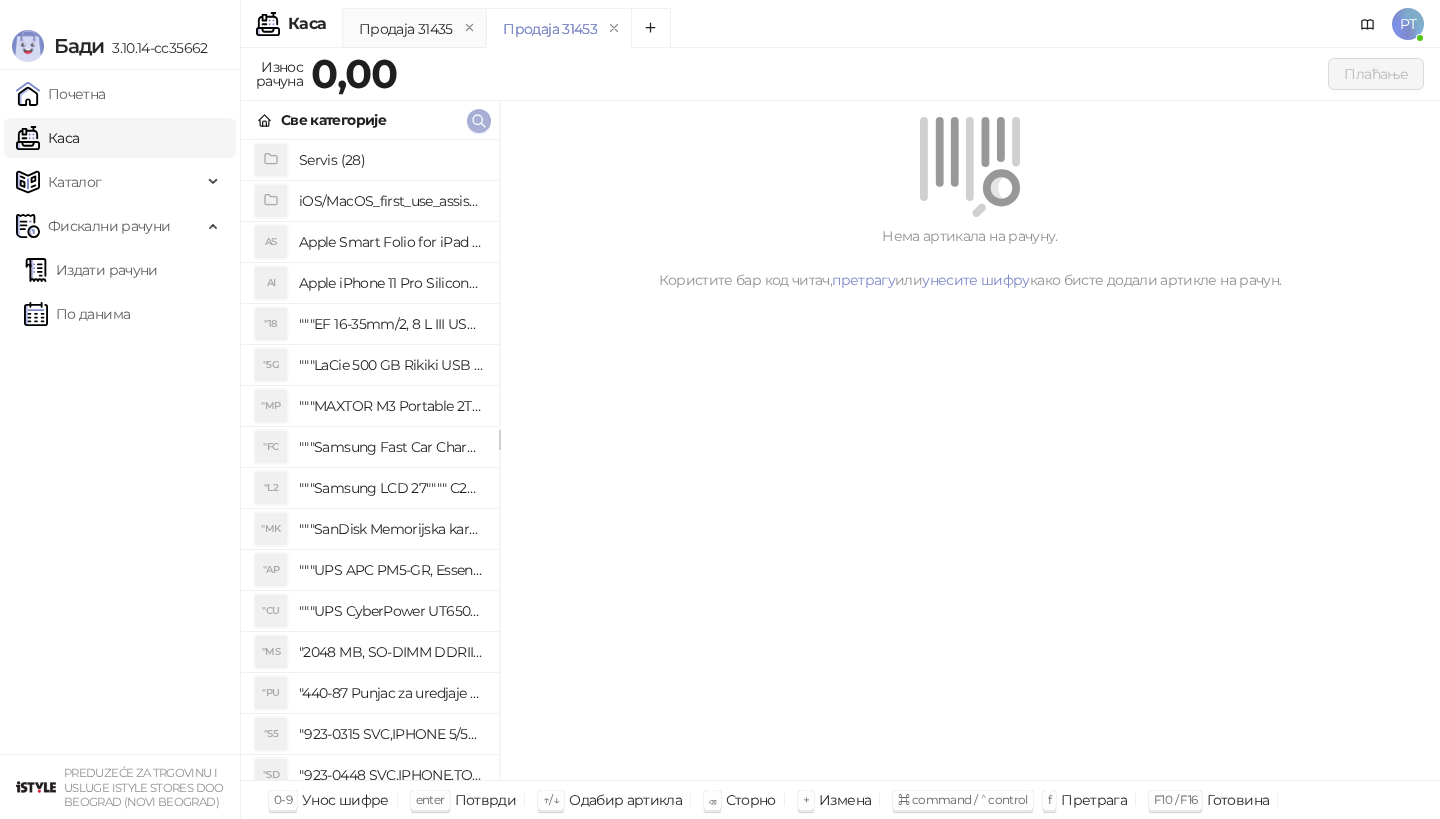 click 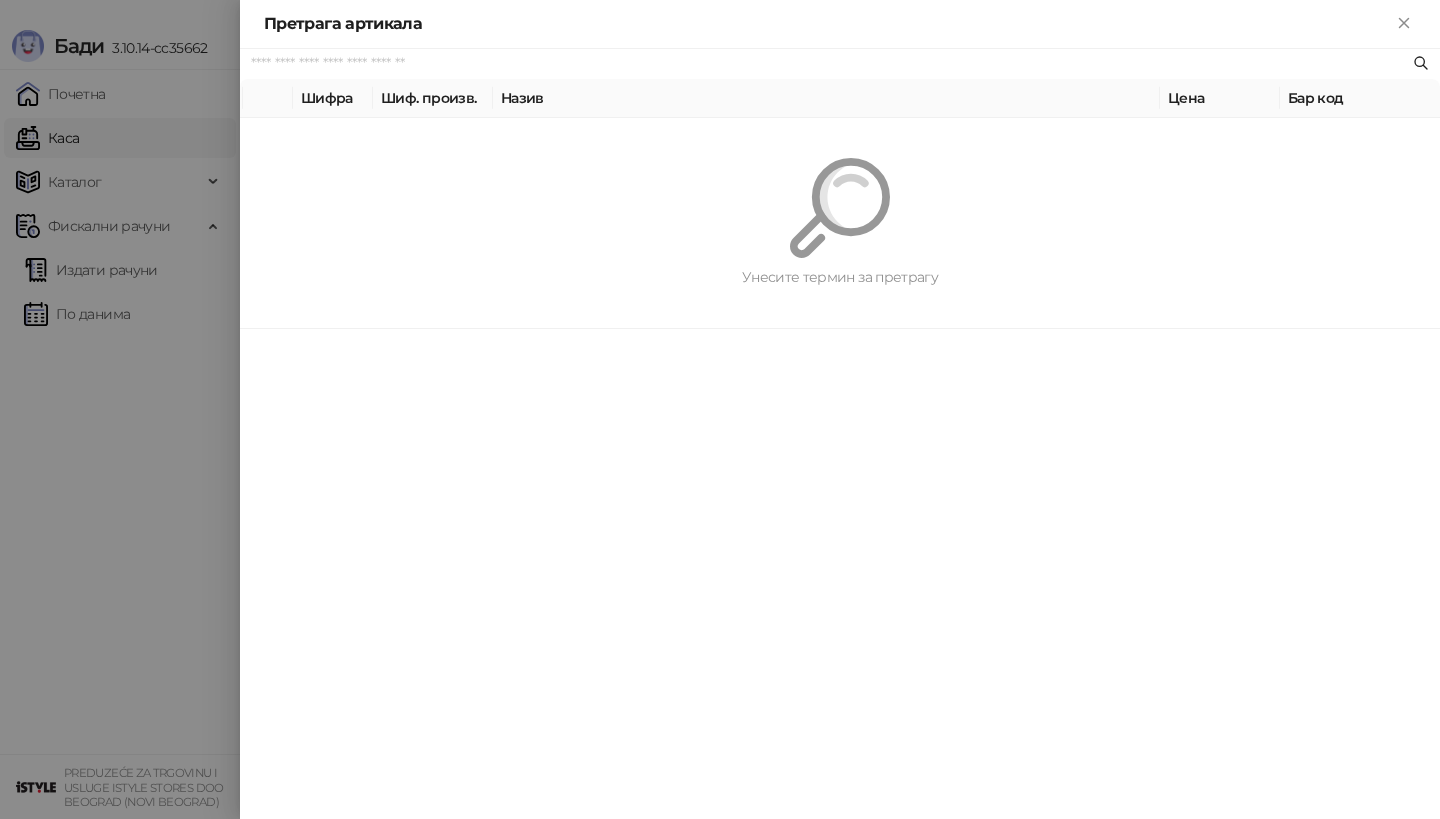 paste on "*********" 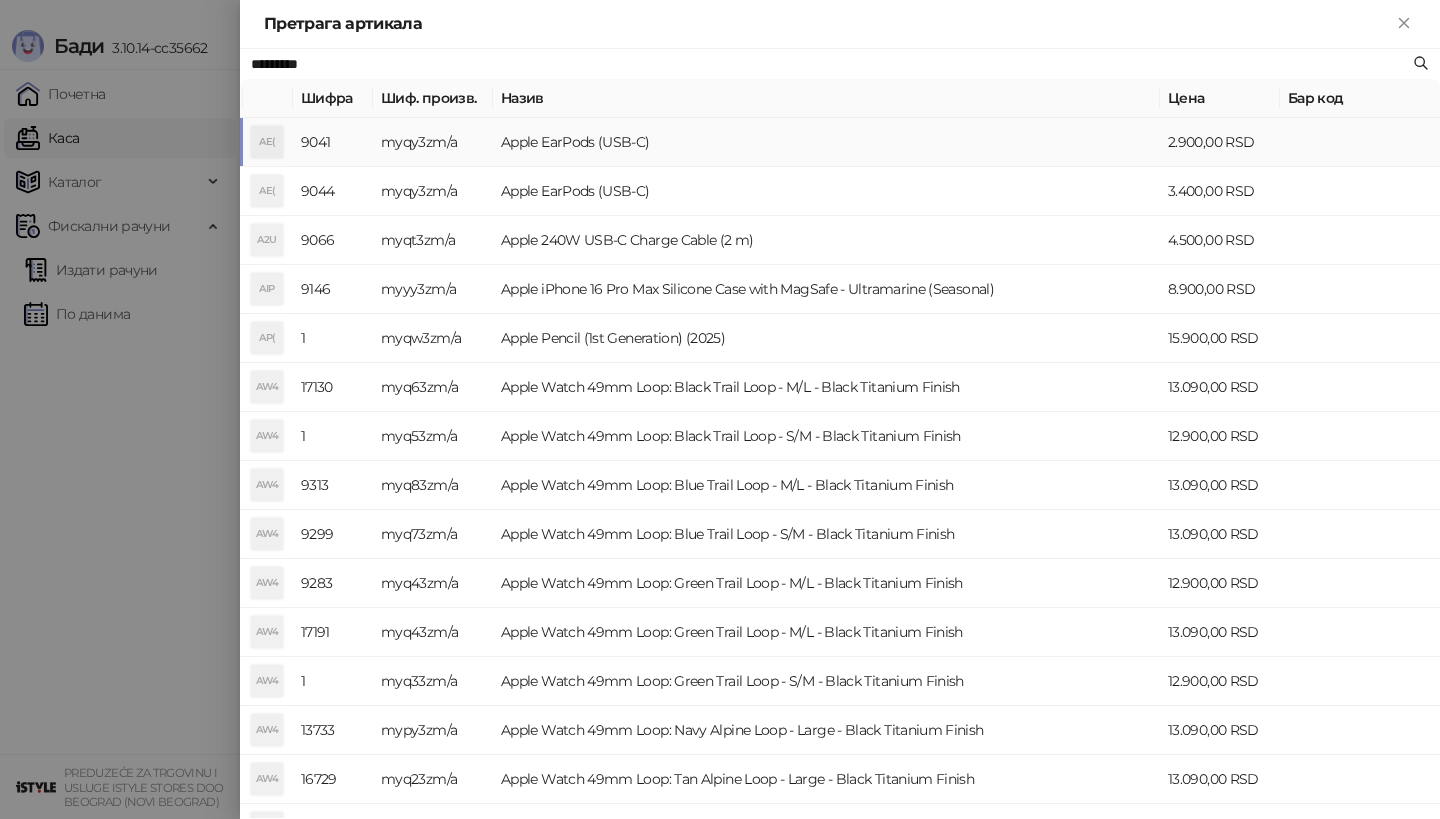 click on "AE(" at bounding box center [267, 142] 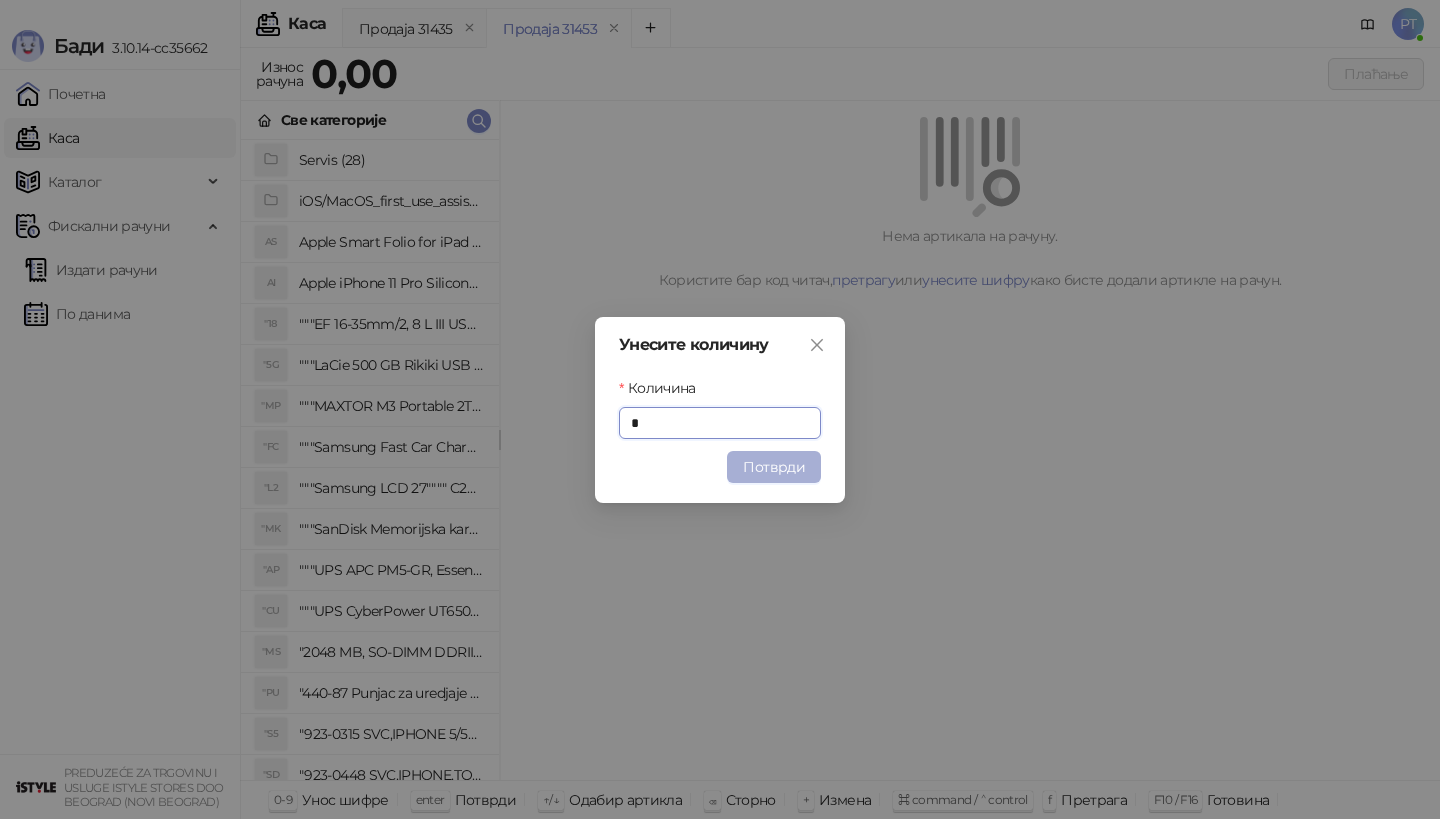 click on "Потврди" at bounding box center [774, 467] 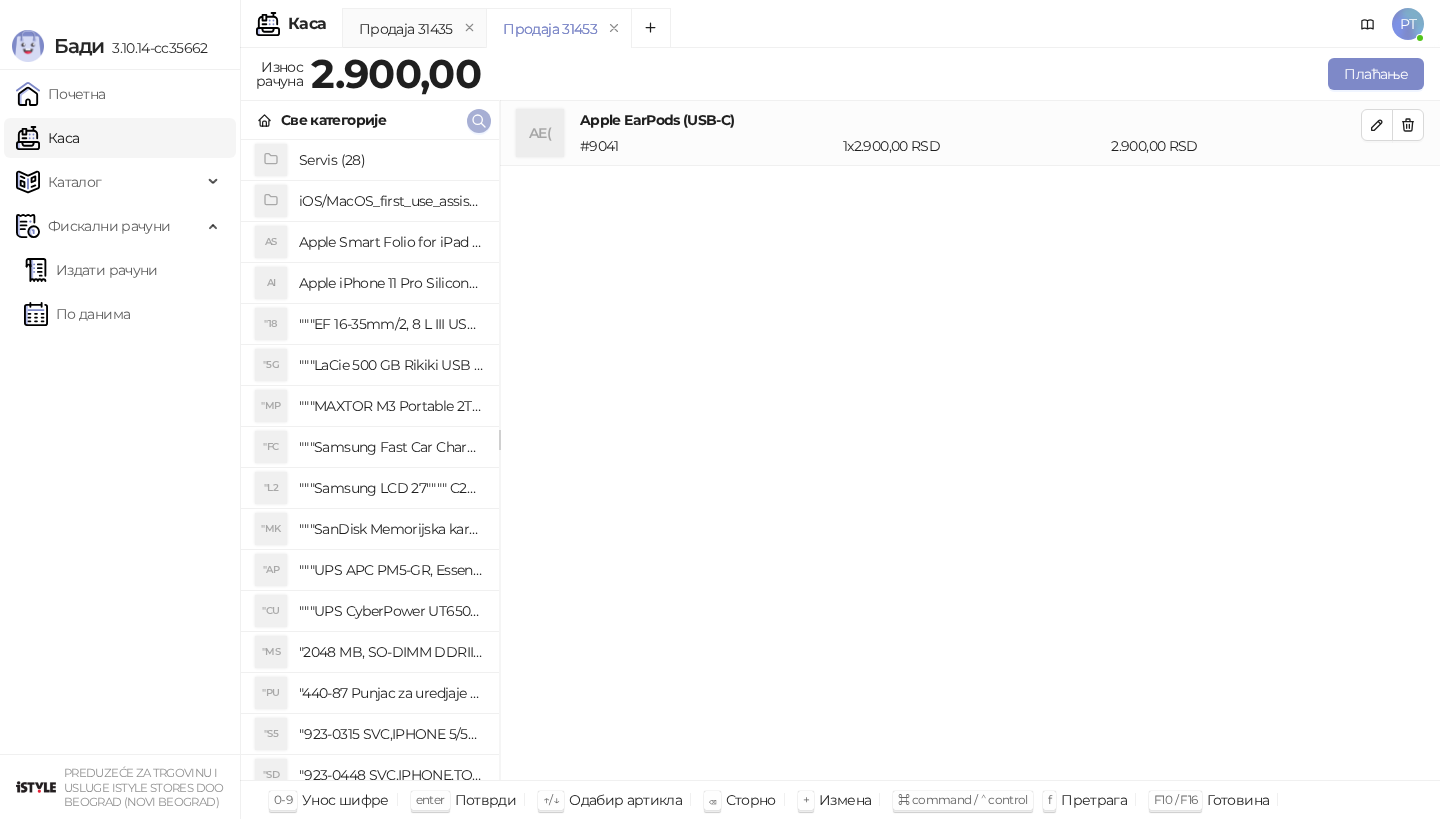 click 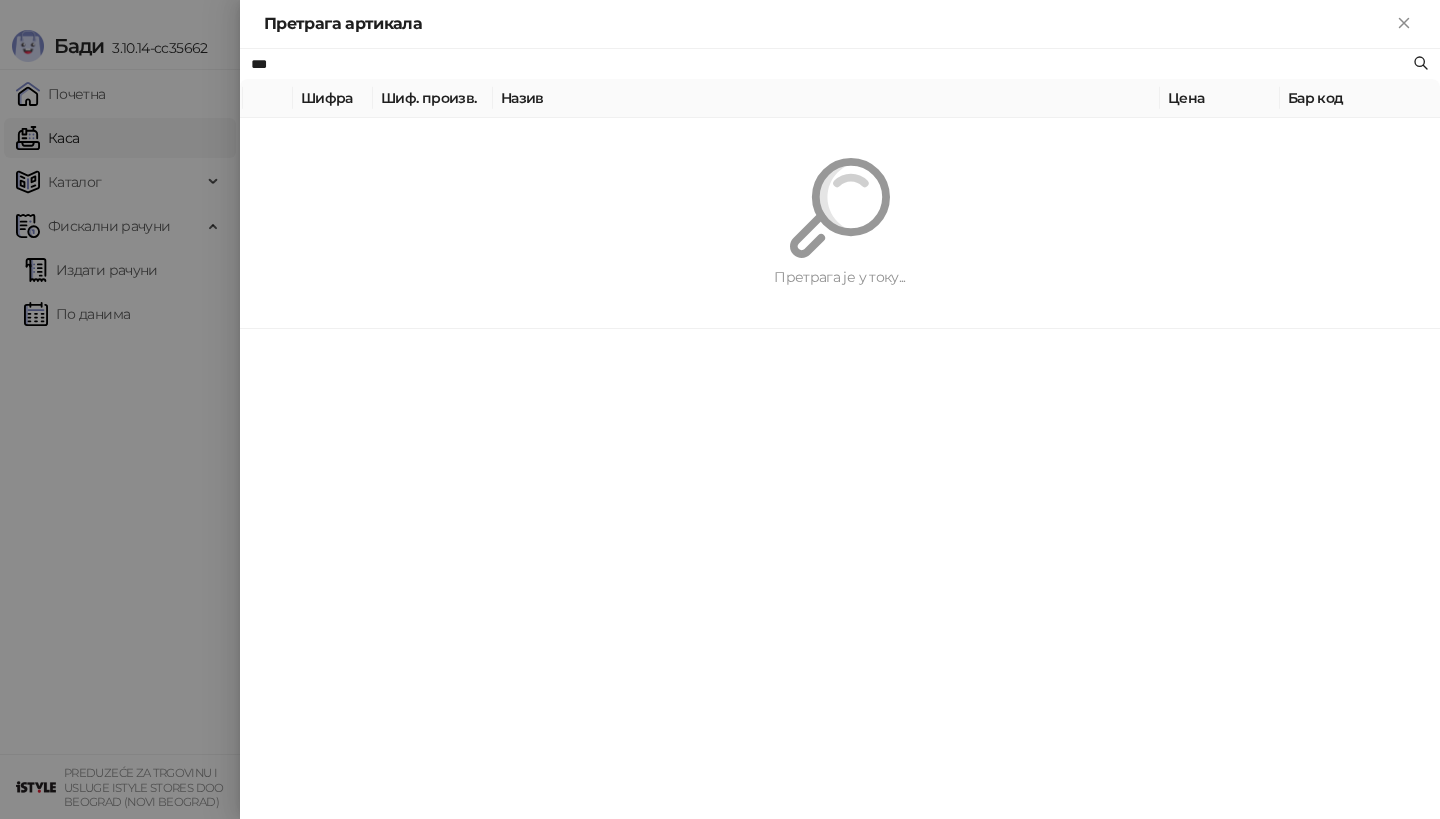 type on "***" 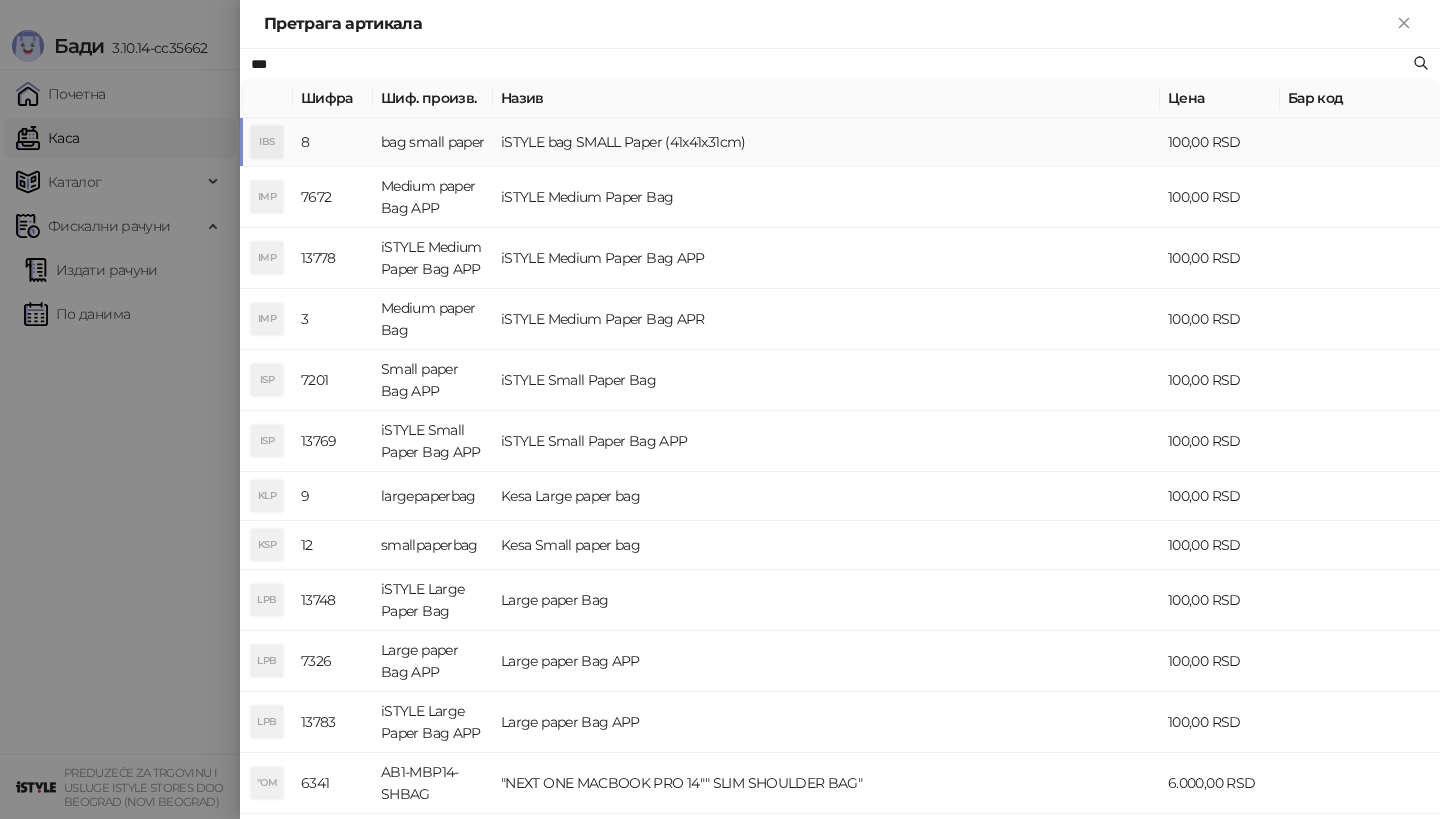 click on "IBS" at bounding box center (267, 142) 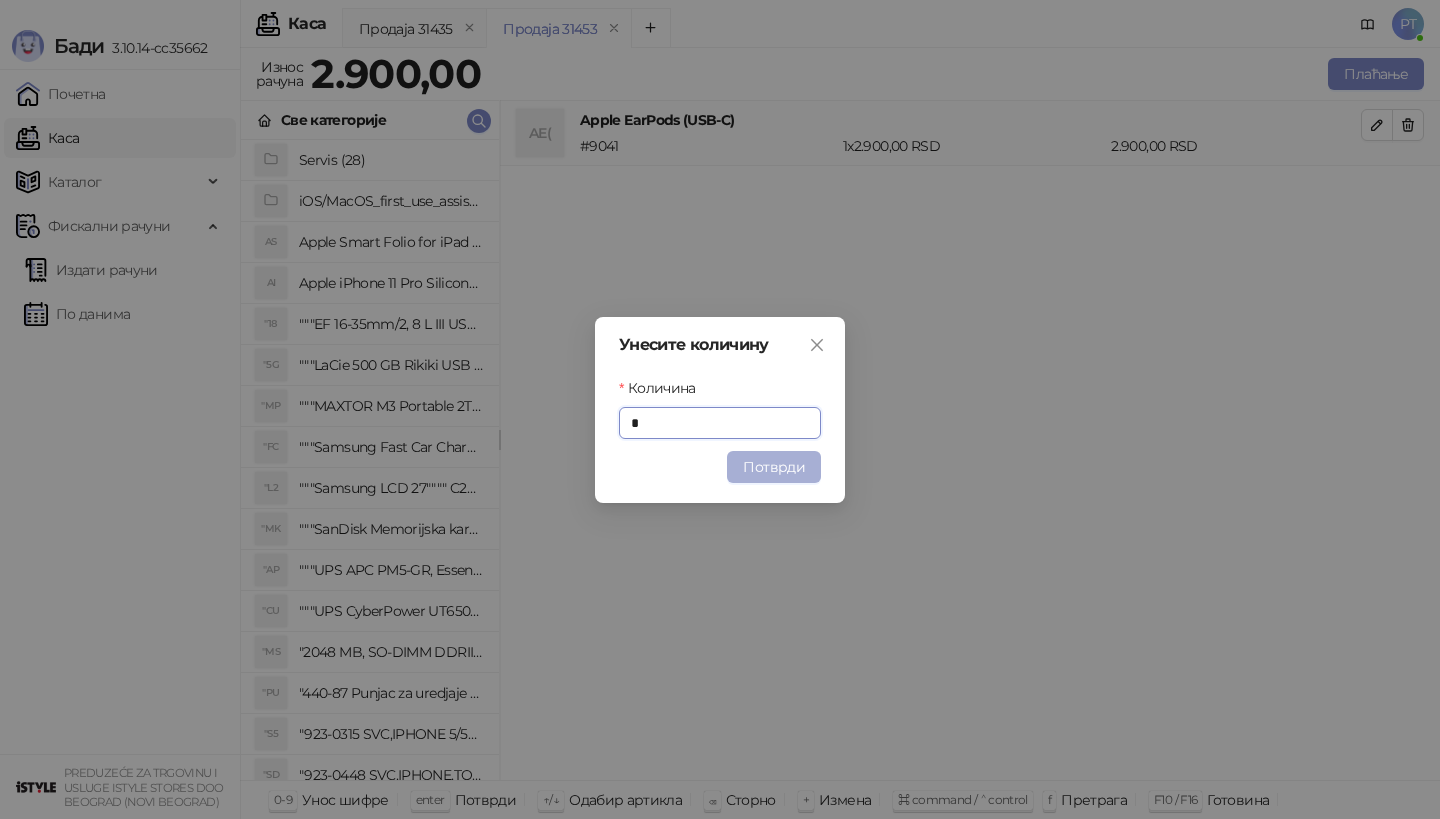 click on "Потврди" at bounding box center (774, 467) 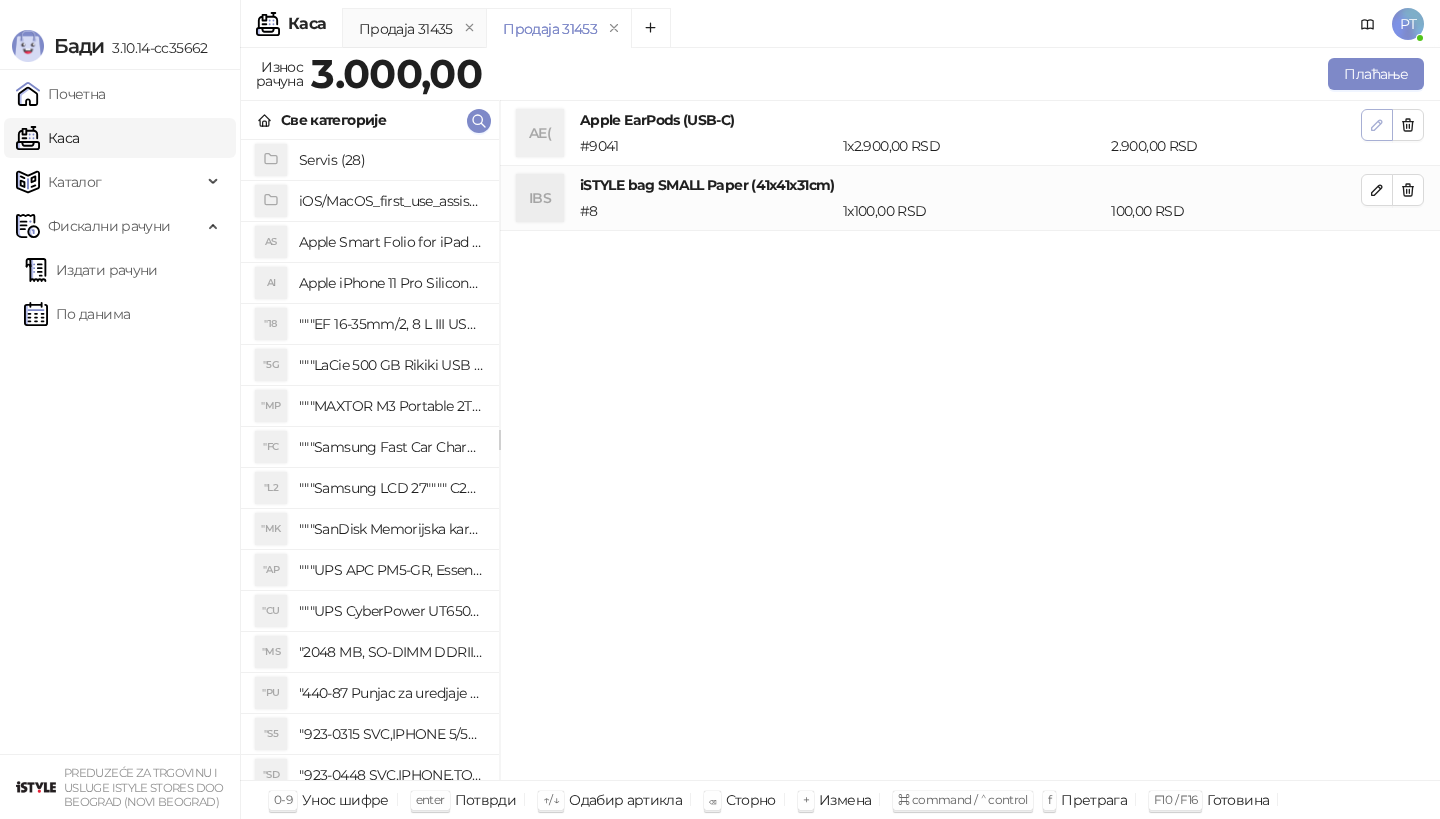 click at bounding box center (1377, 125) 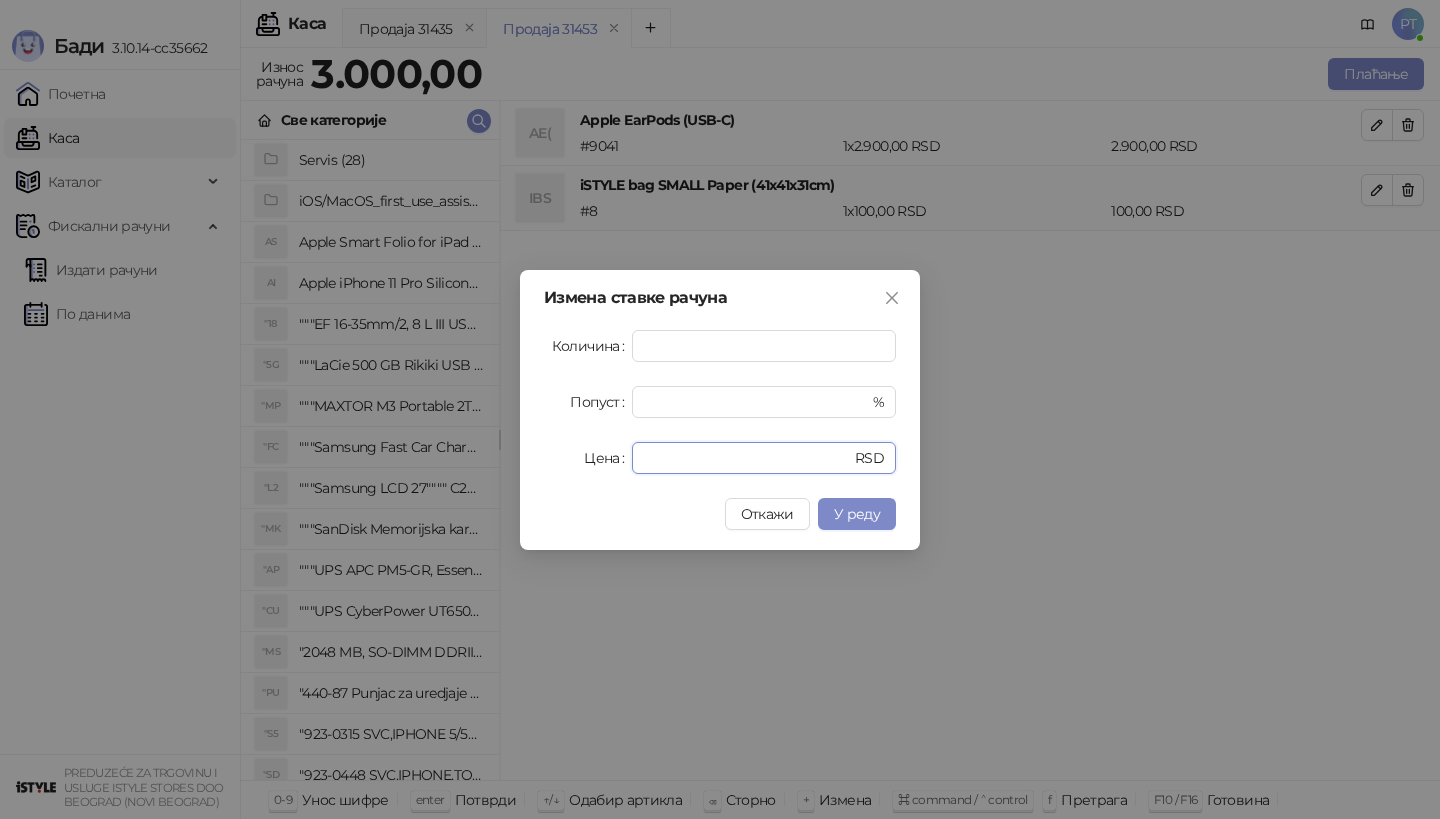 drag, startPoint x: 684, startPoint y: 459, endPoint x: 543, endPoint y: 459, distance: 141 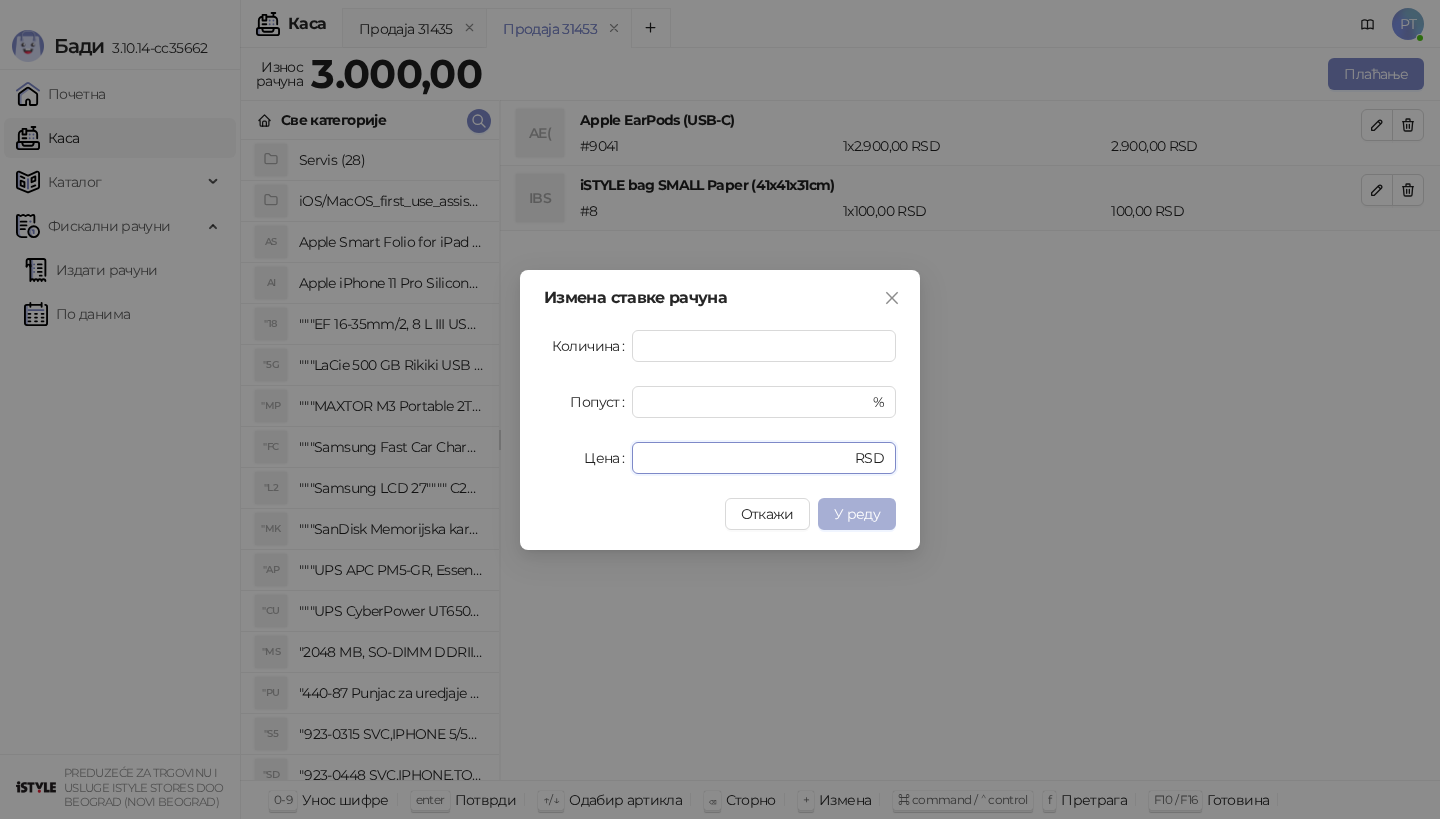 type on "****" 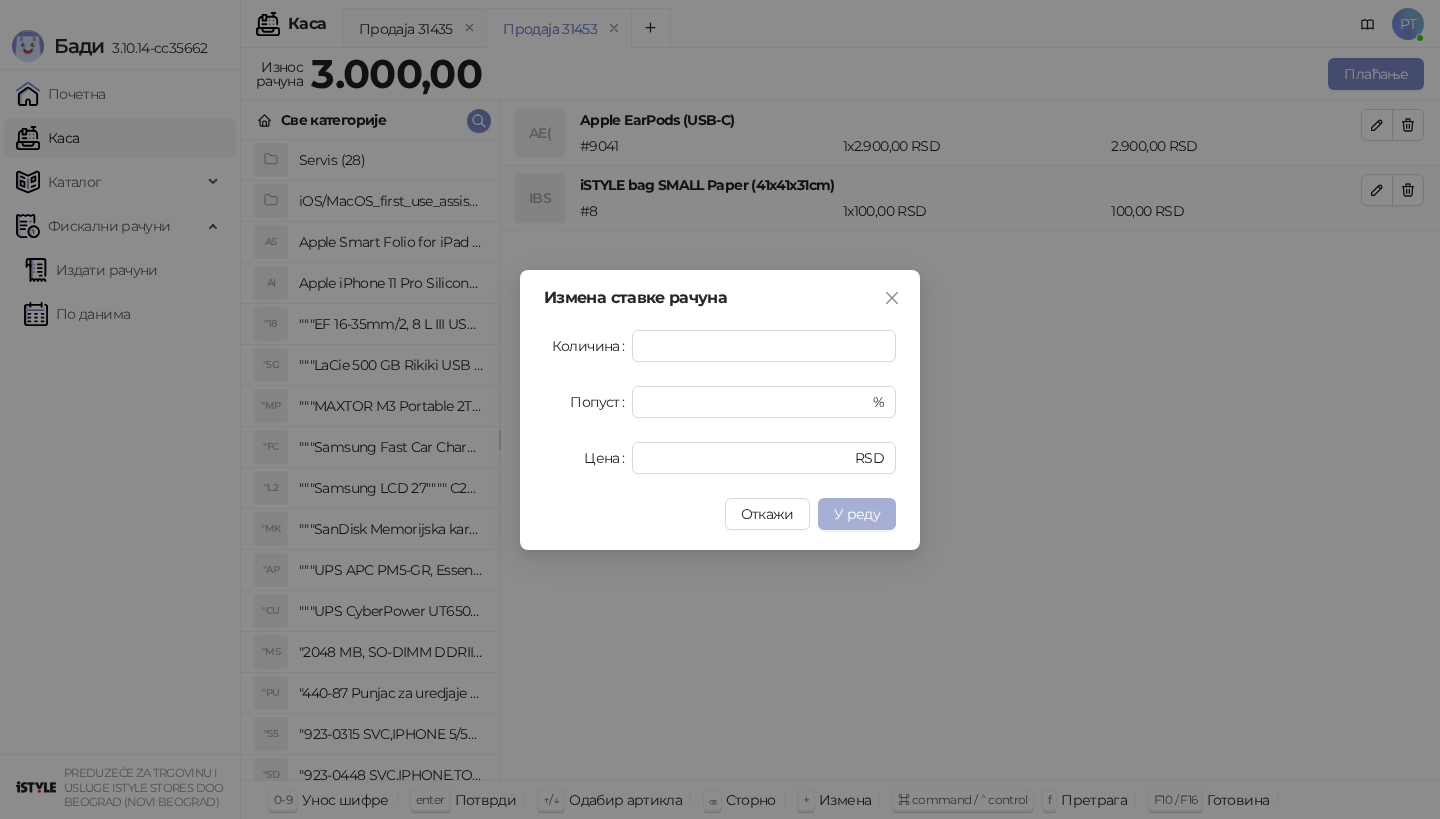 click on "У реду" at bounding box center (857, 514) 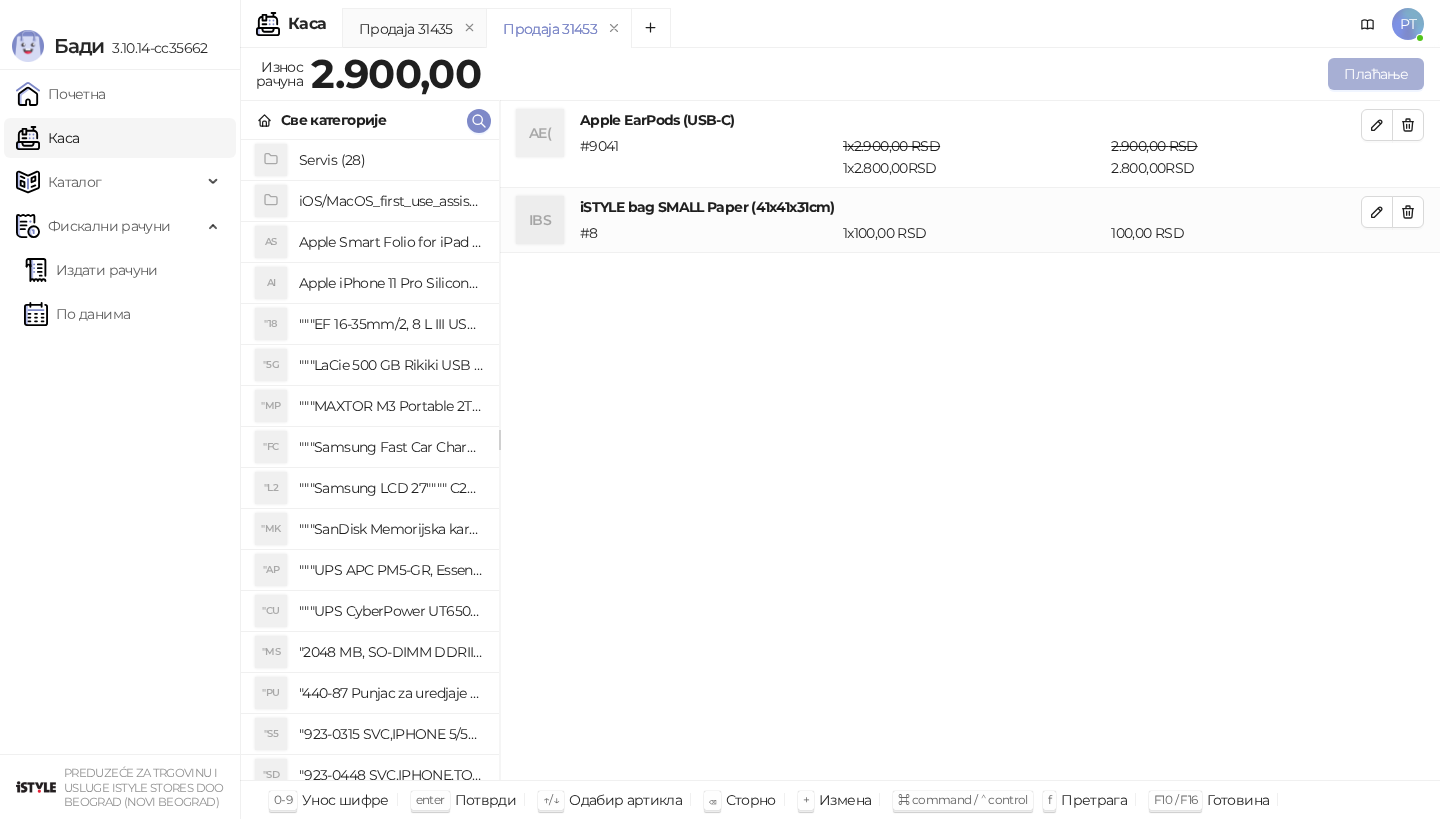 click on "Плаћање" at bounding box center (1376, 74) 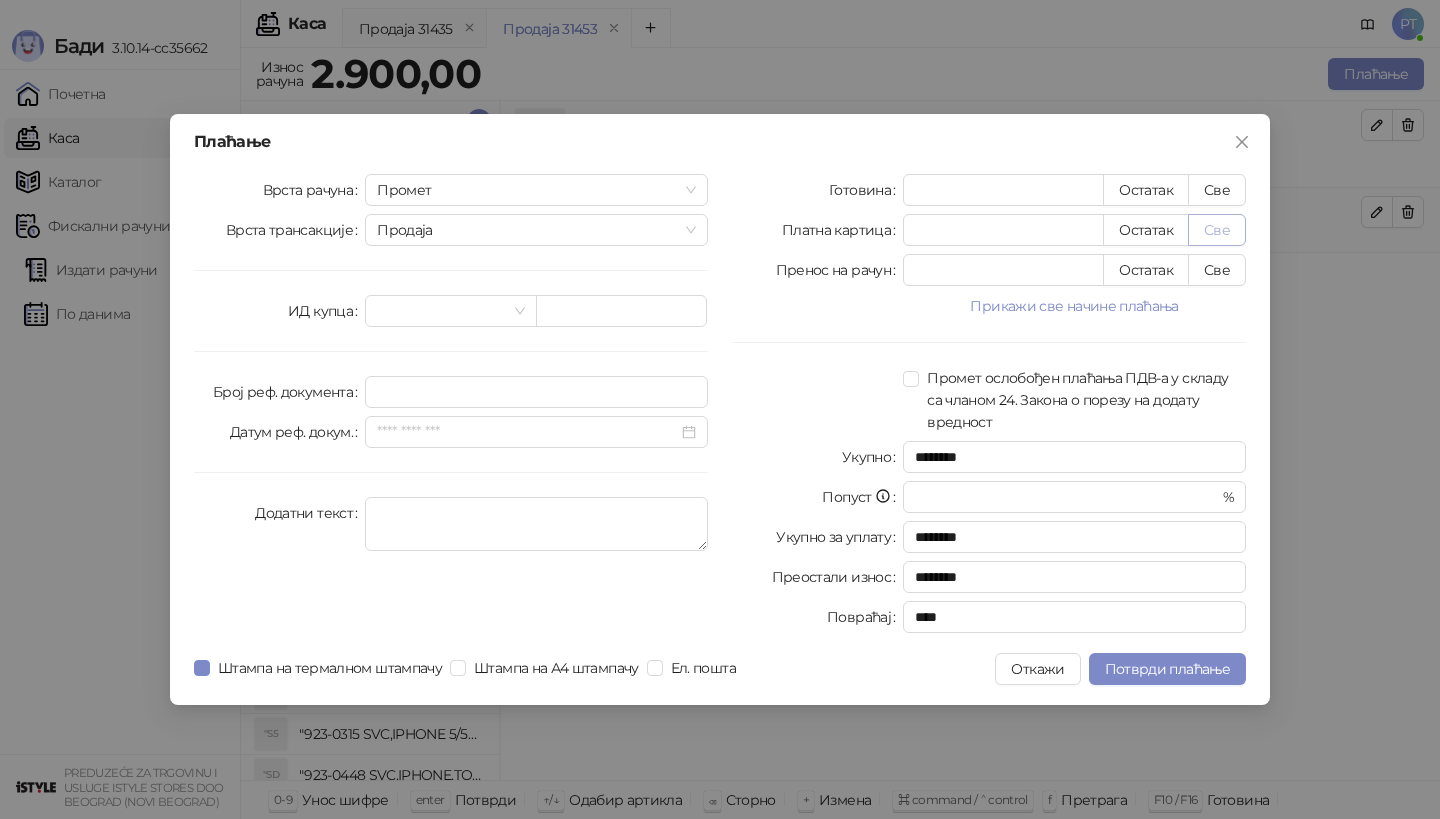 click on "Све" at bounding box center [1217, 230] 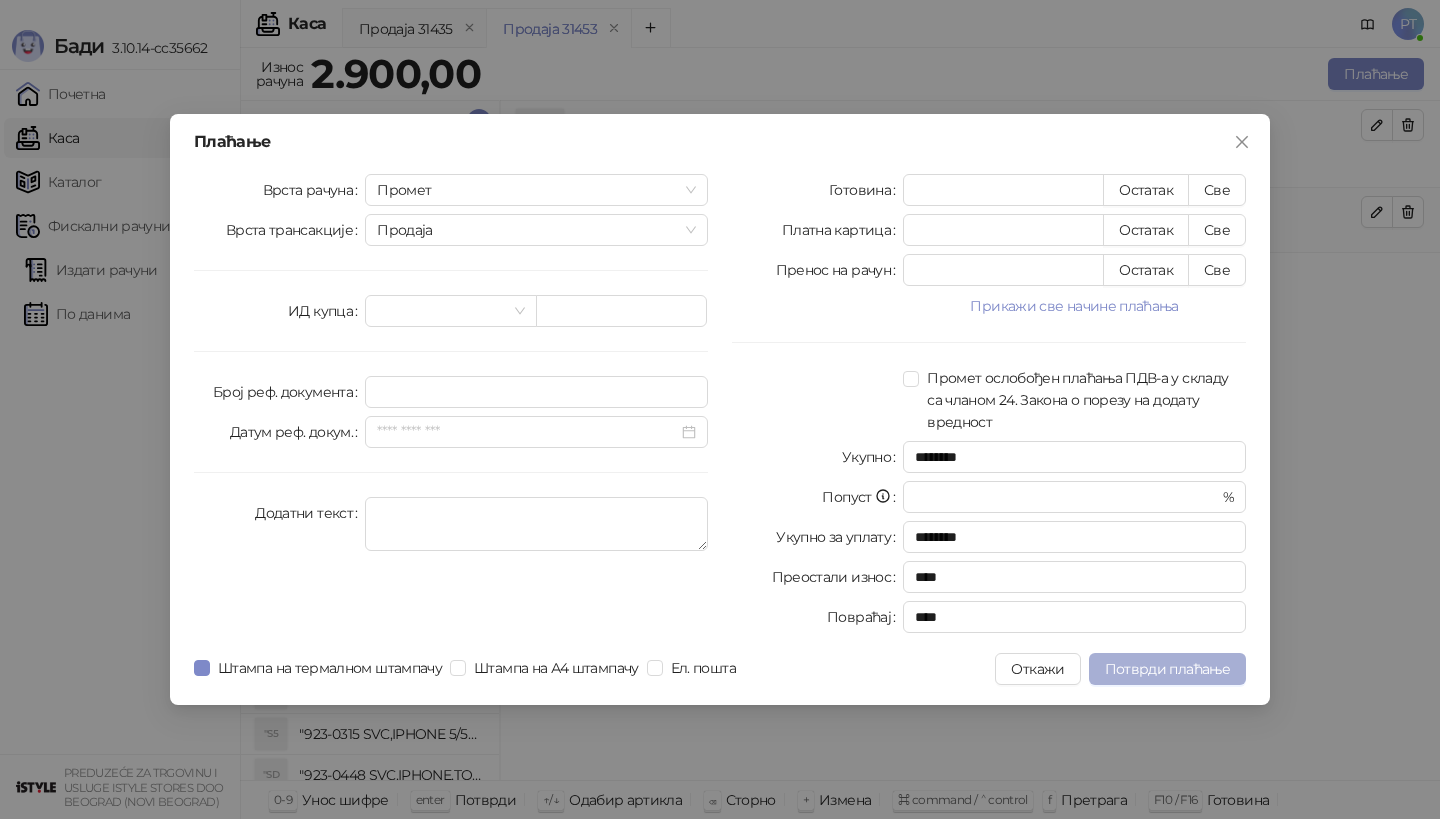 click on "Потврди плаћање" at bounding box center (1167, 669) 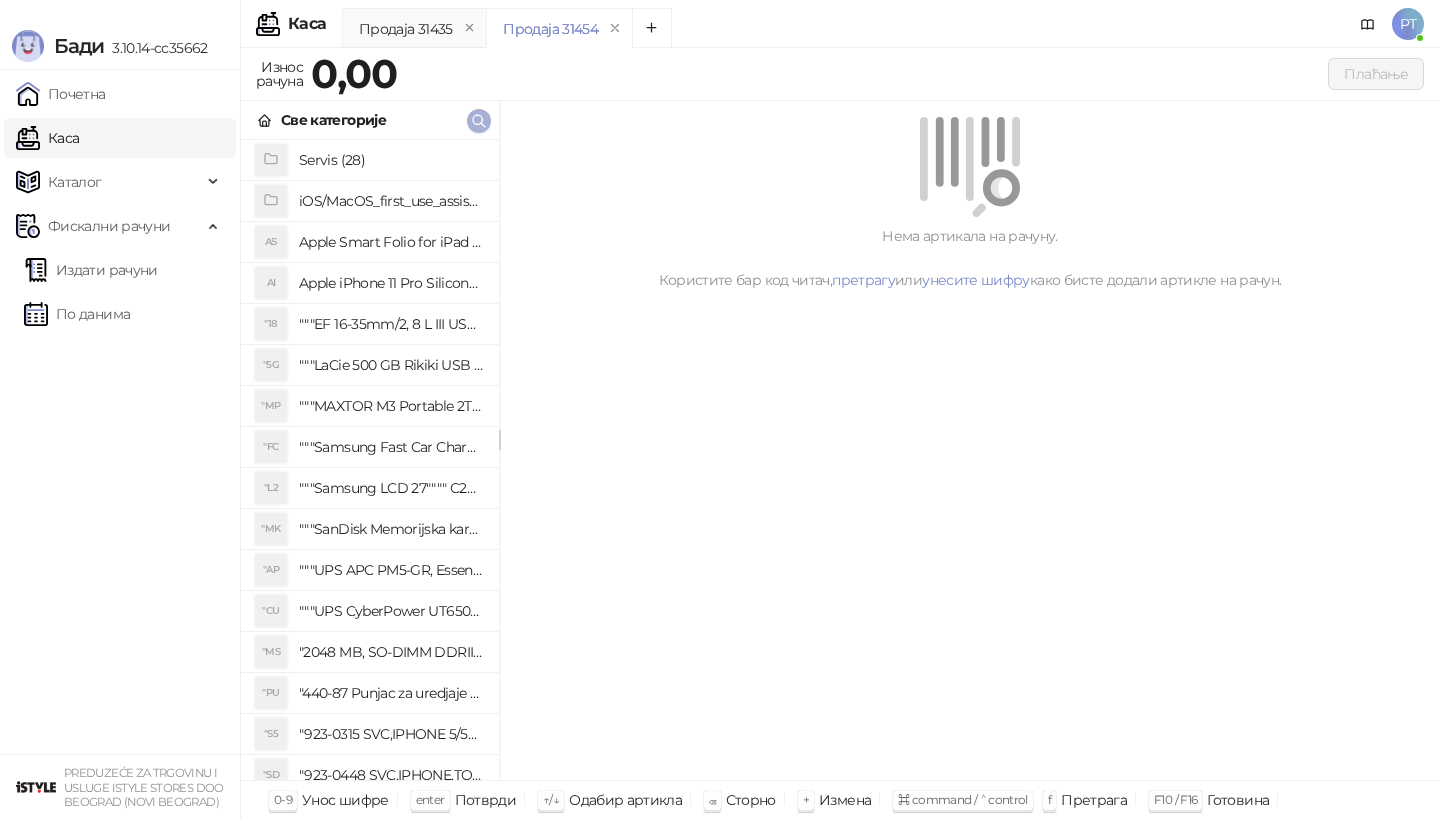 click 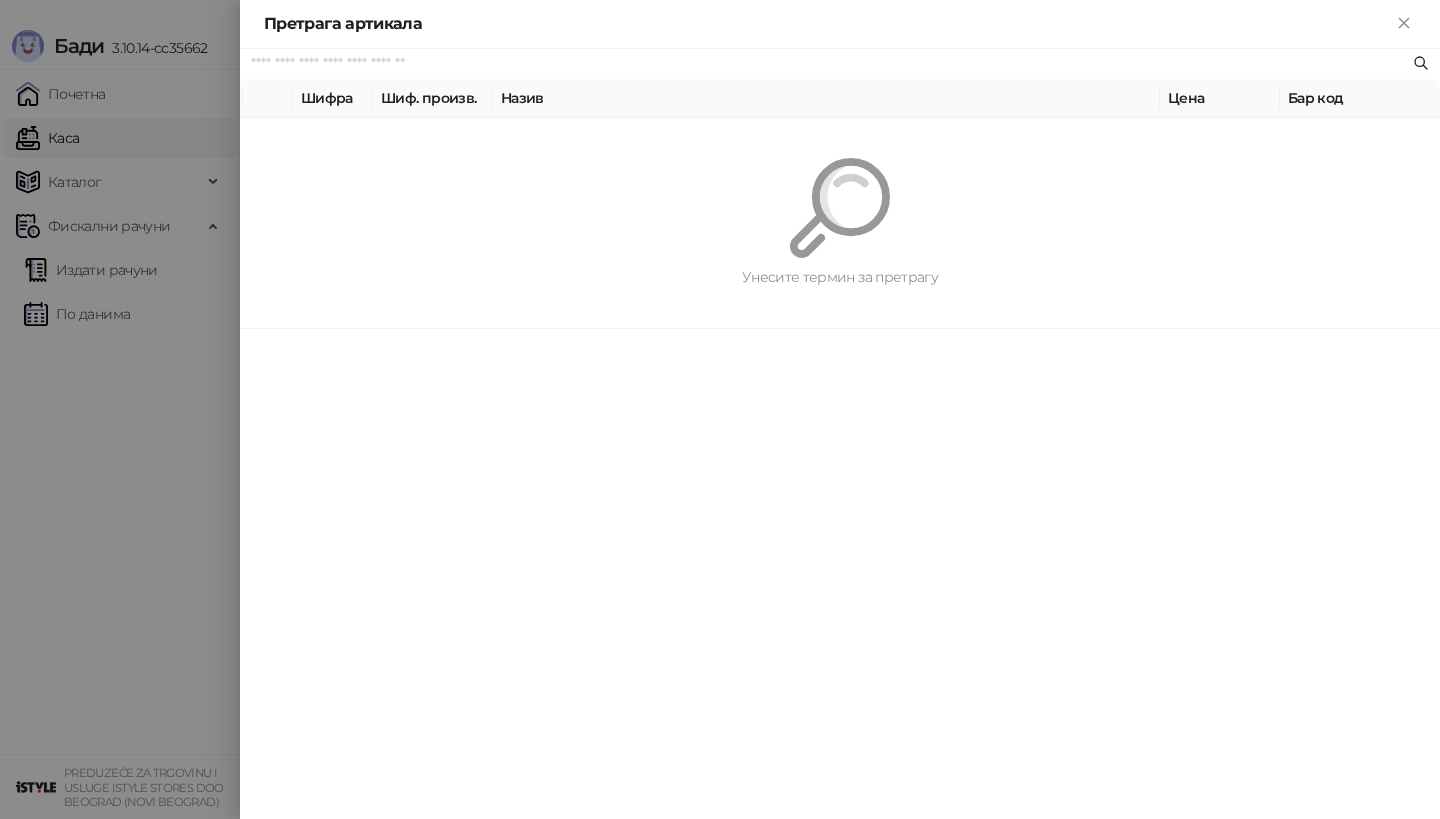 paste on "*********" 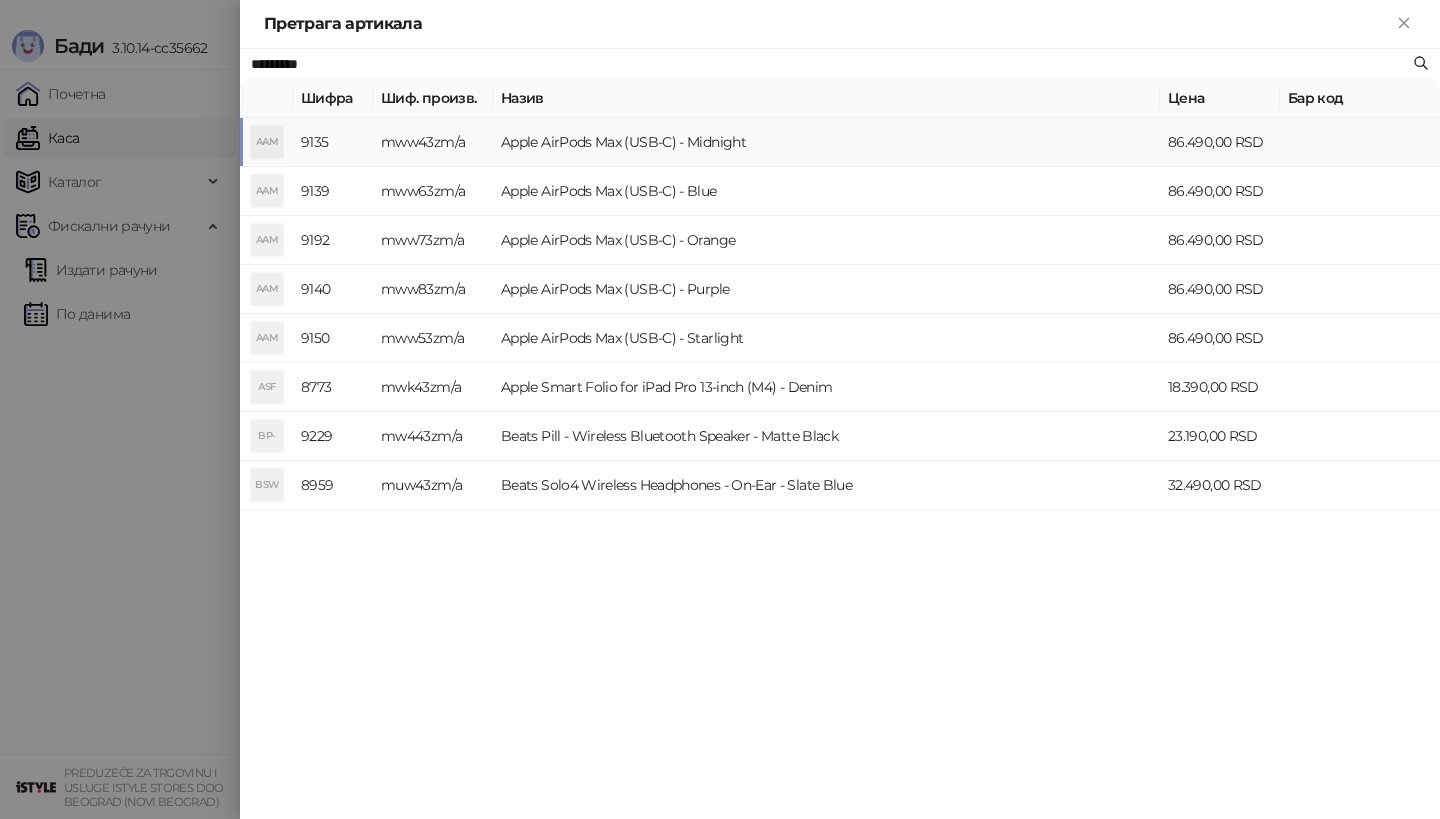 click on "AAM" at bounding box center [267, 142] 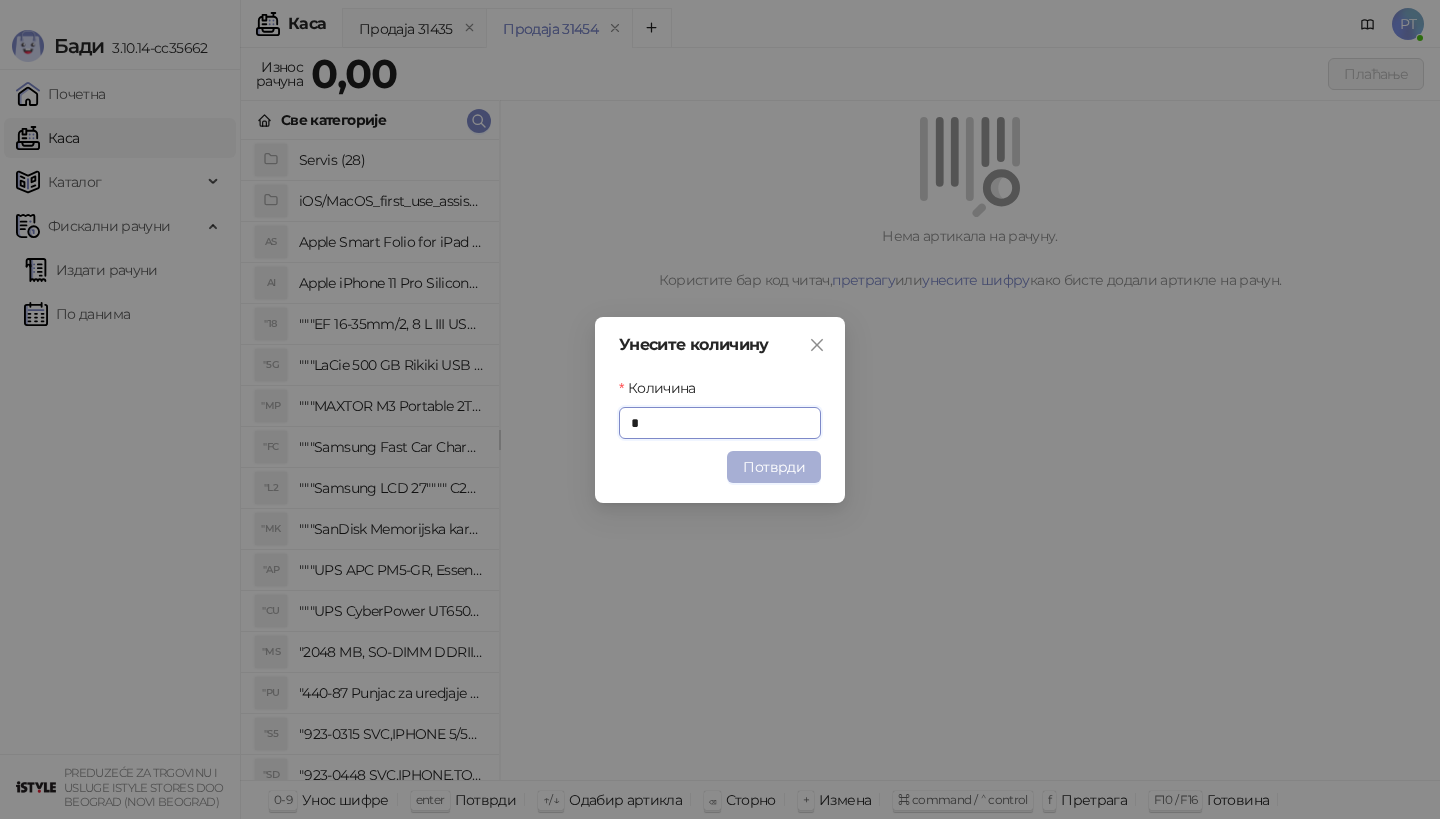 click on "Потврди" at bounding box center (774, 467) 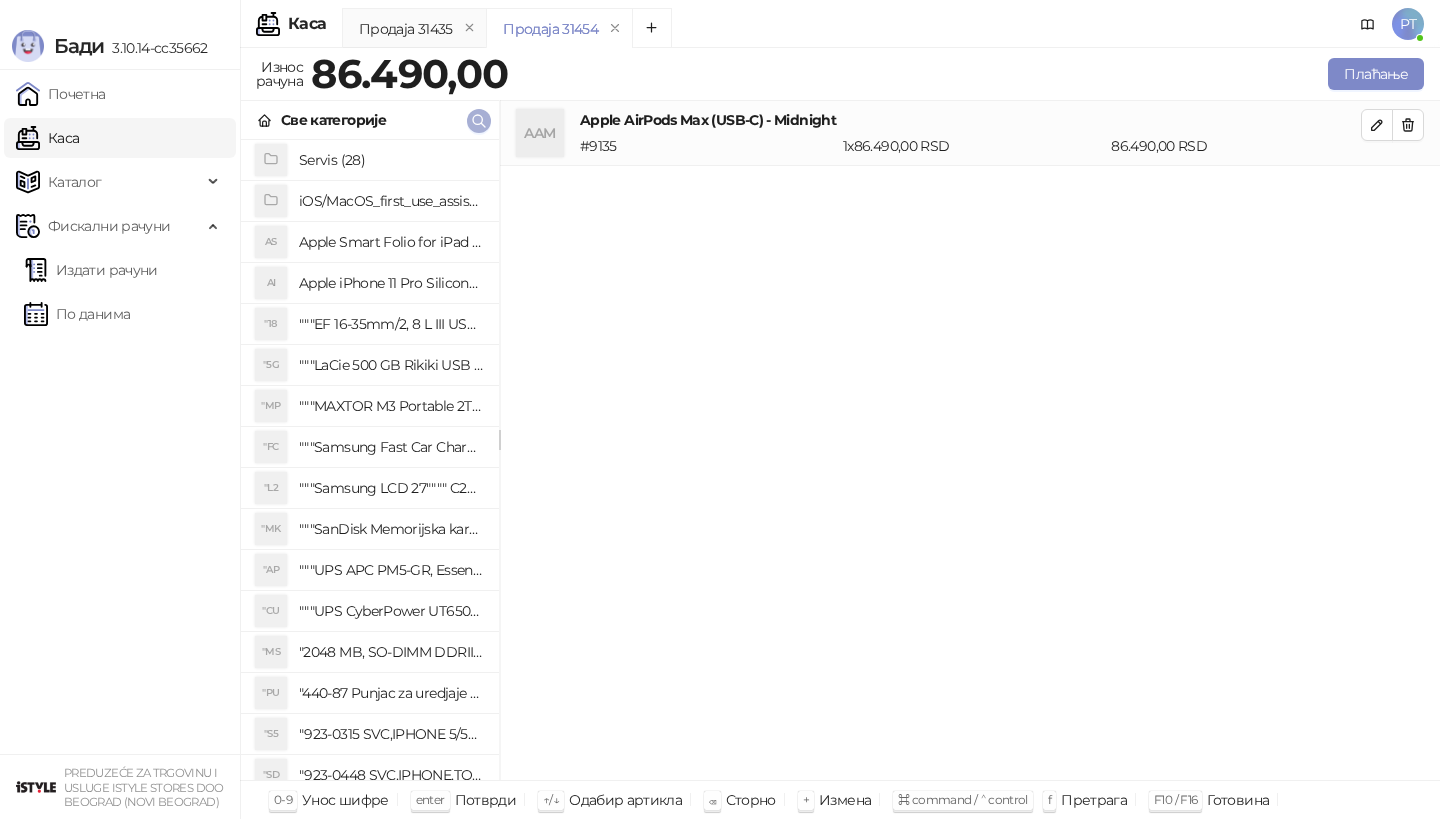 click at bounding box center [479, 121] 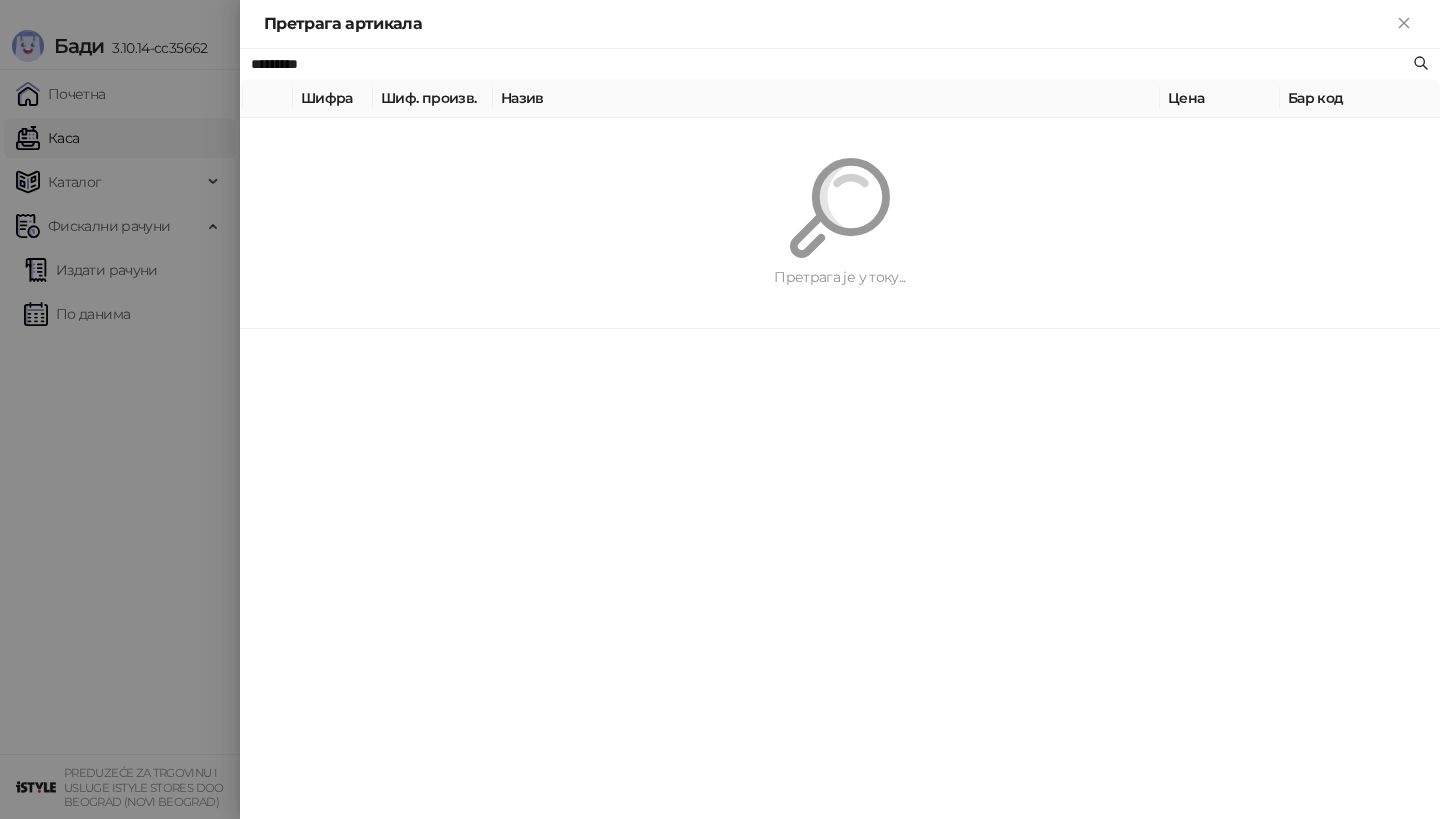 paste on "**********" 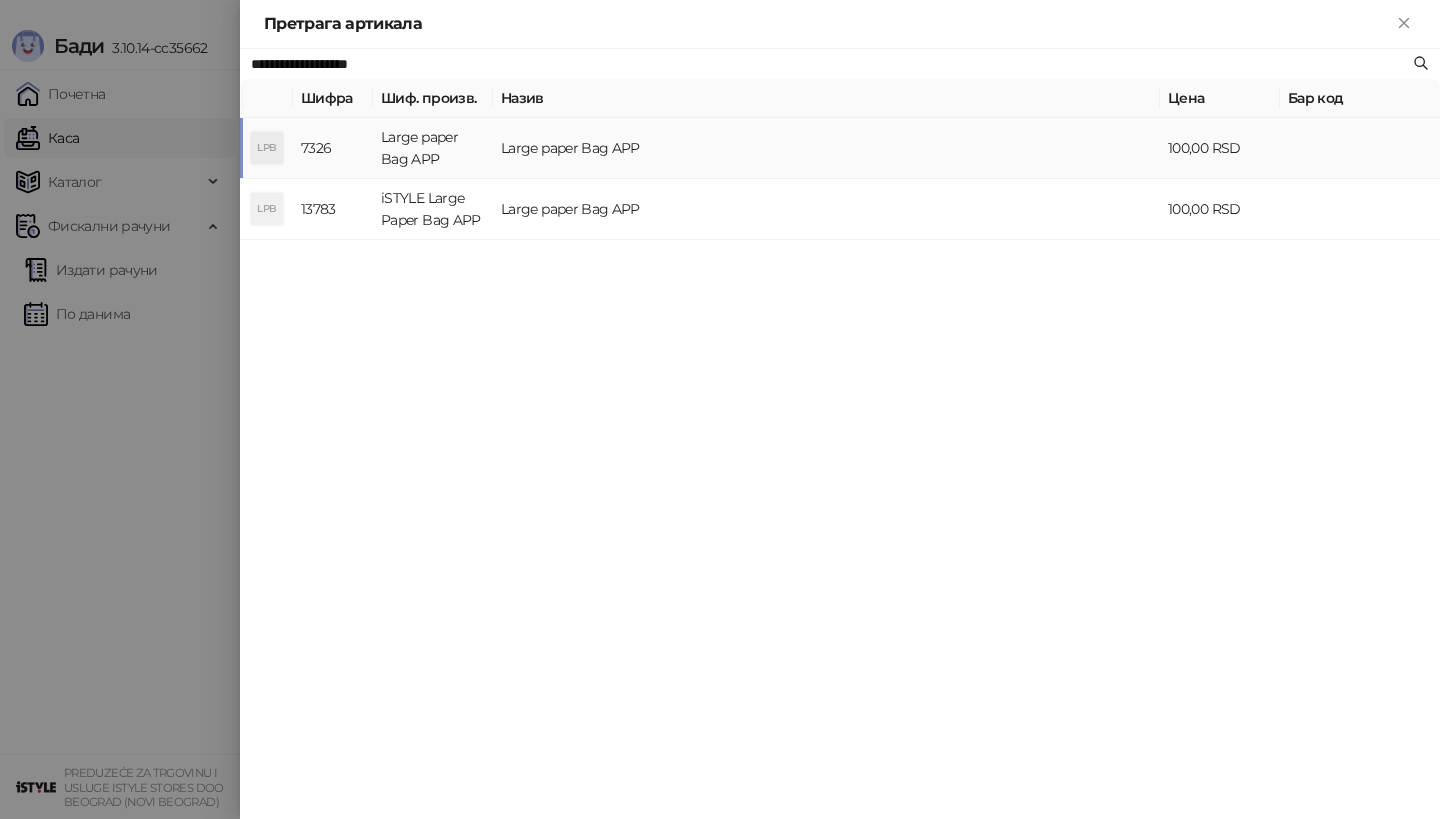 type on "**********" 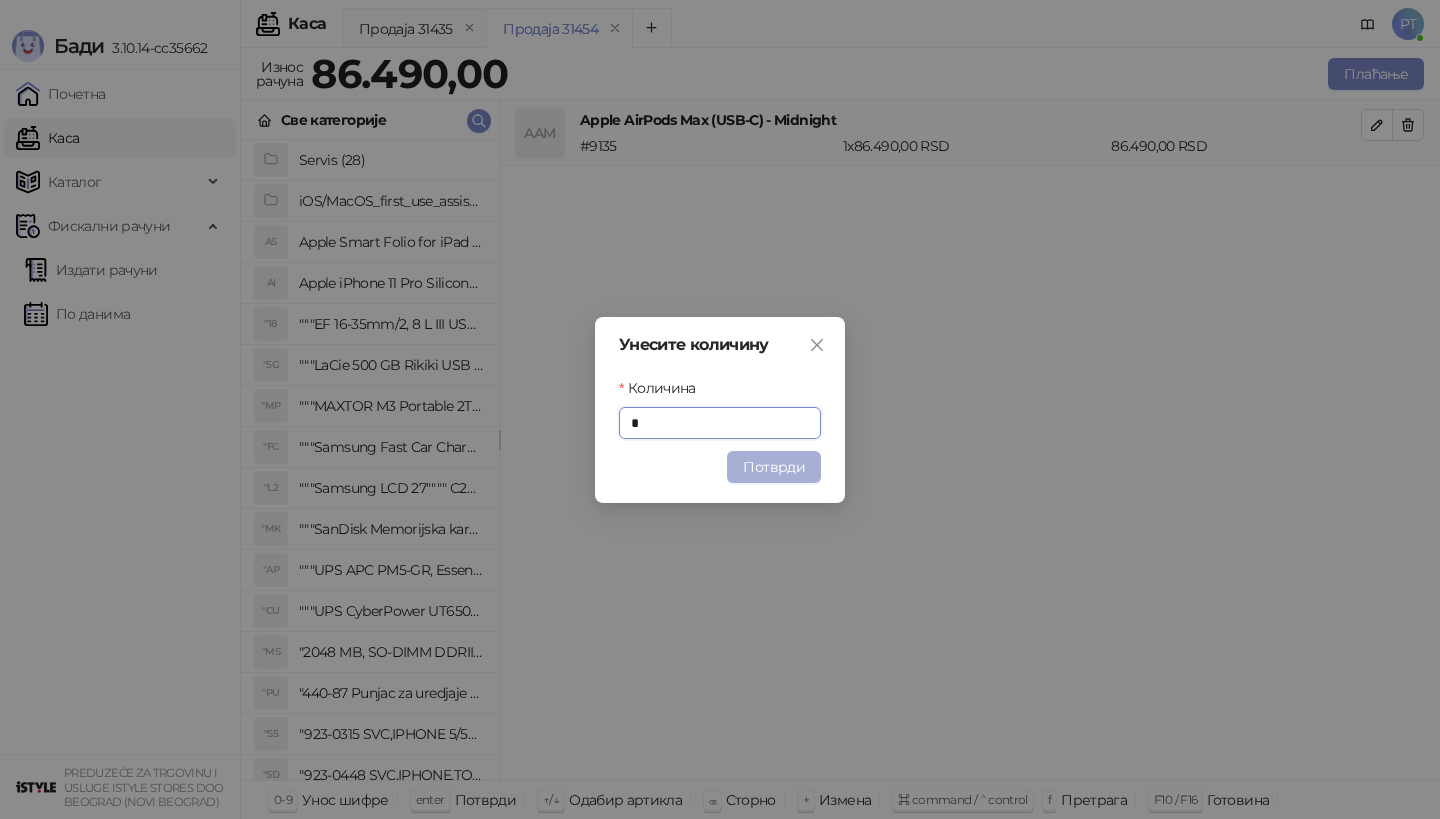 click on "Потврди" at bounding box center [774, 467] 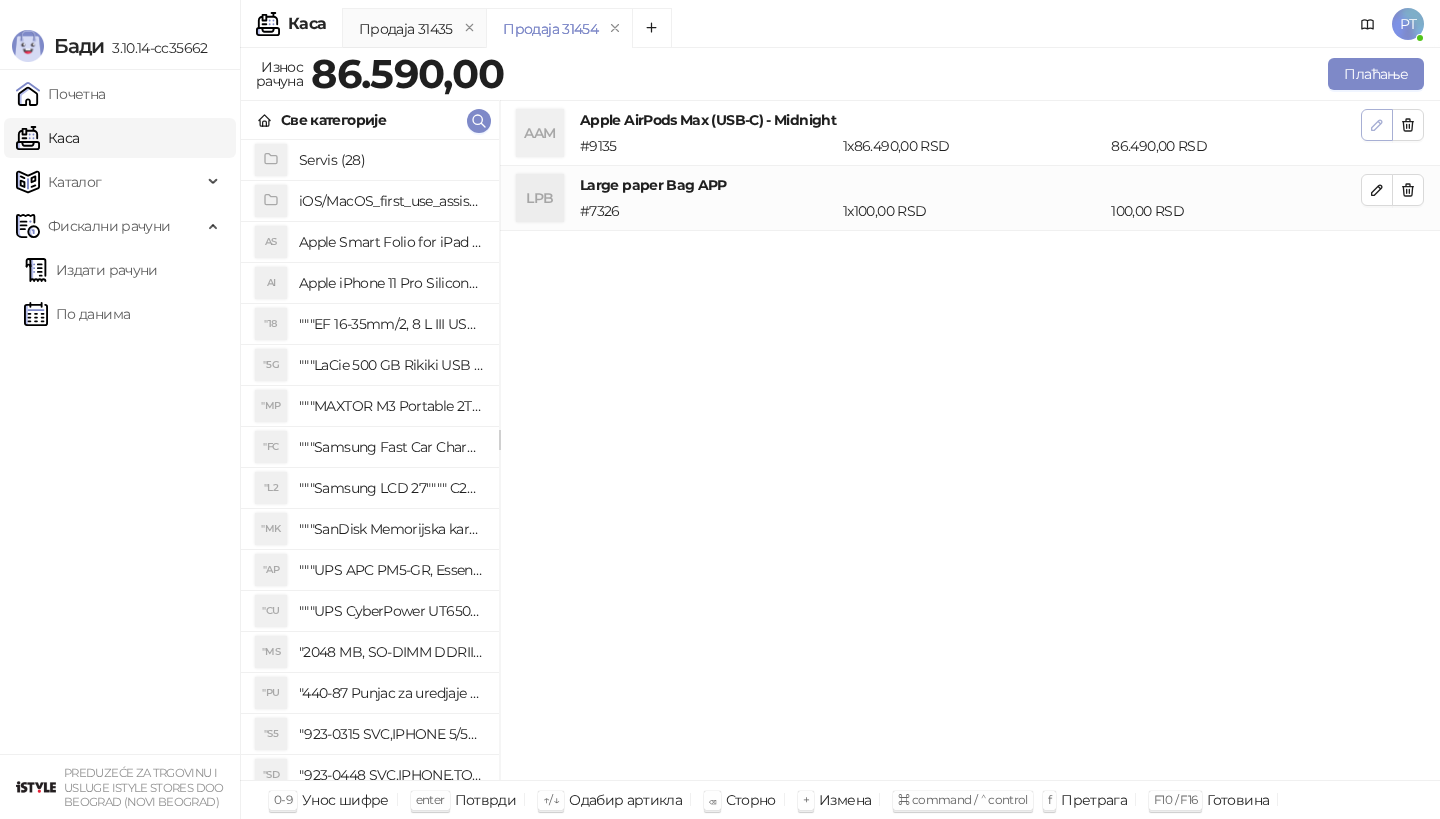 click 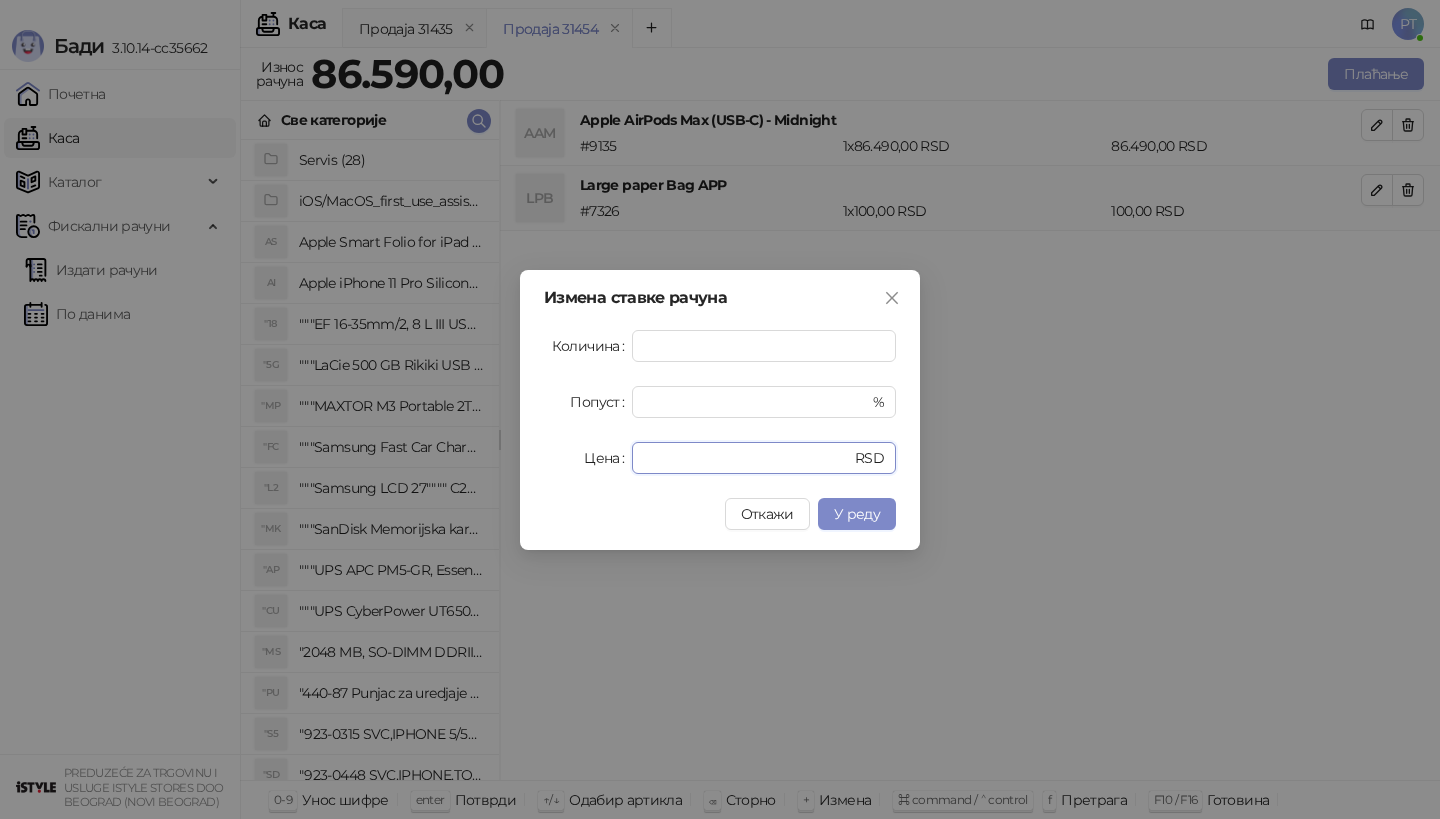 drag, startPoint x: 700, startPoint y: 461, endPoint x: 536, endPoint y: 461, distance: 164 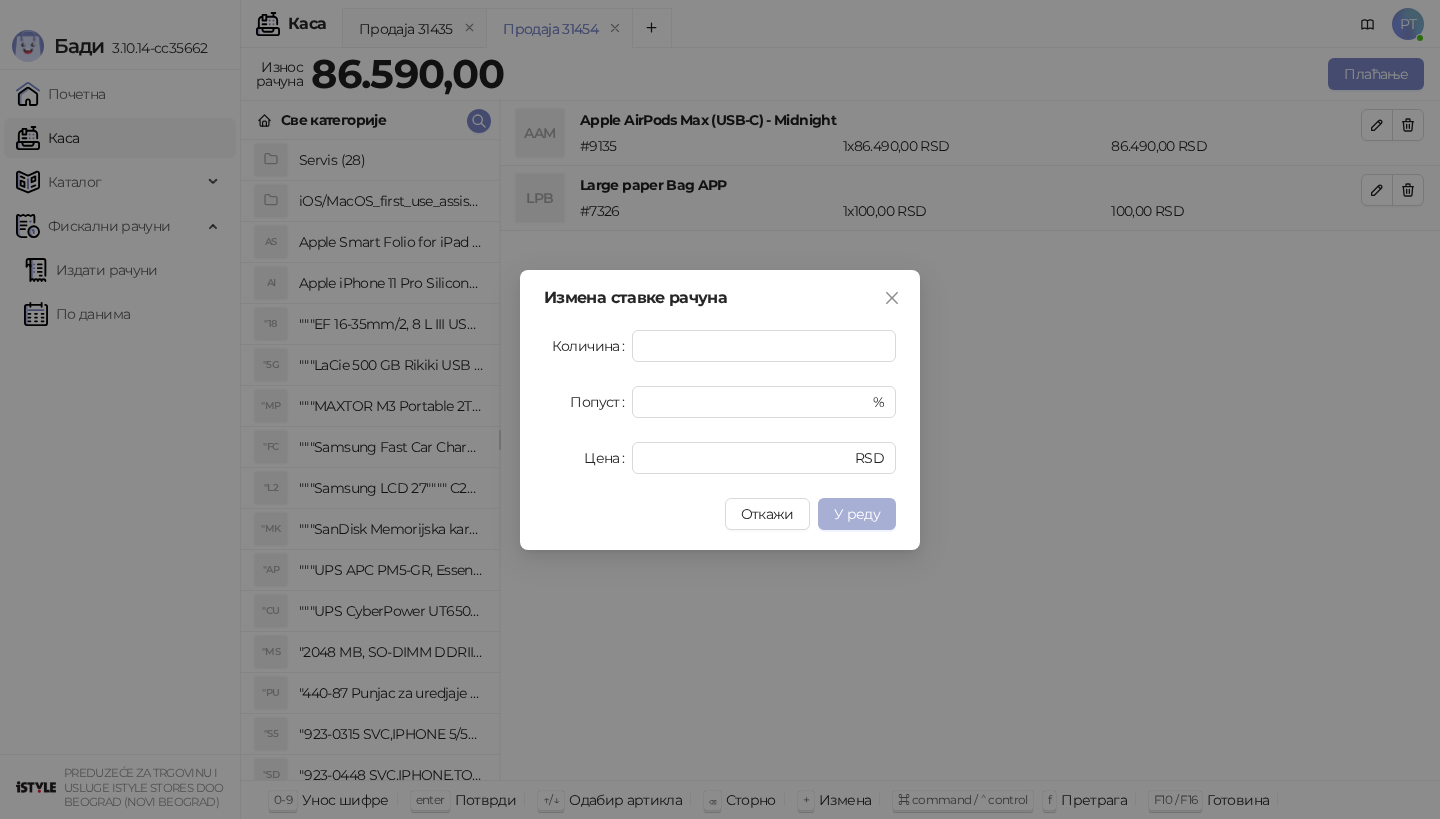 type on "*****" 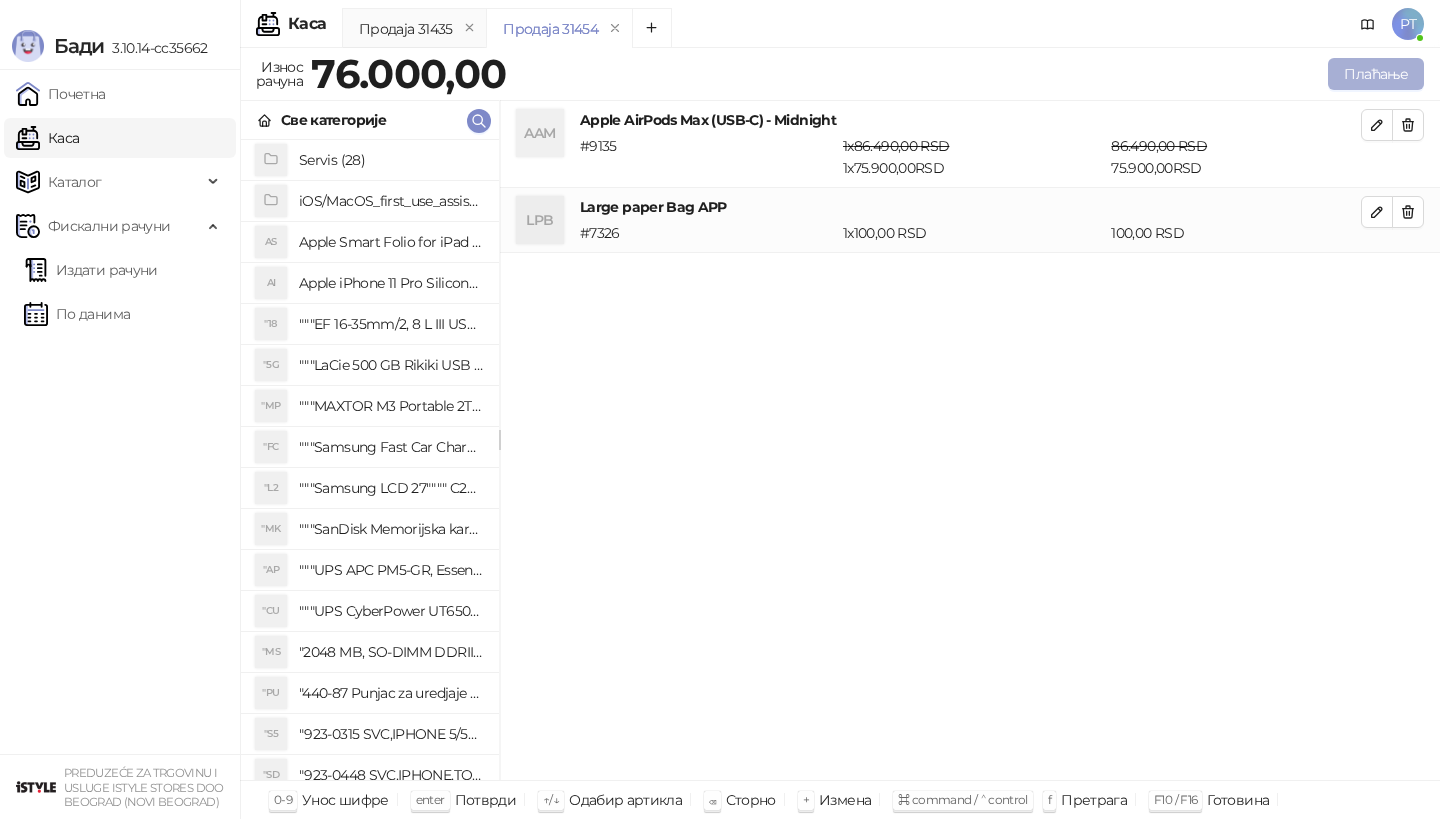 click on "Плаћање" at bounding box center [1376, 74] 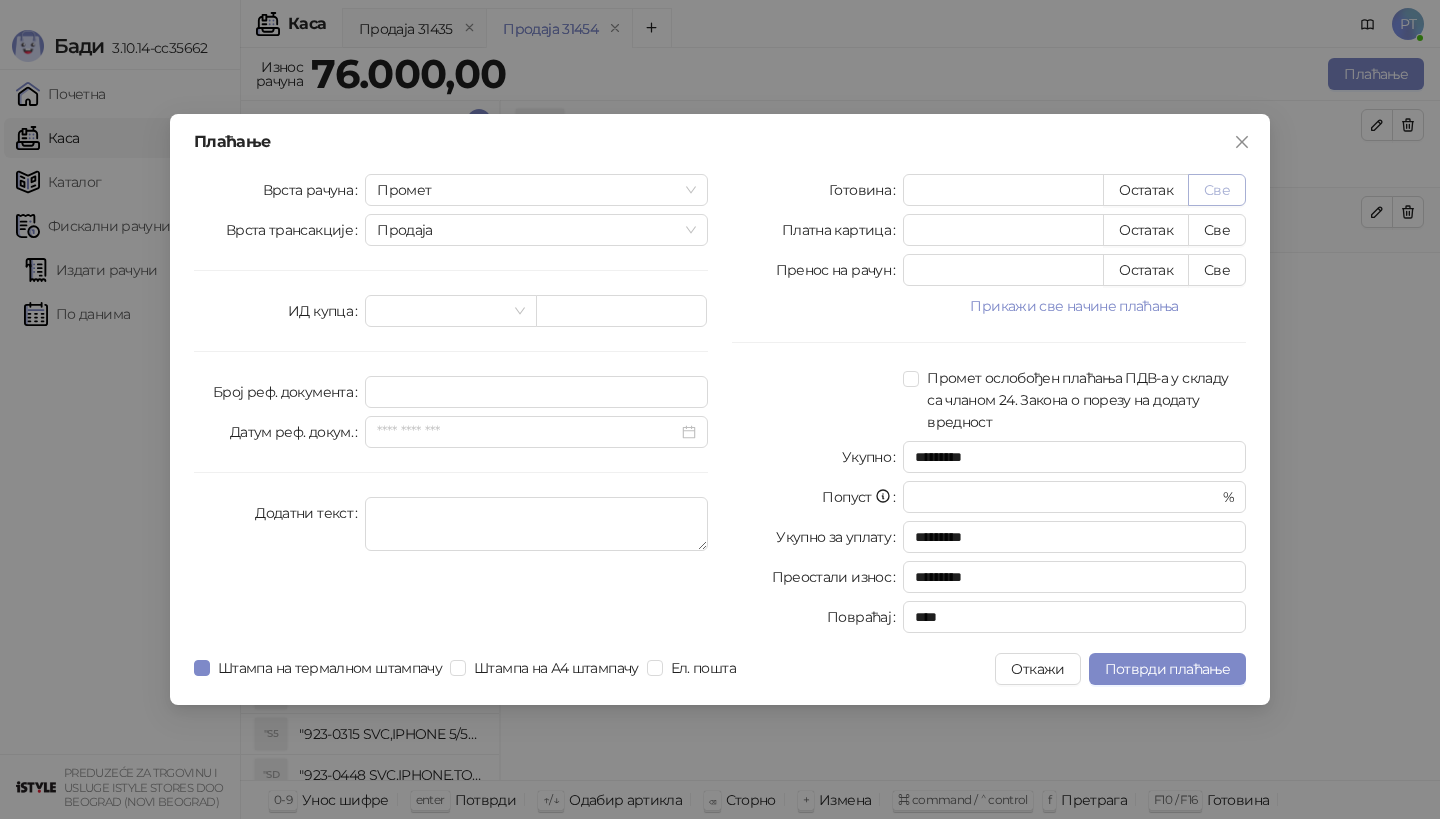 click on "Све" at bounding box center [1217, 190] 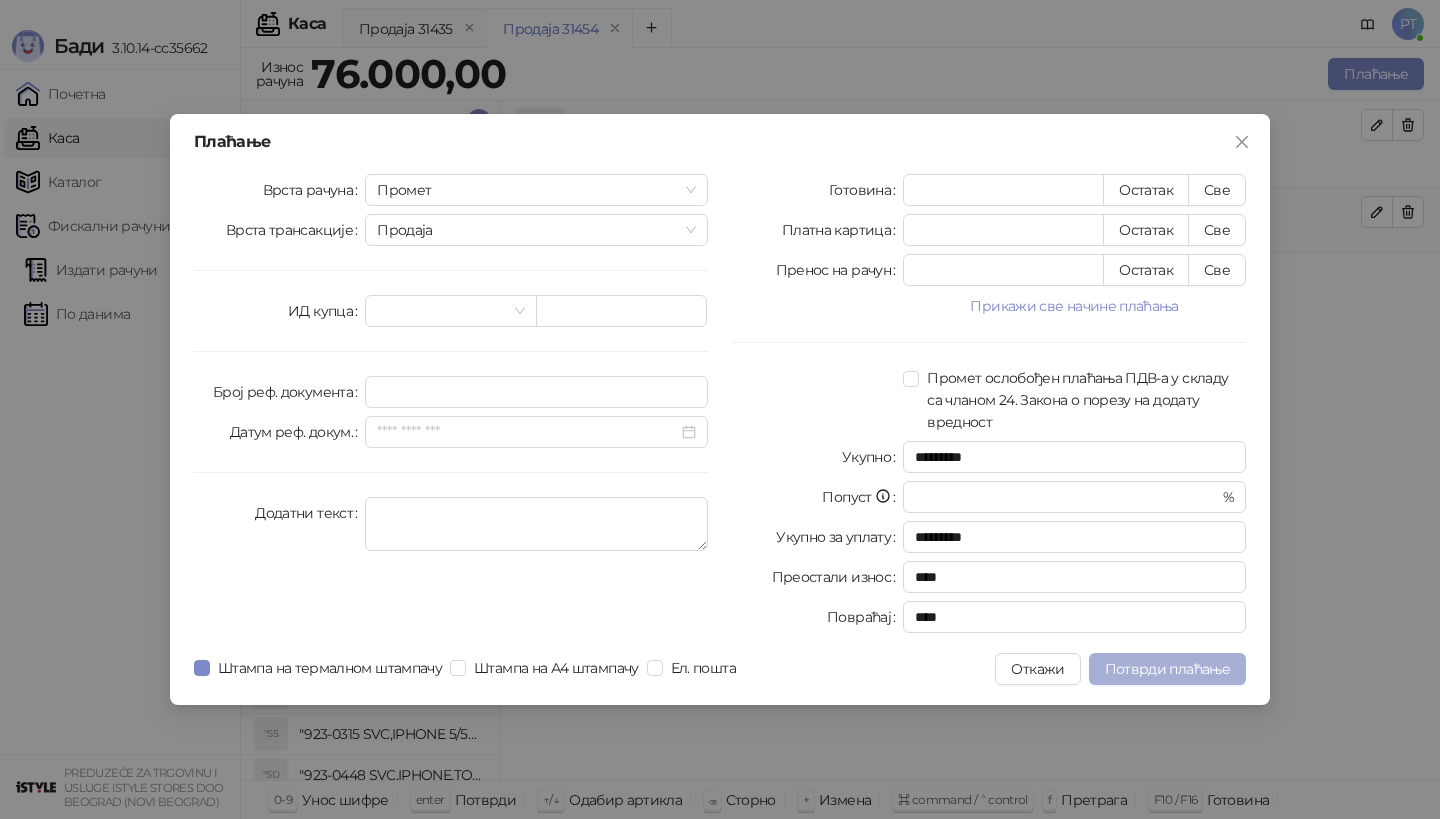 click on "Потврди плаћање" at bounding box center (1167, 669) 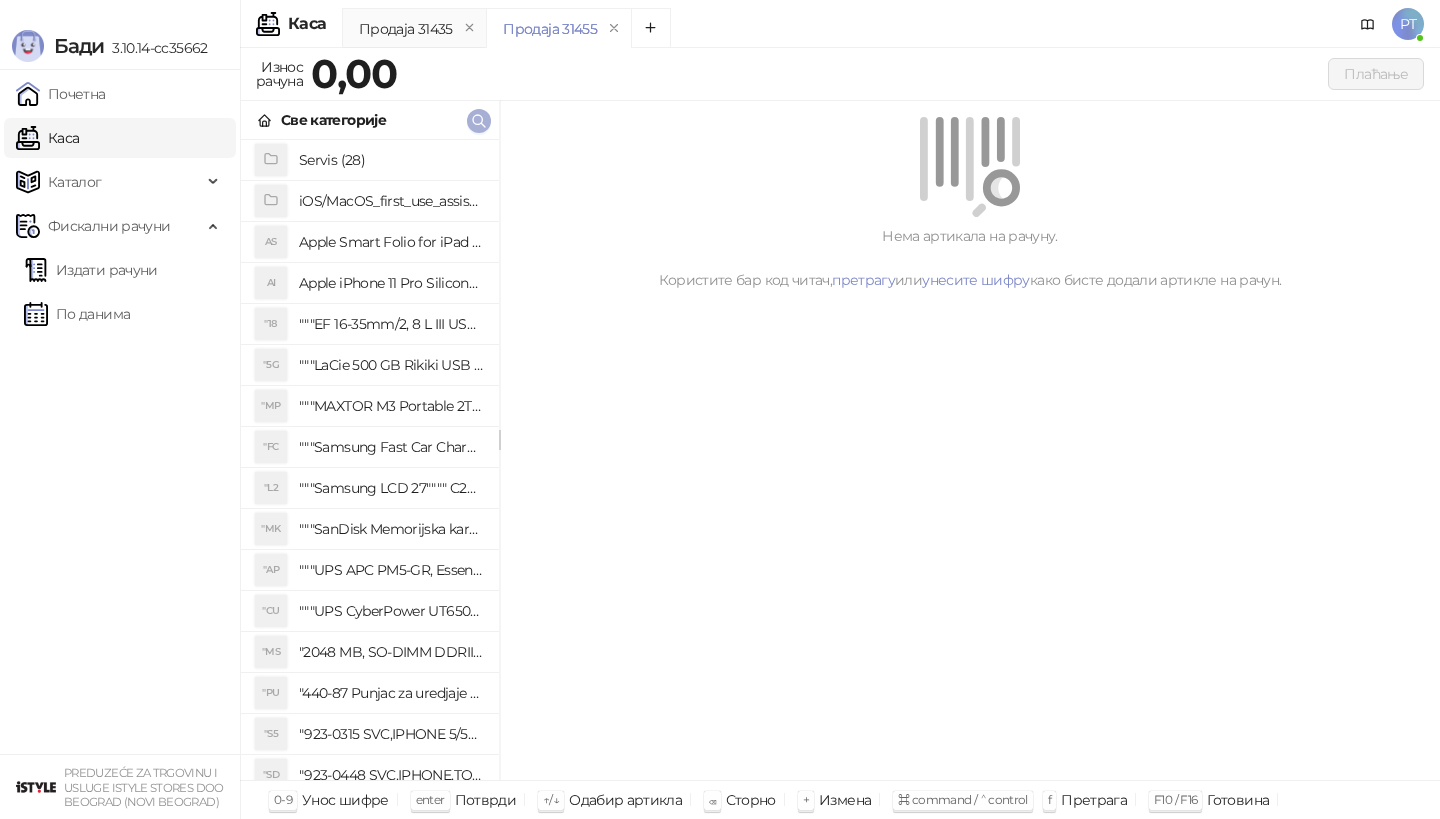 click 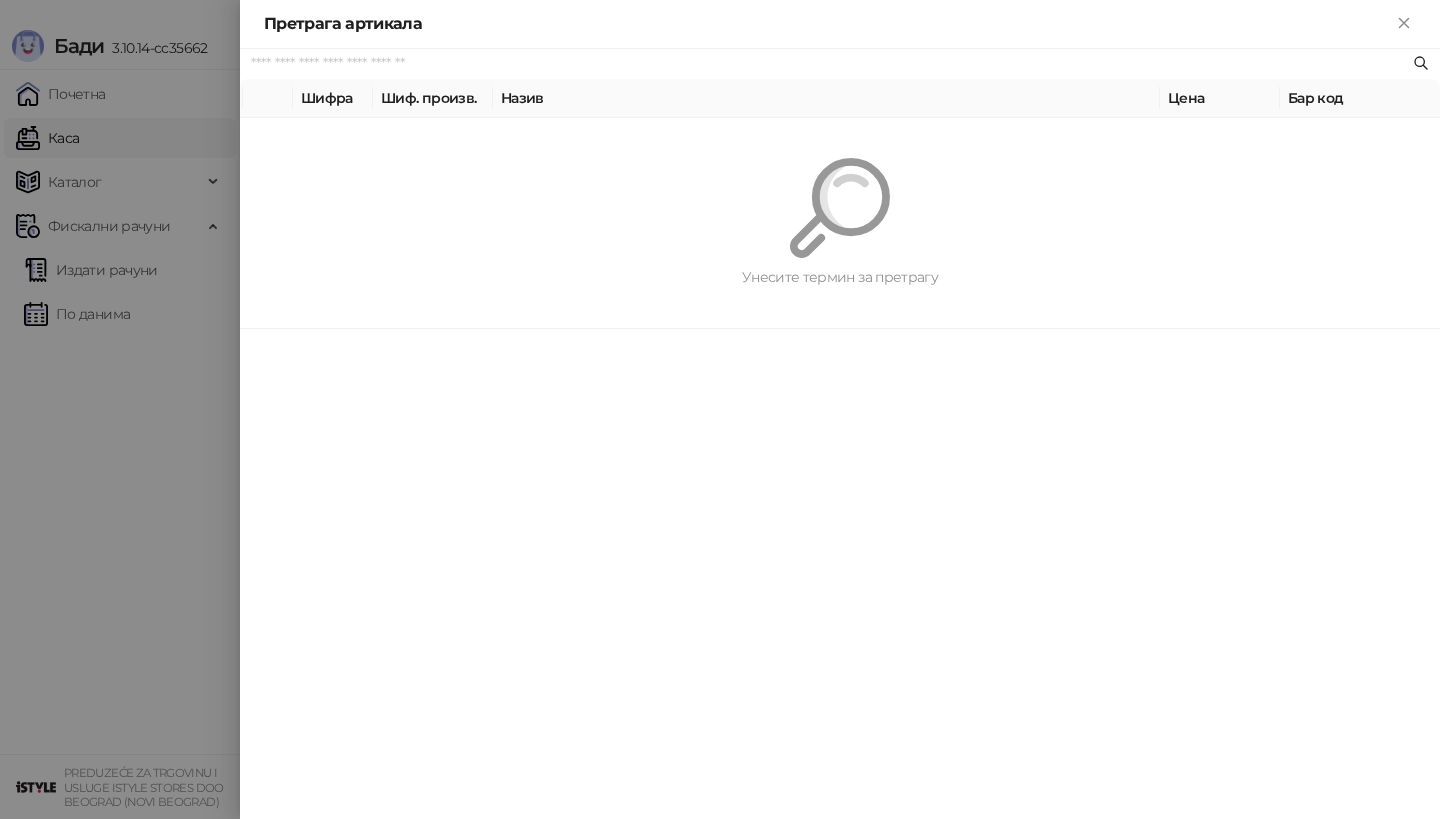 paste on "*********" 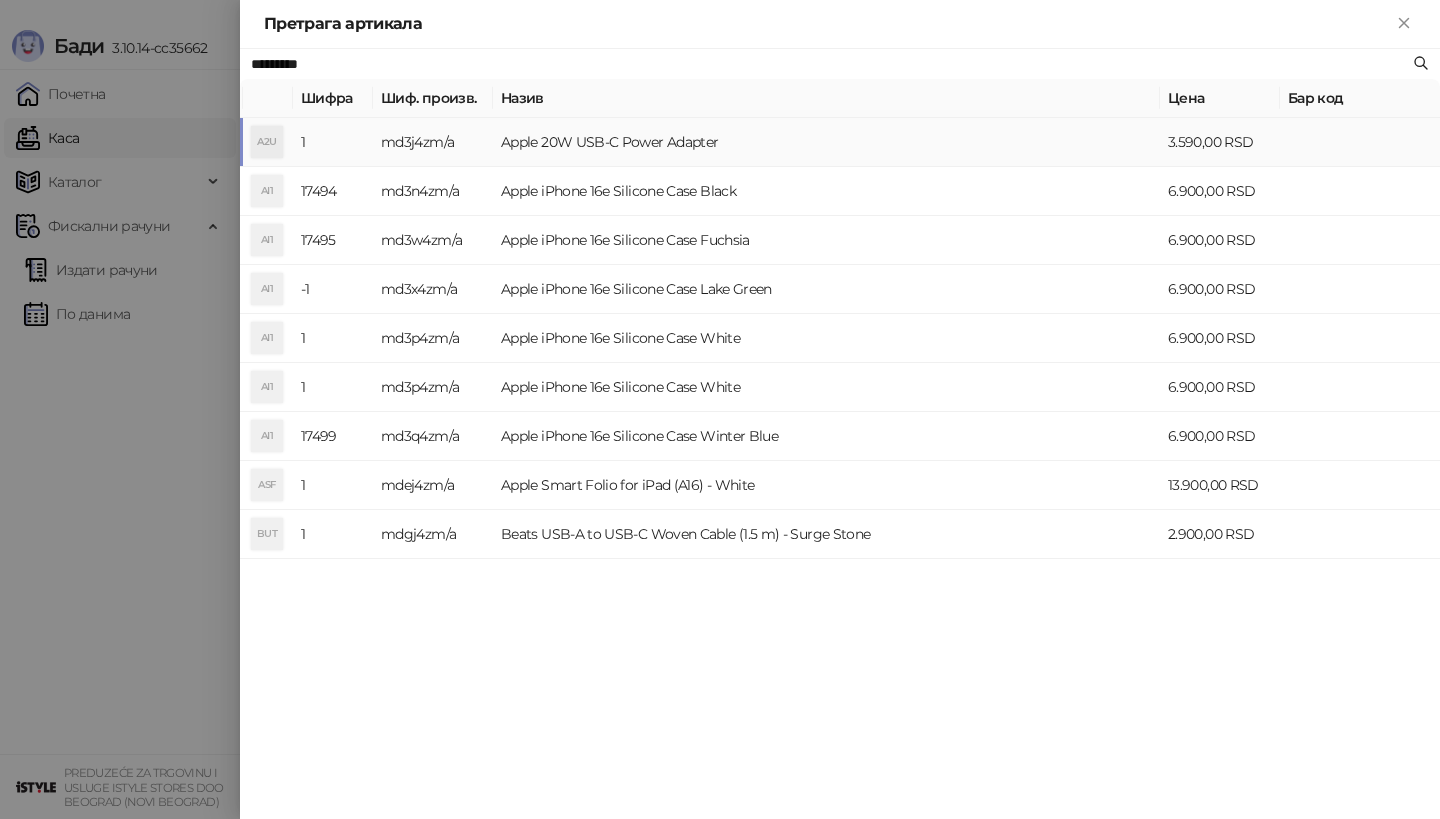 type on "*********" 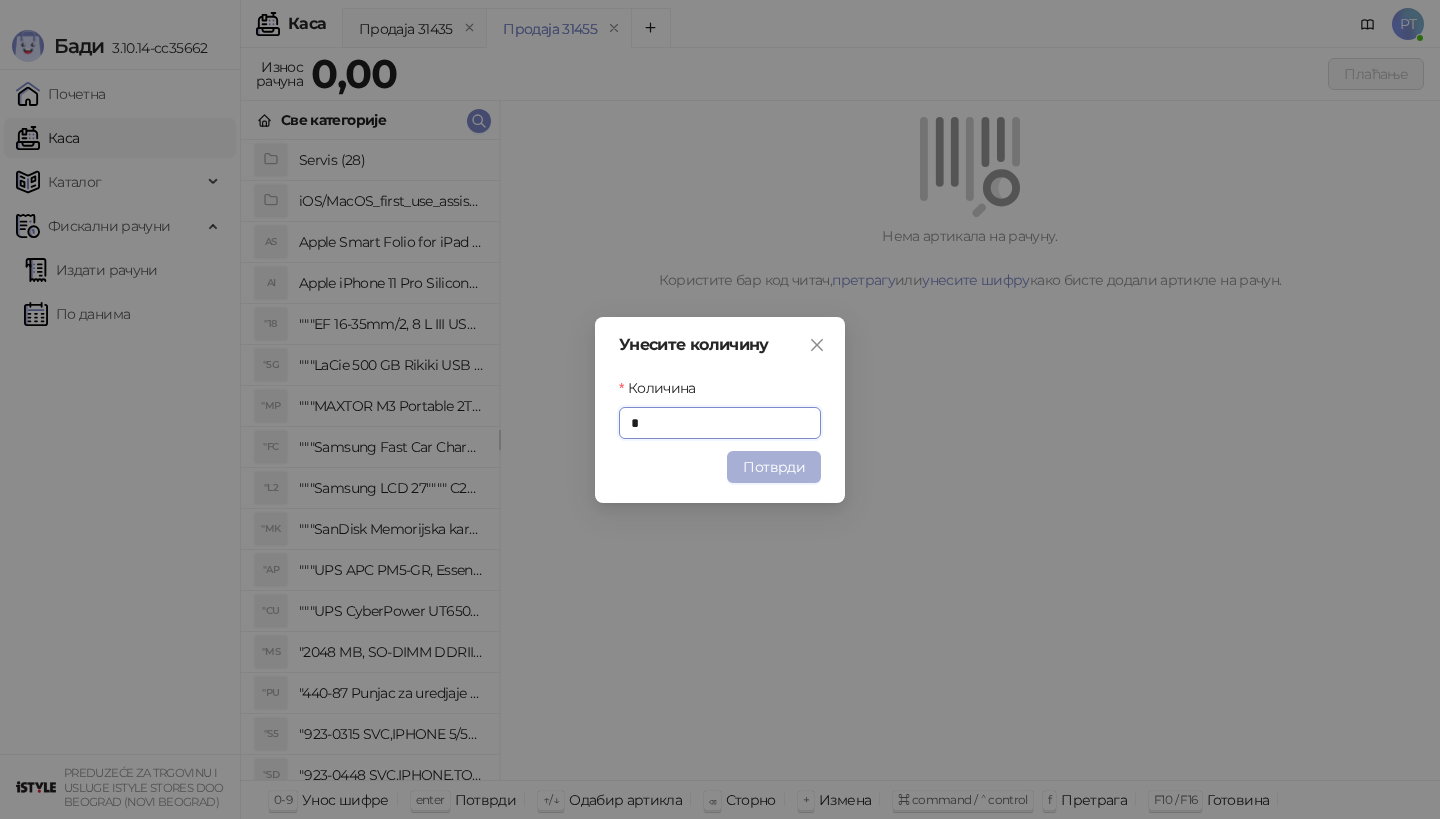 type on "*" 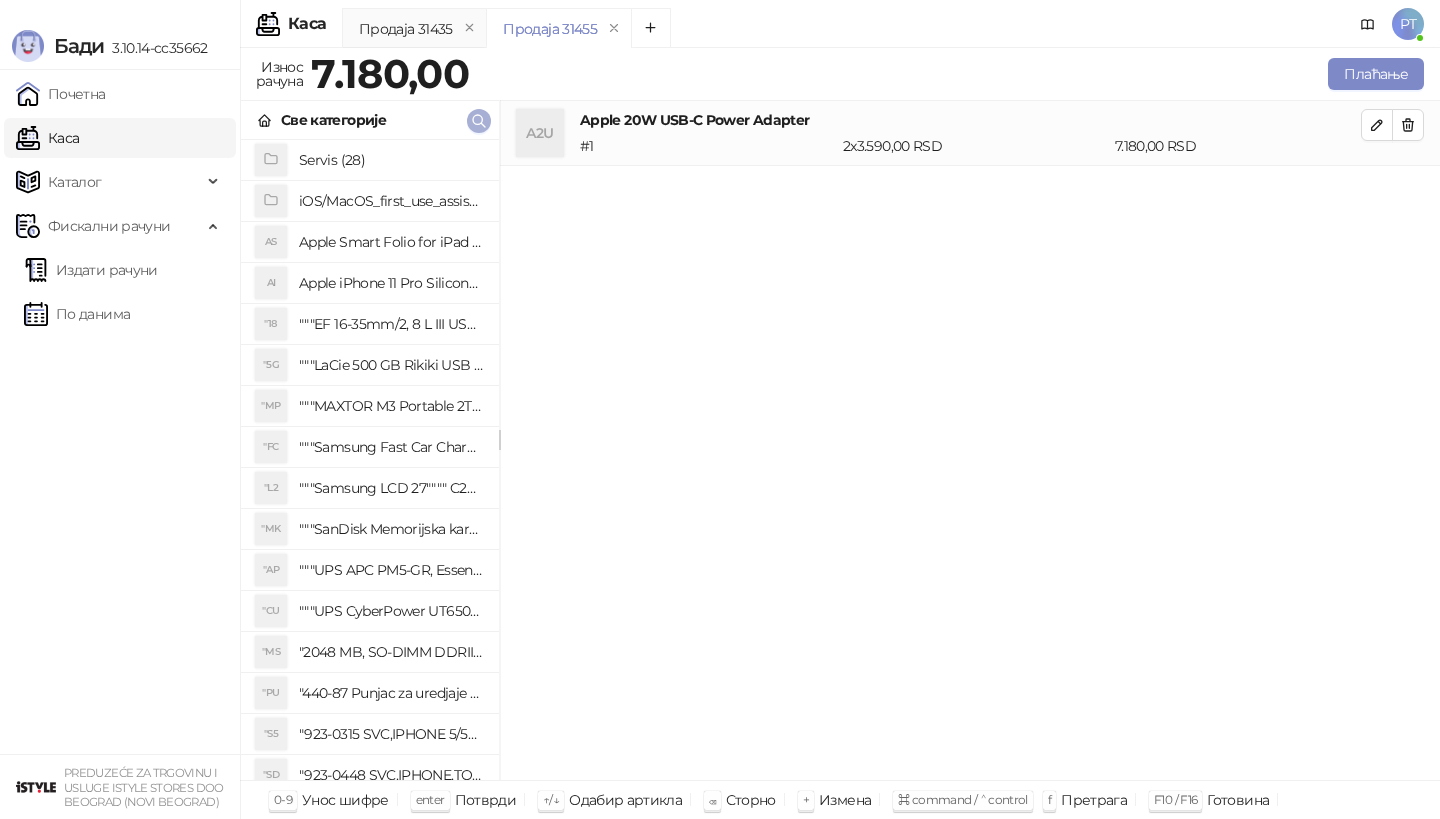 click 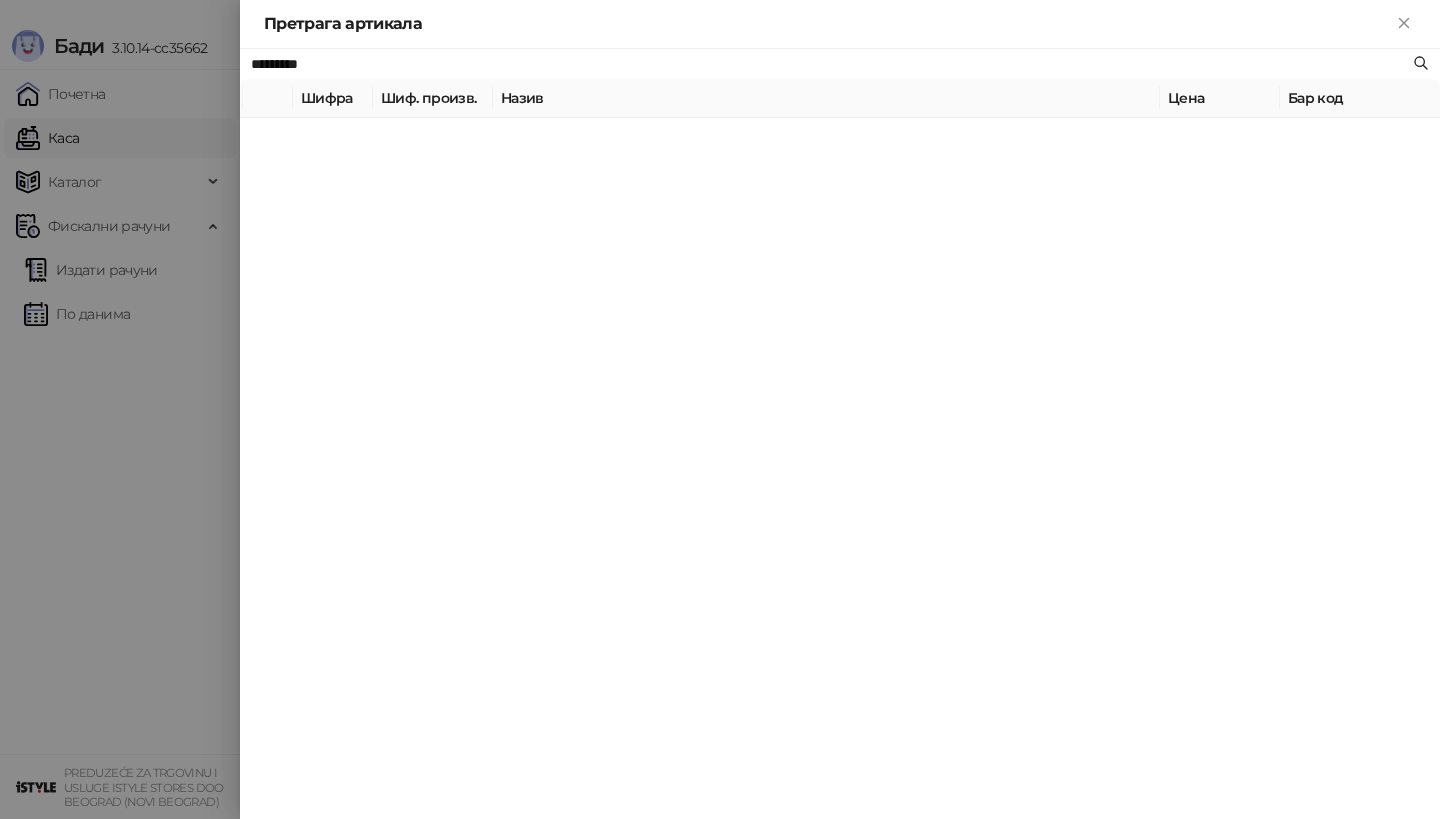 paste 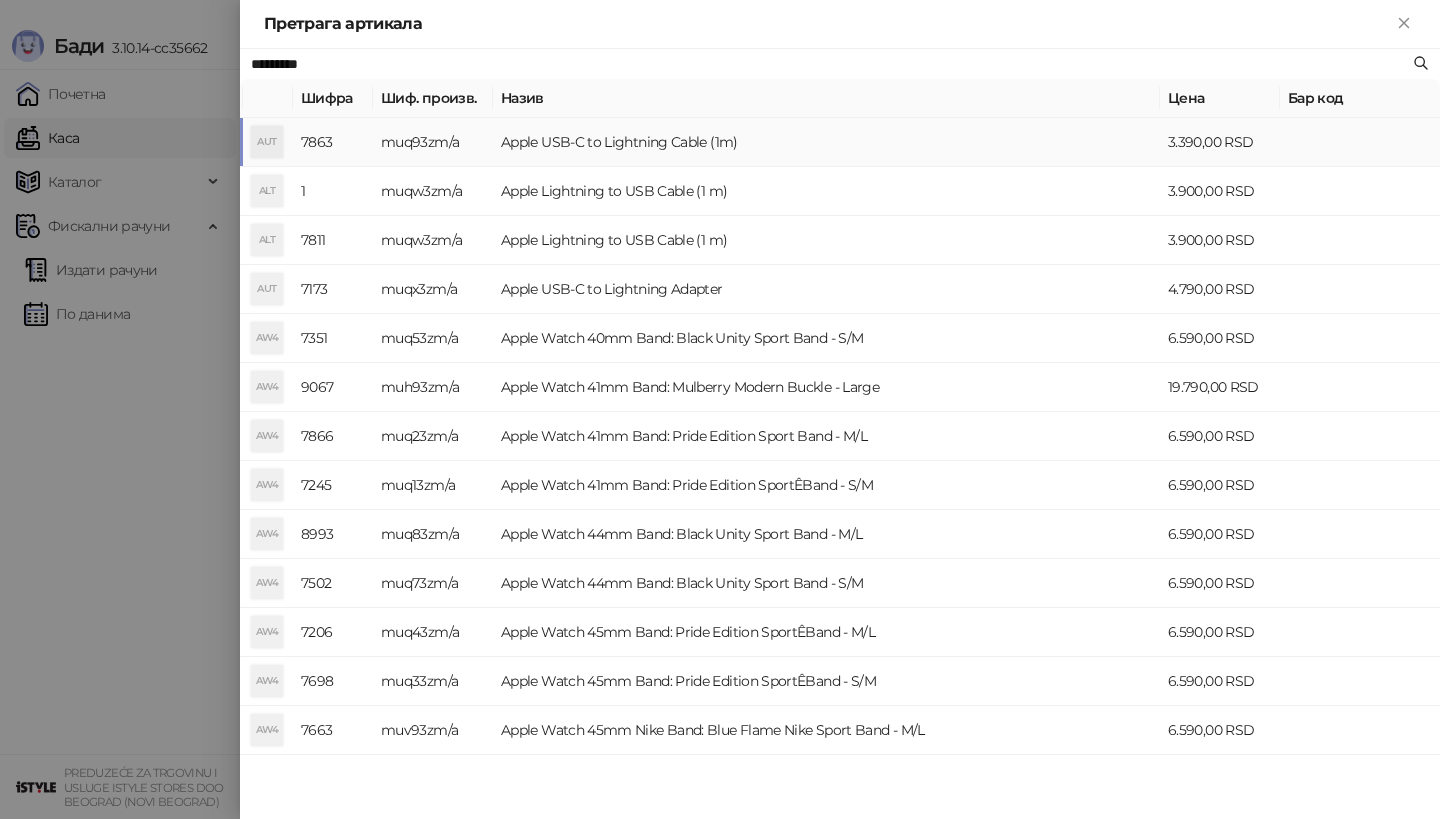 type on "*********" 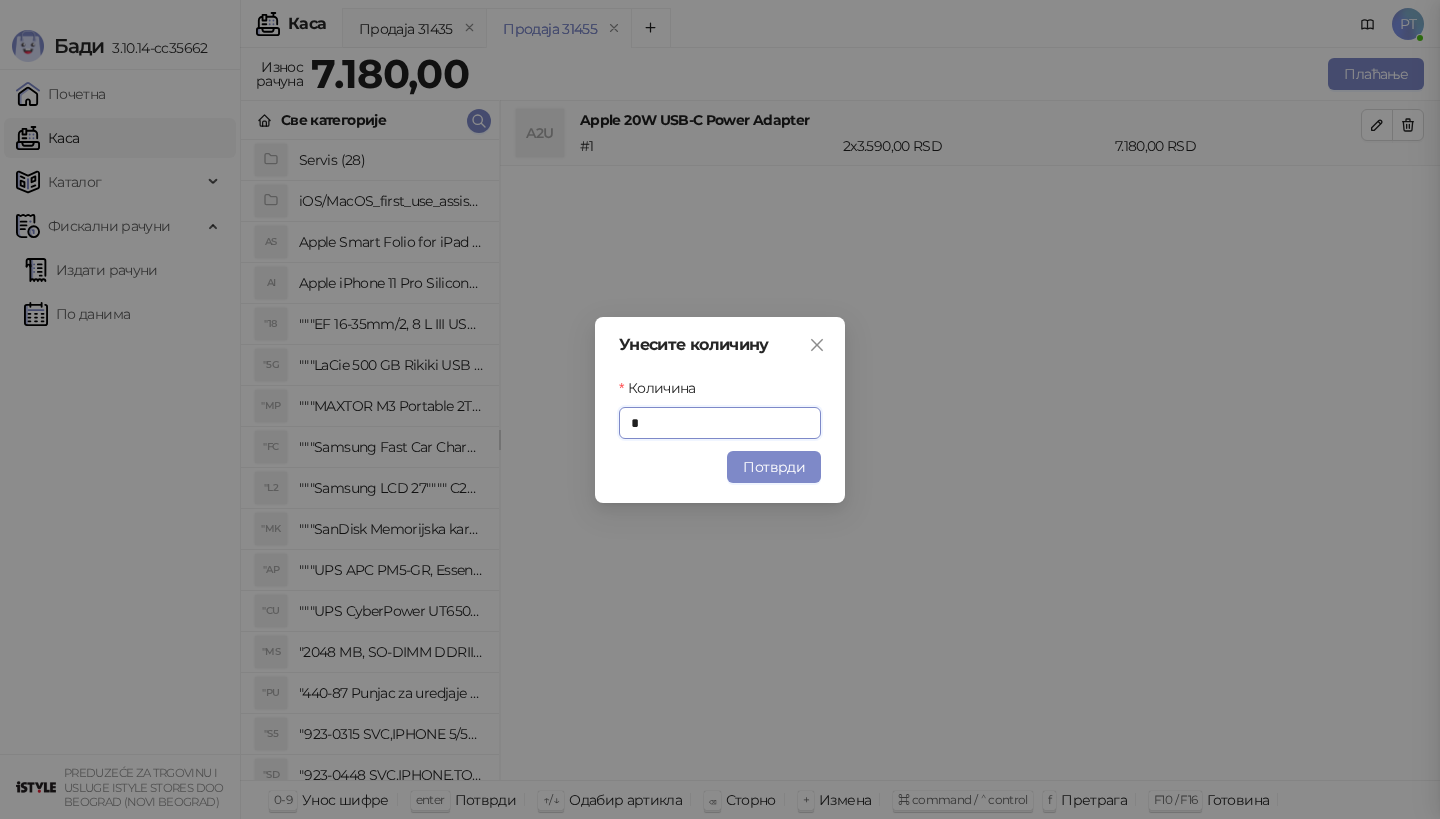 type on "*" 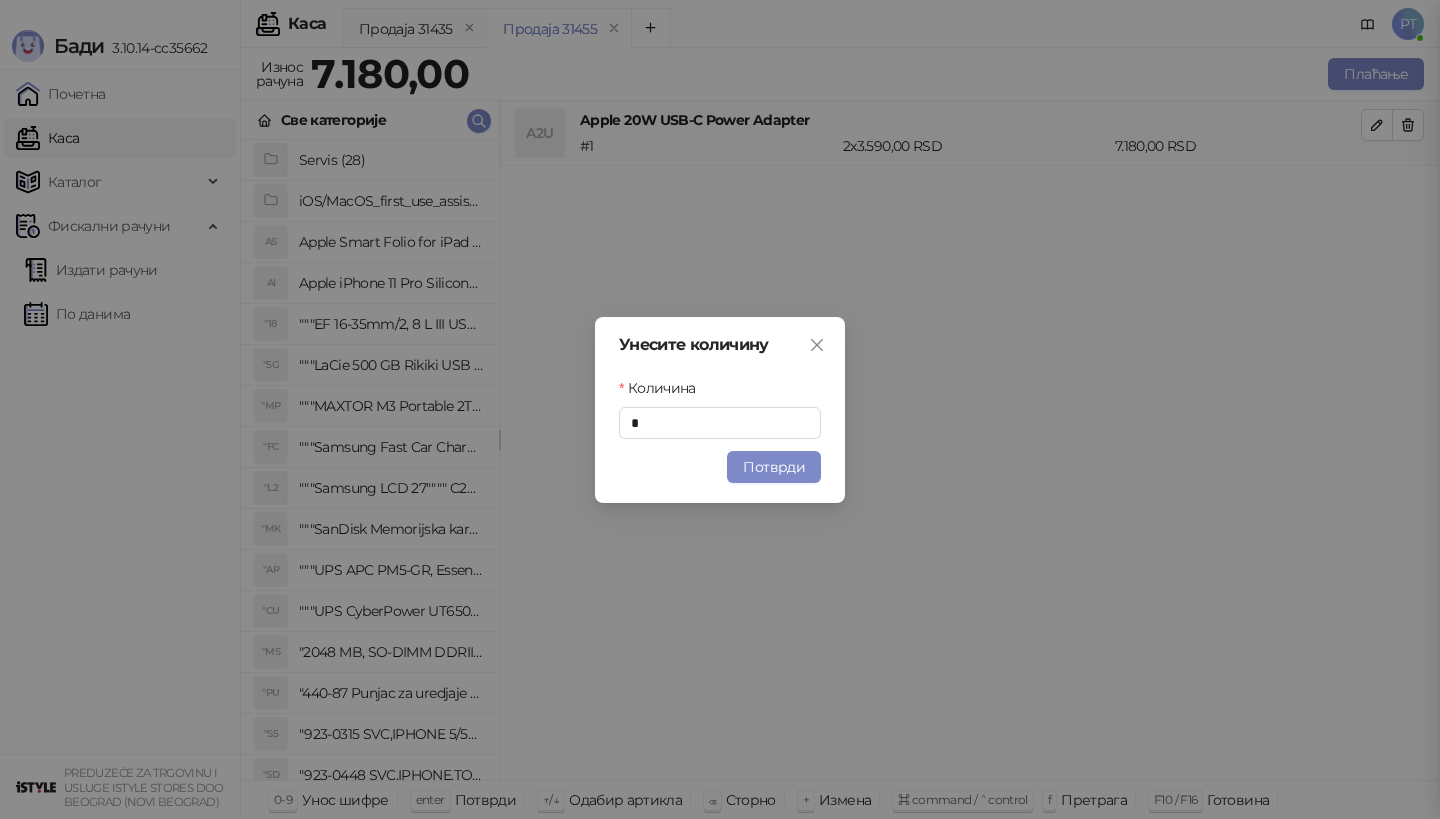 type 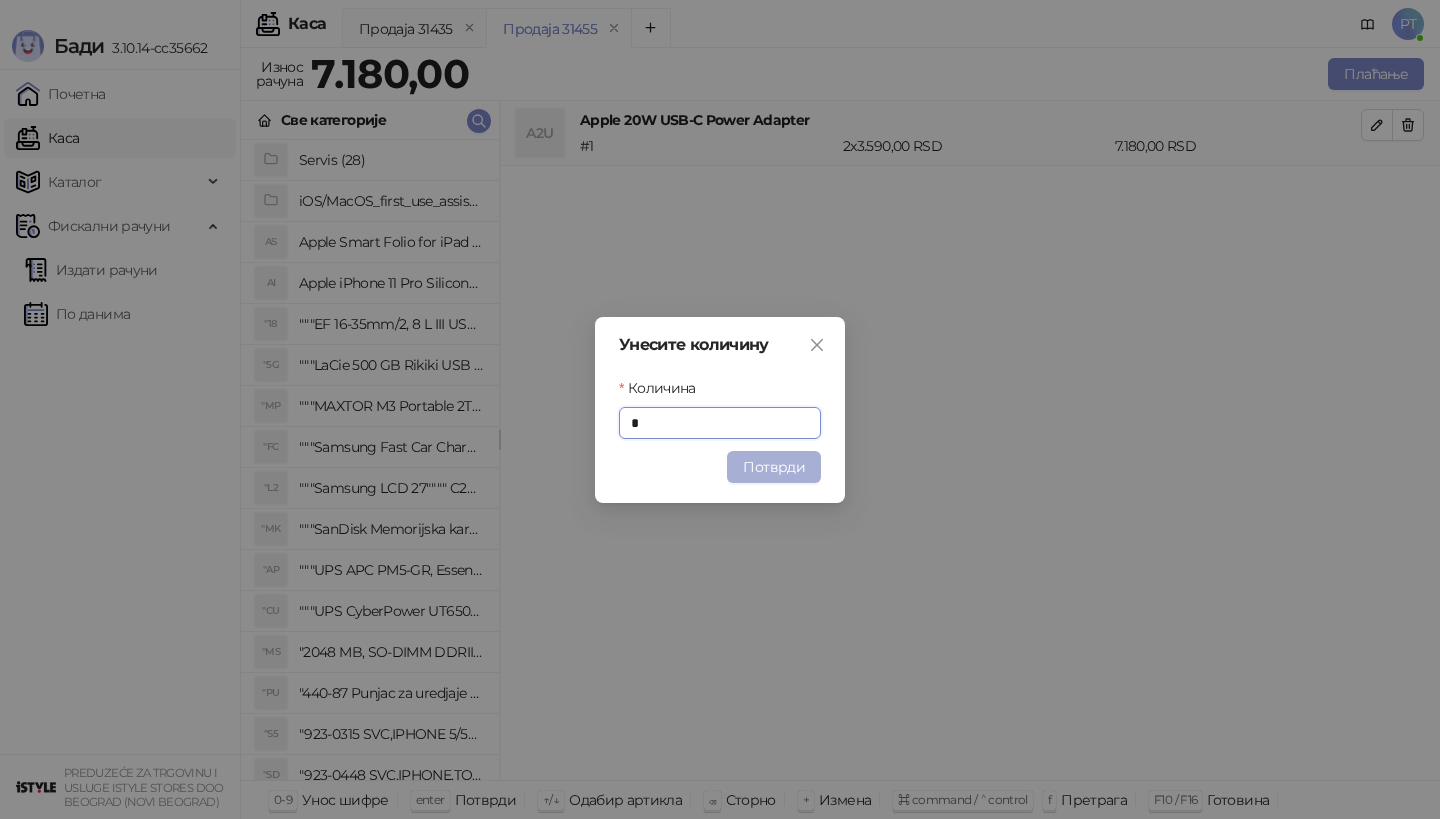 click on "Потврди" at bounding box center [774, 467] 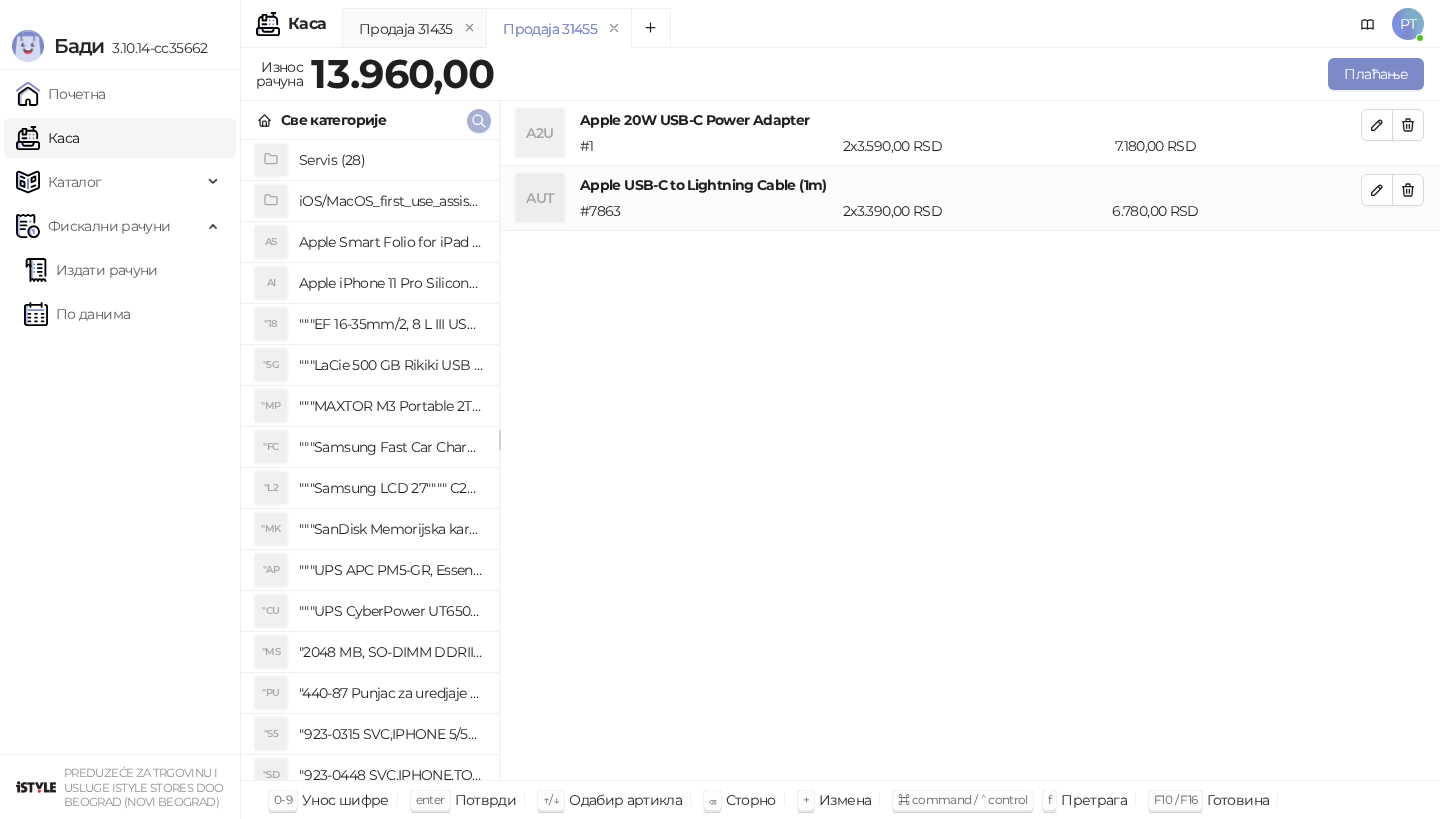 click 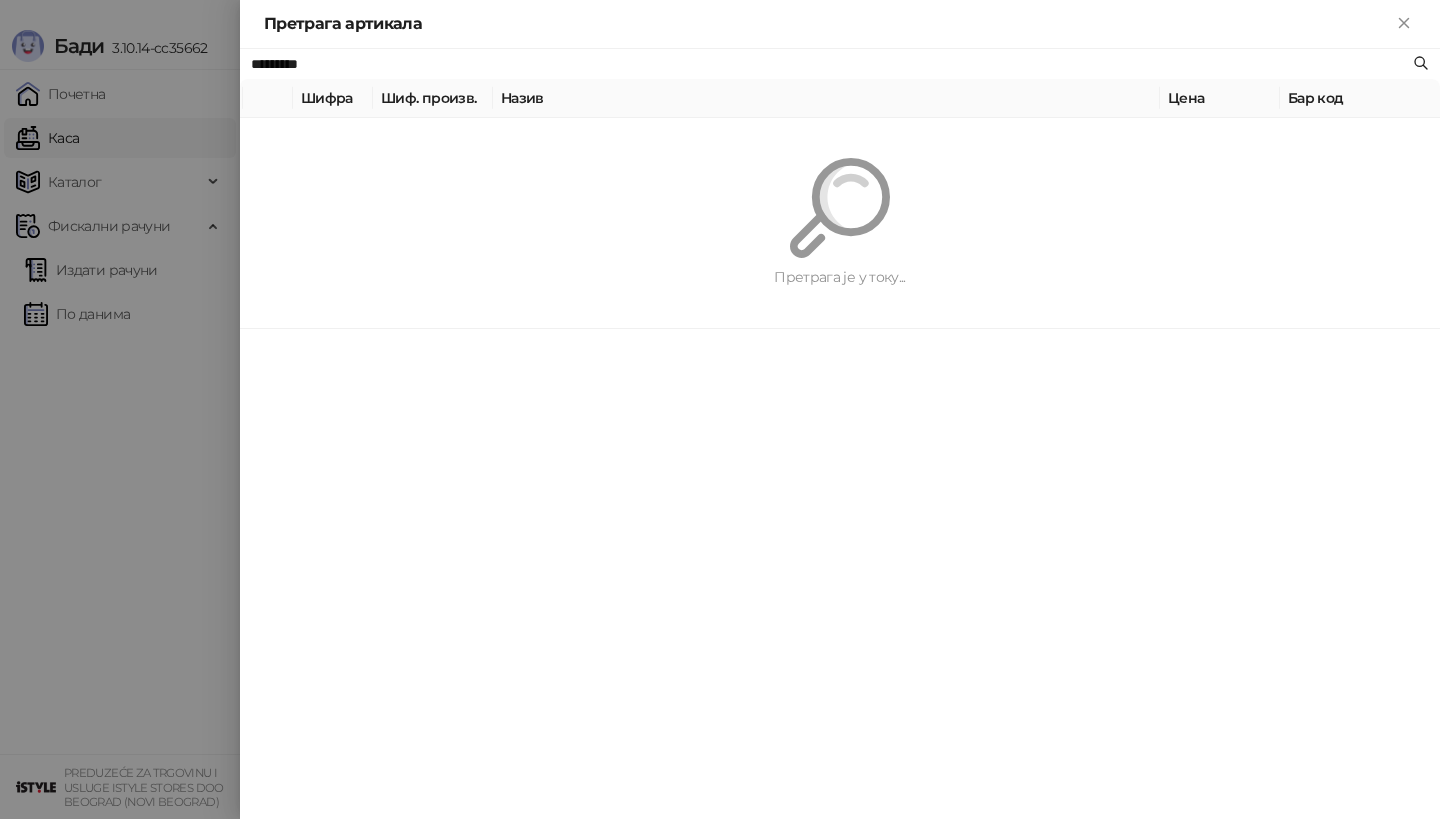 paste on "**********" 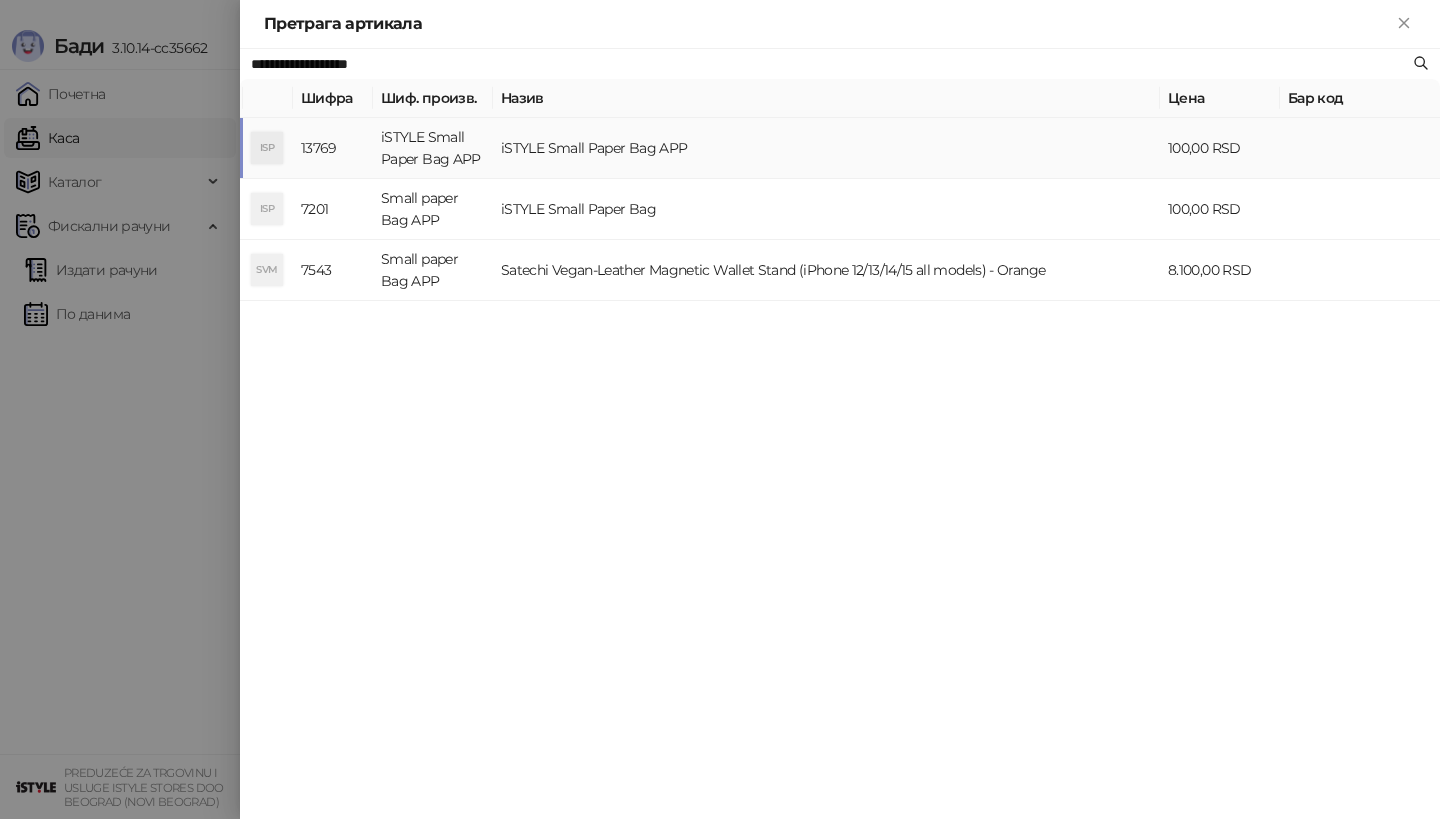 type on "**********" 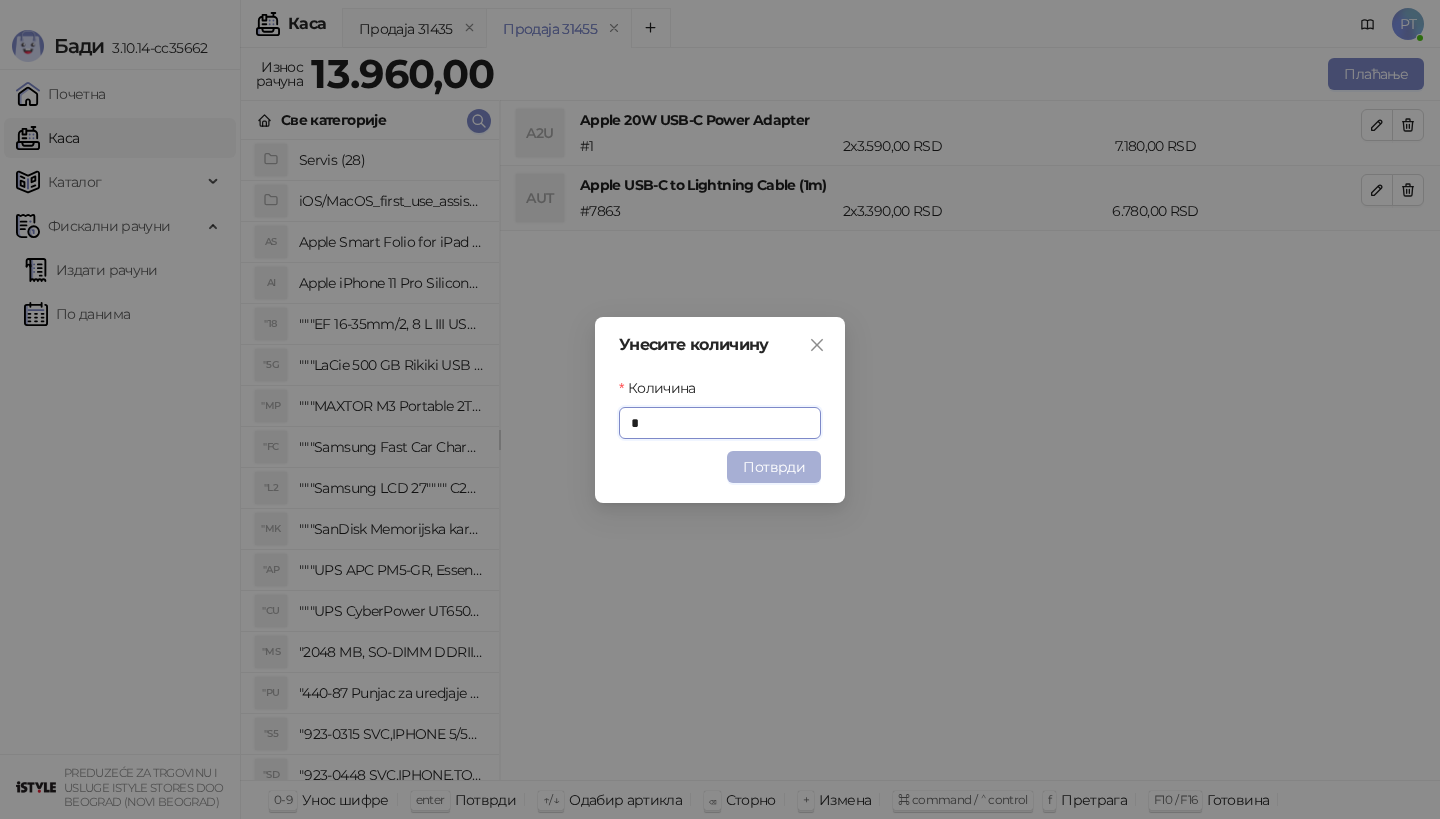 click on "Потврди" at bounding box center (774, 467) 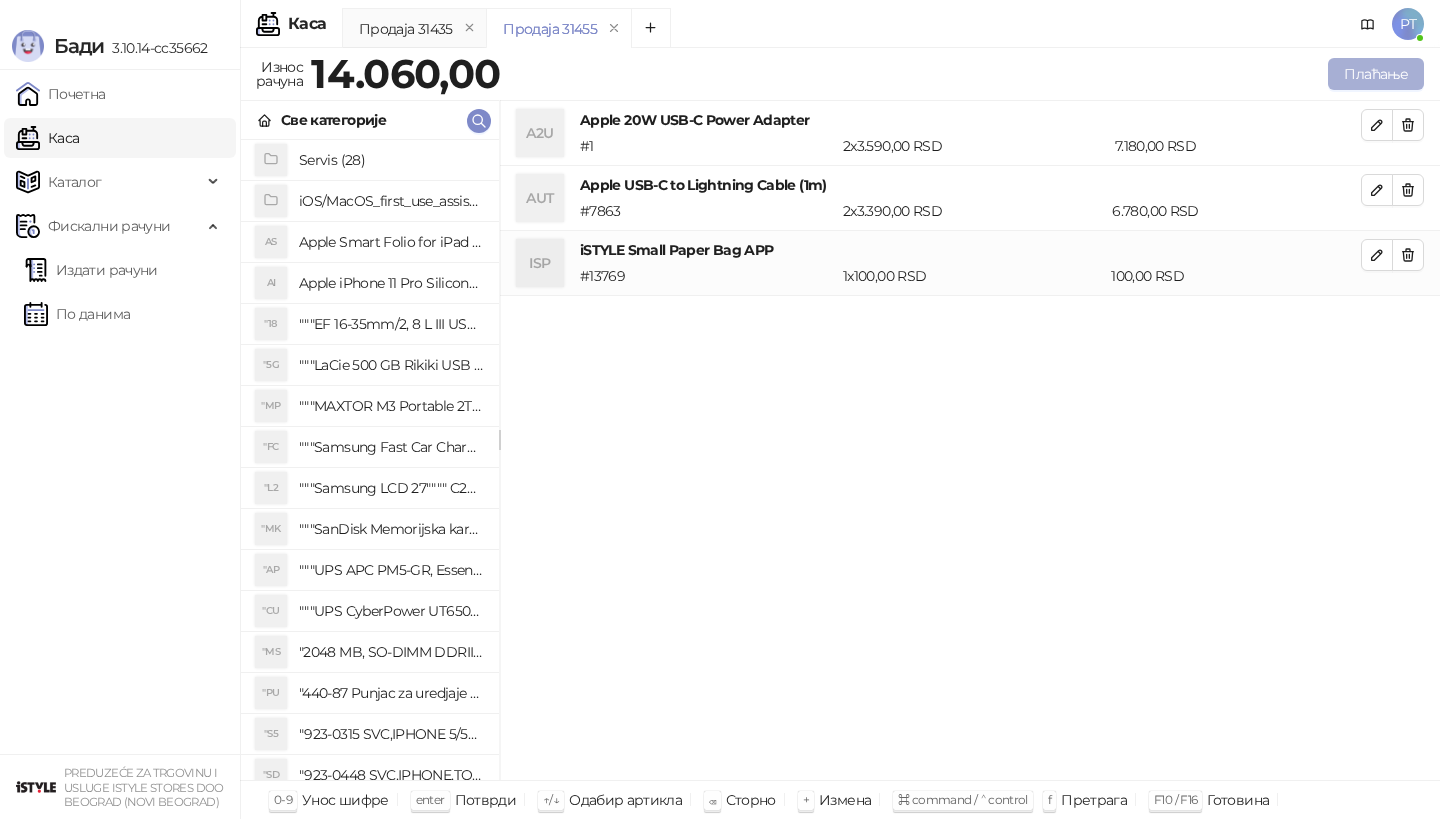 click on "Плаћање" at bounding box center [1376, 74] 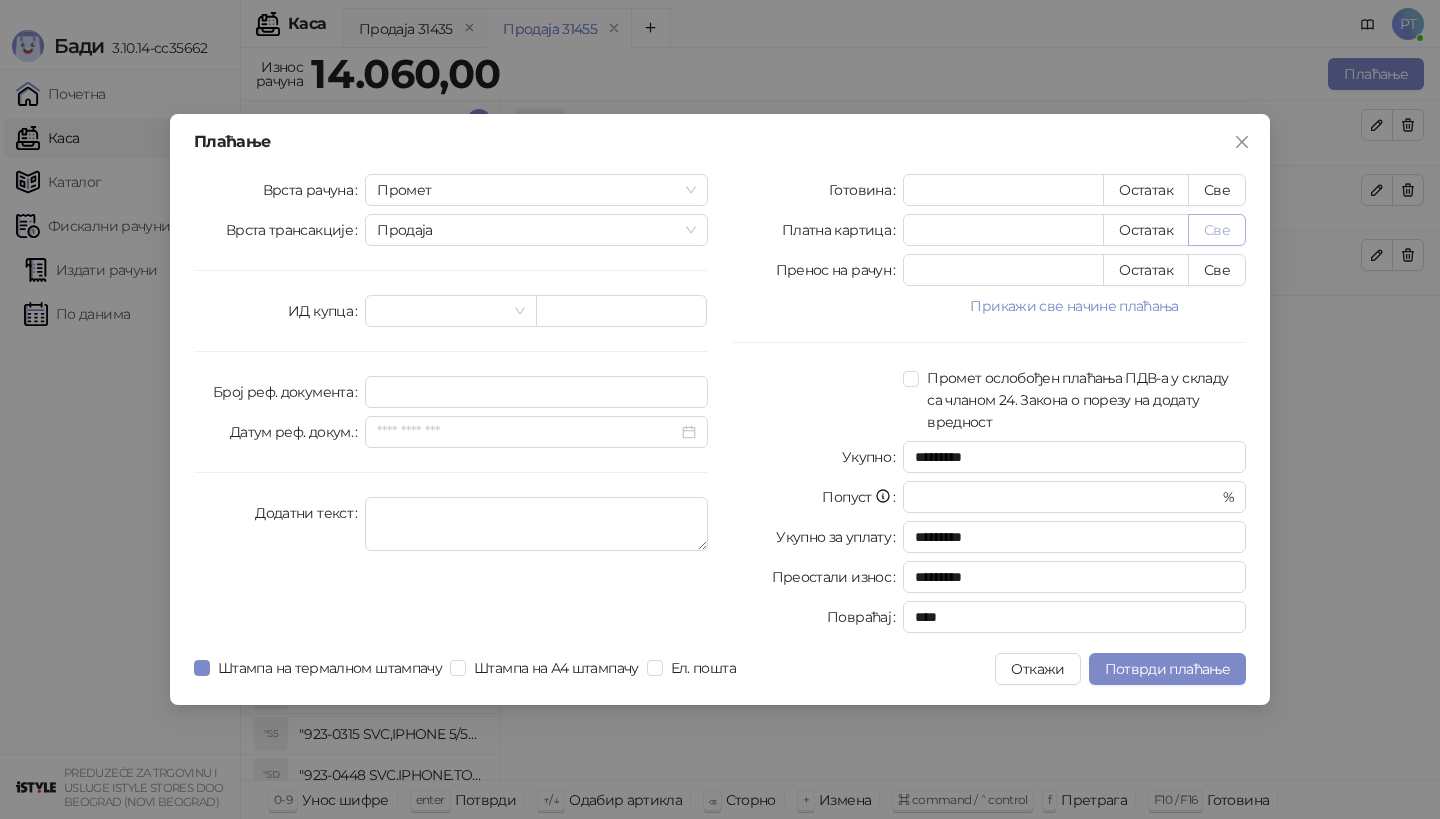 click on "Све" at bounding box center (1217, 230) 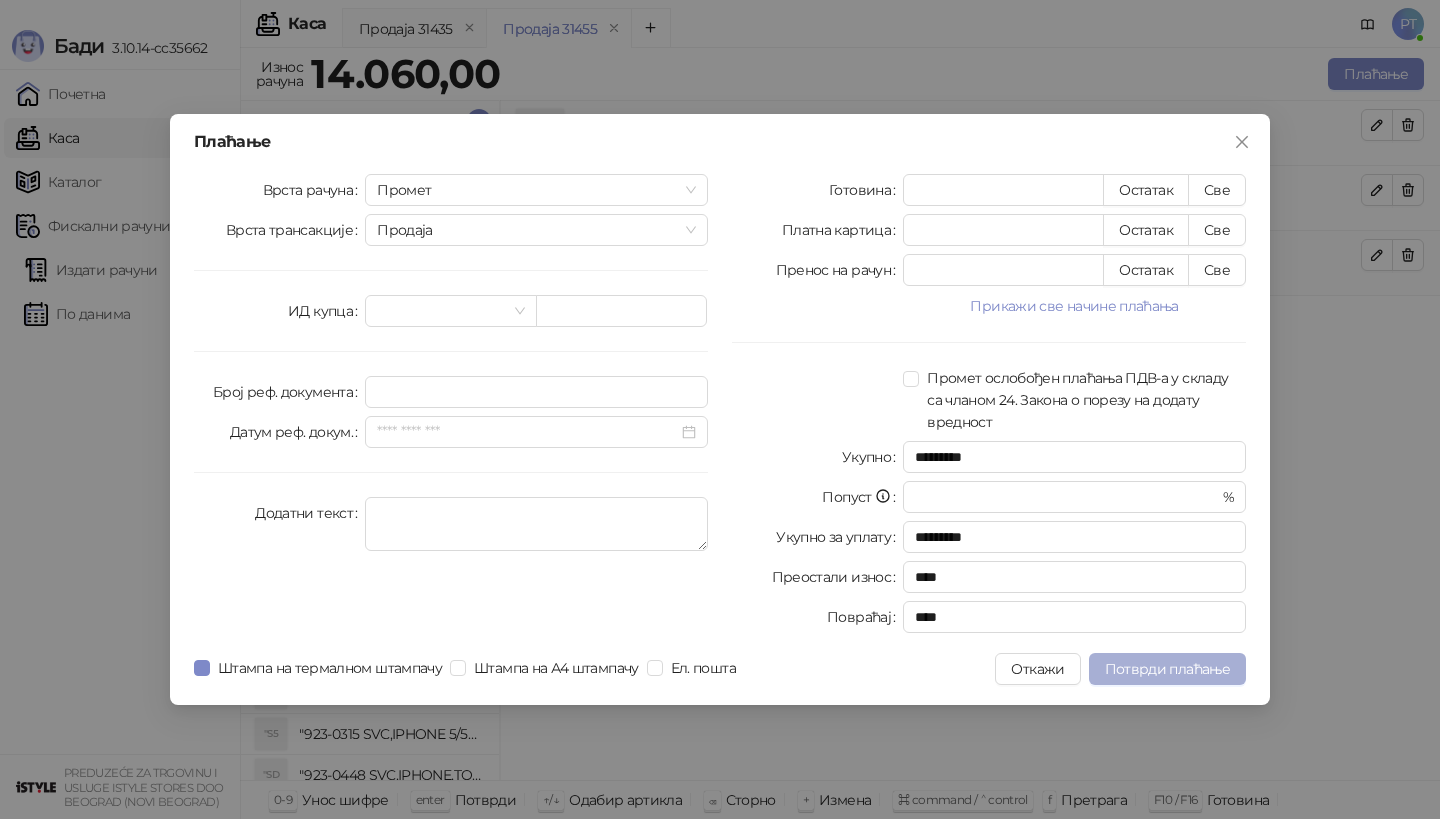 click on "Потврди плаћање" at bounding box center [1167, 669] 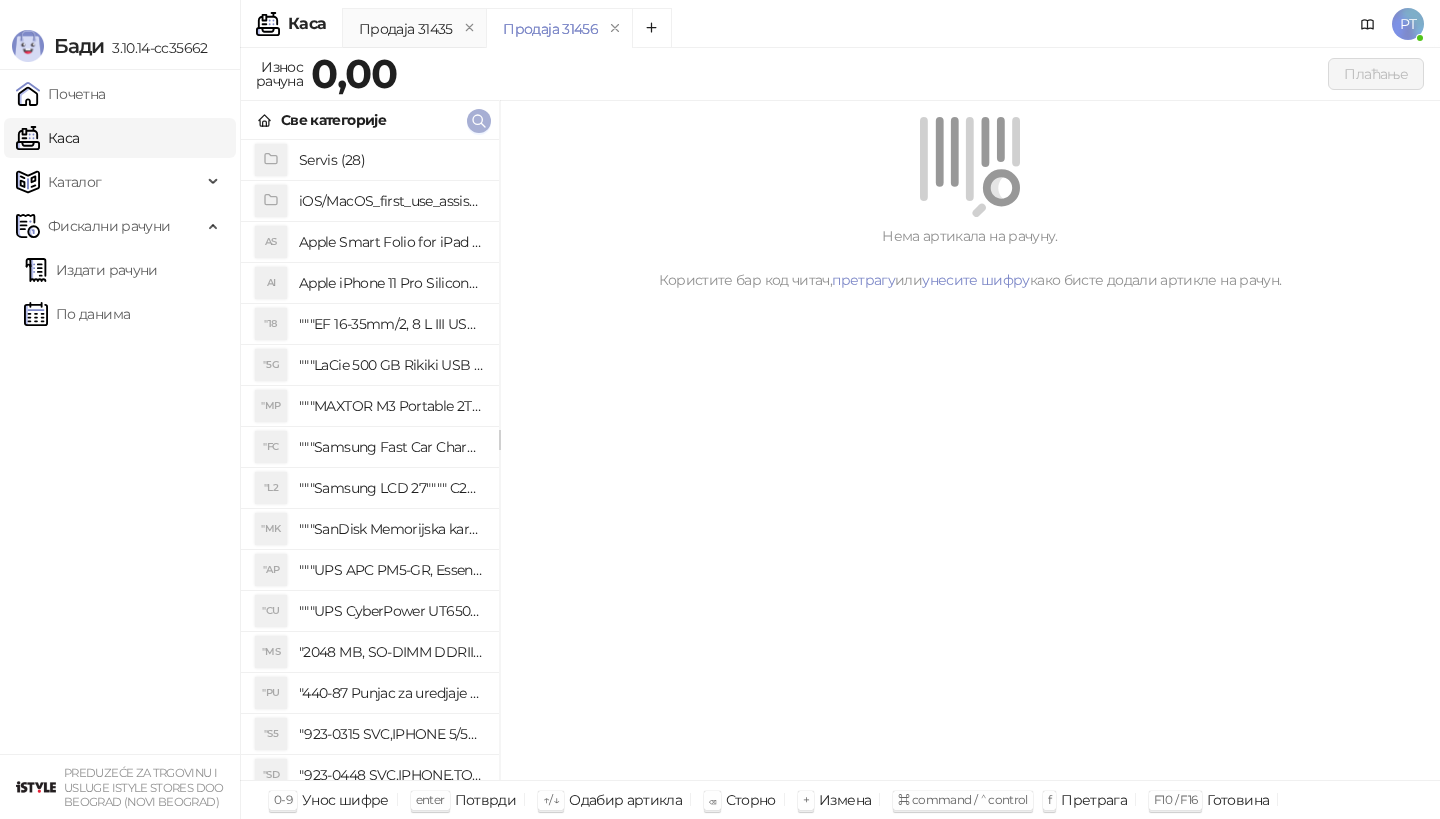 click 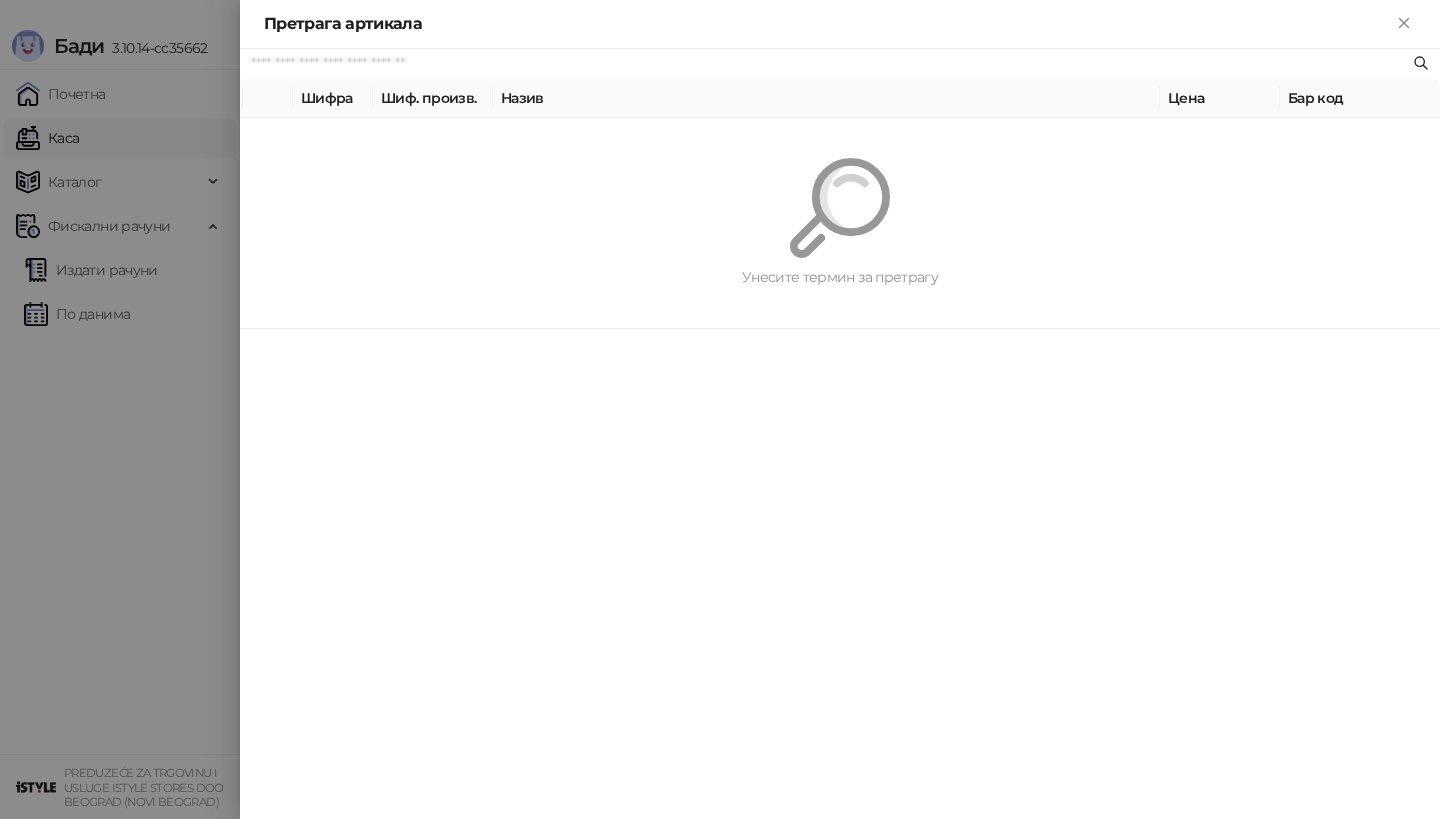 paste on "*********" 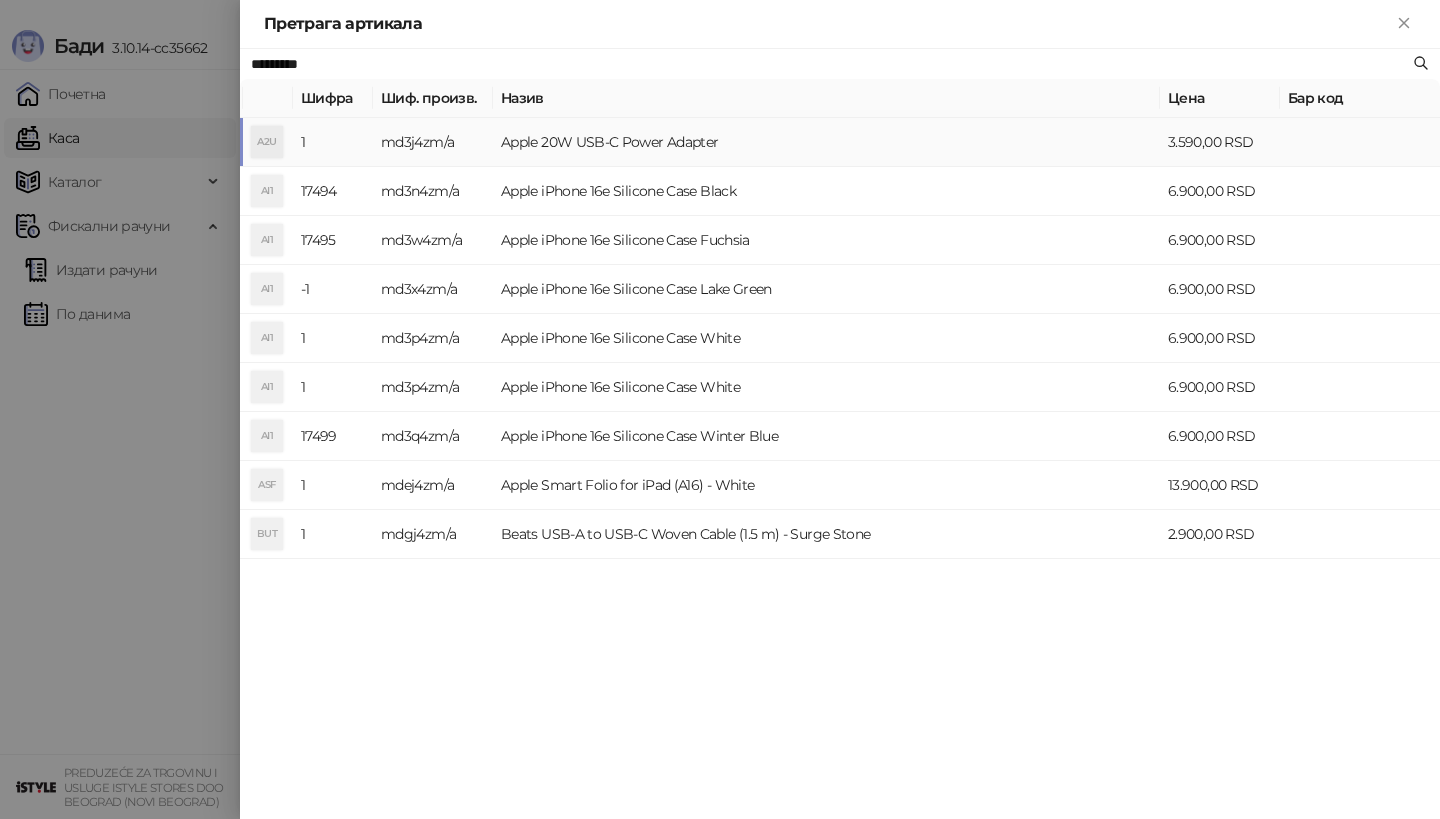 click on "A2U" at bounding box center (267, 142) 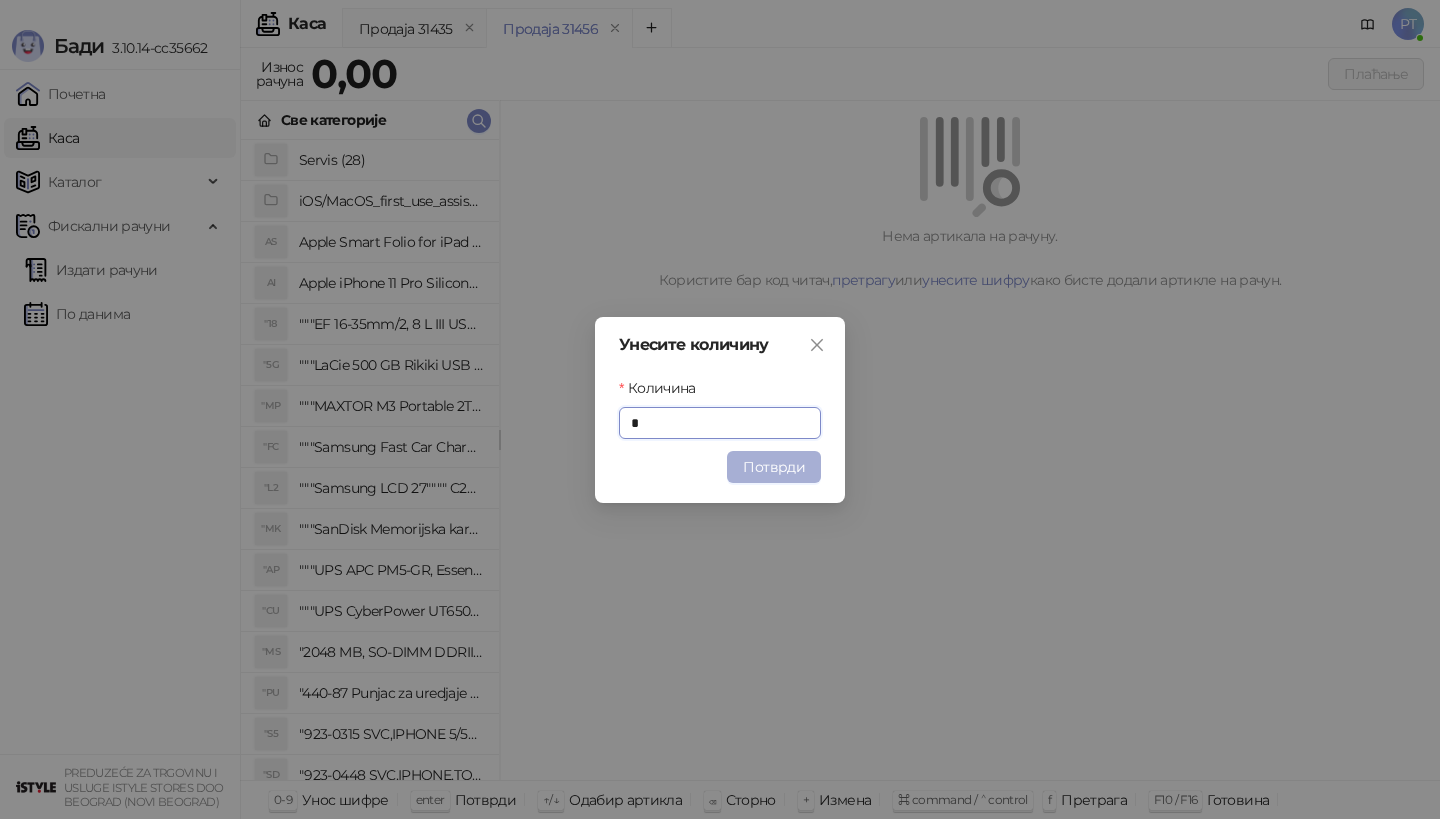 click on "Потврди" at bounding box center (774, 467) 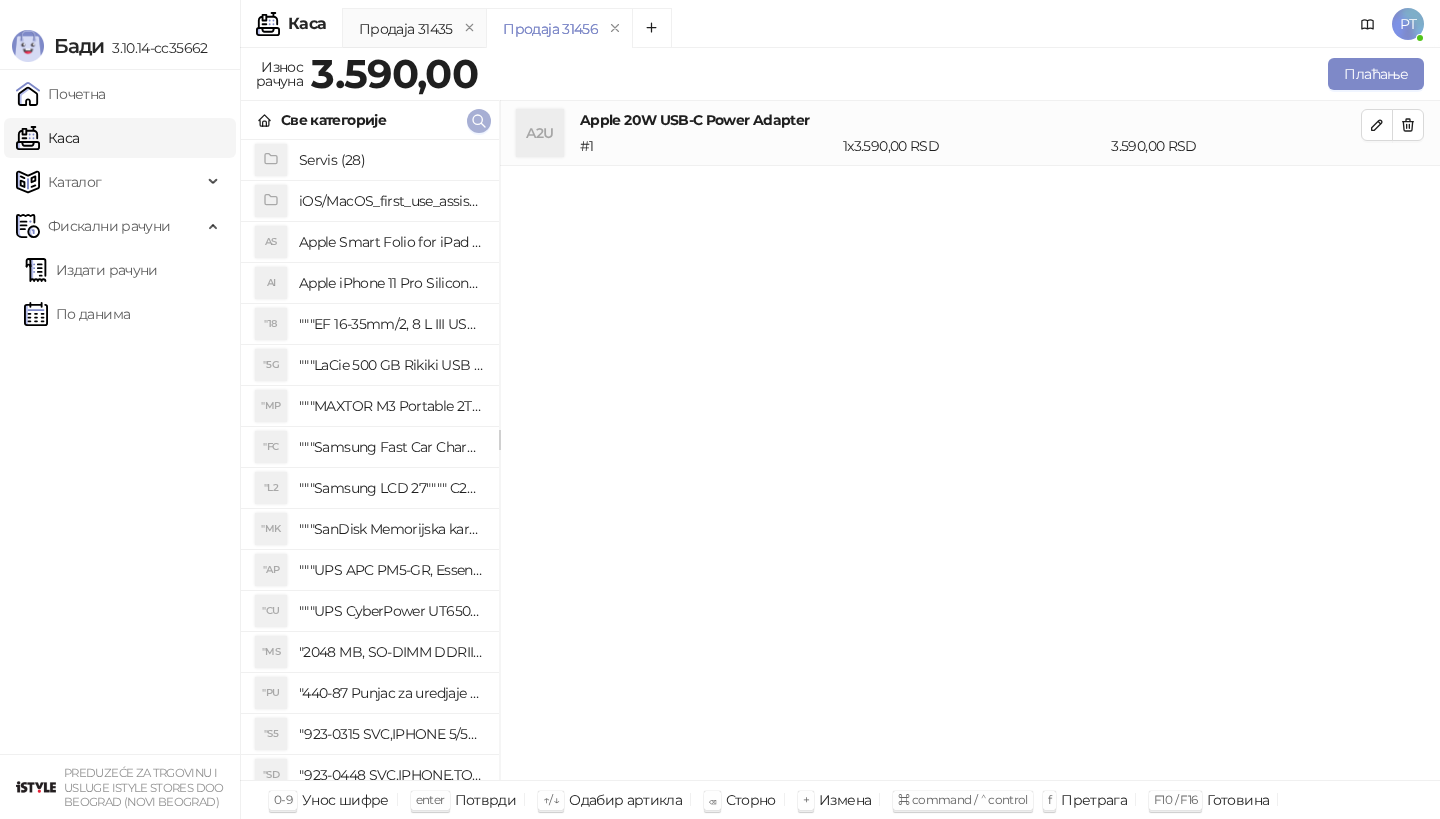 click 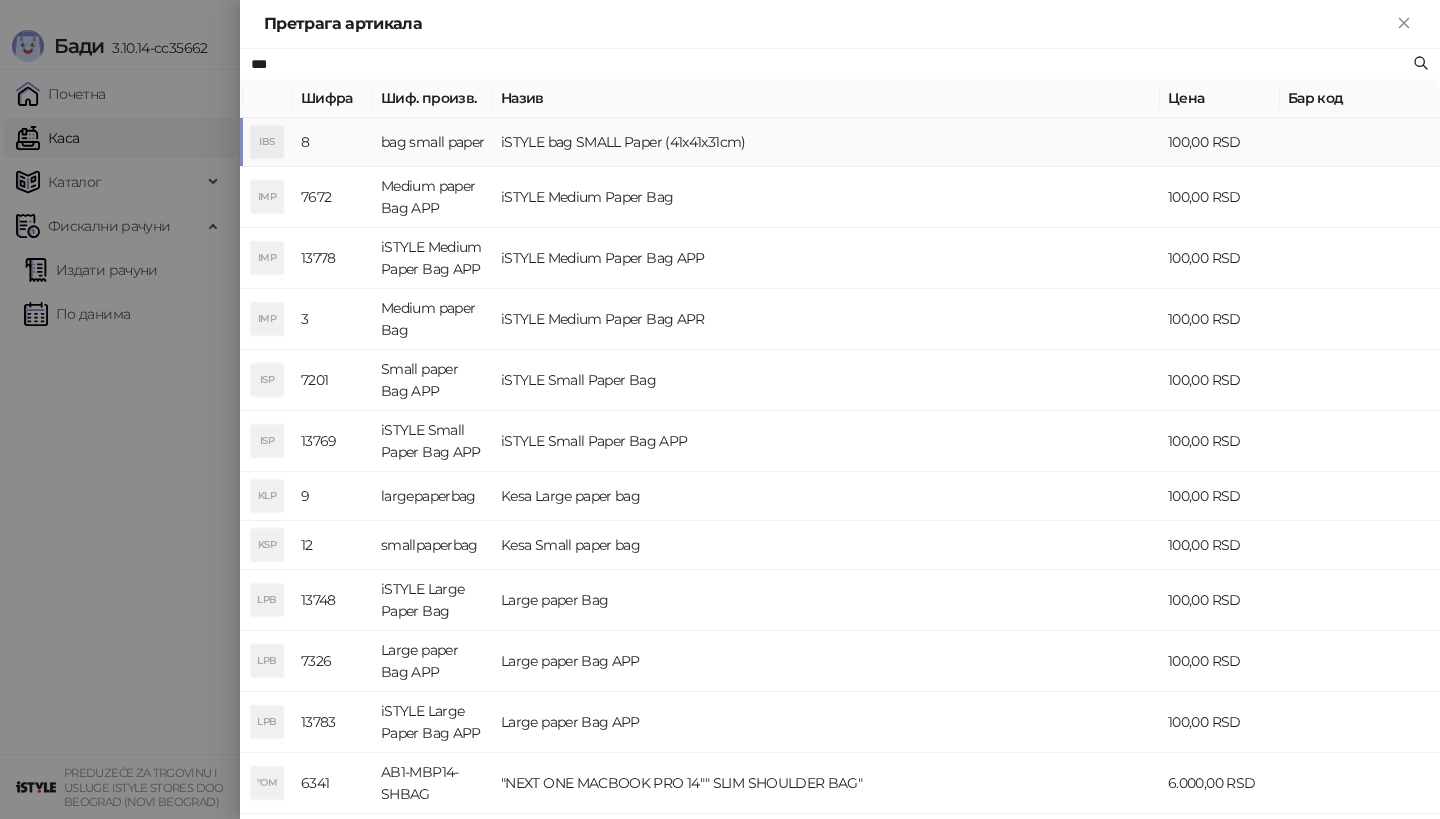 click on "IBS" at bounding box center (267, 142) 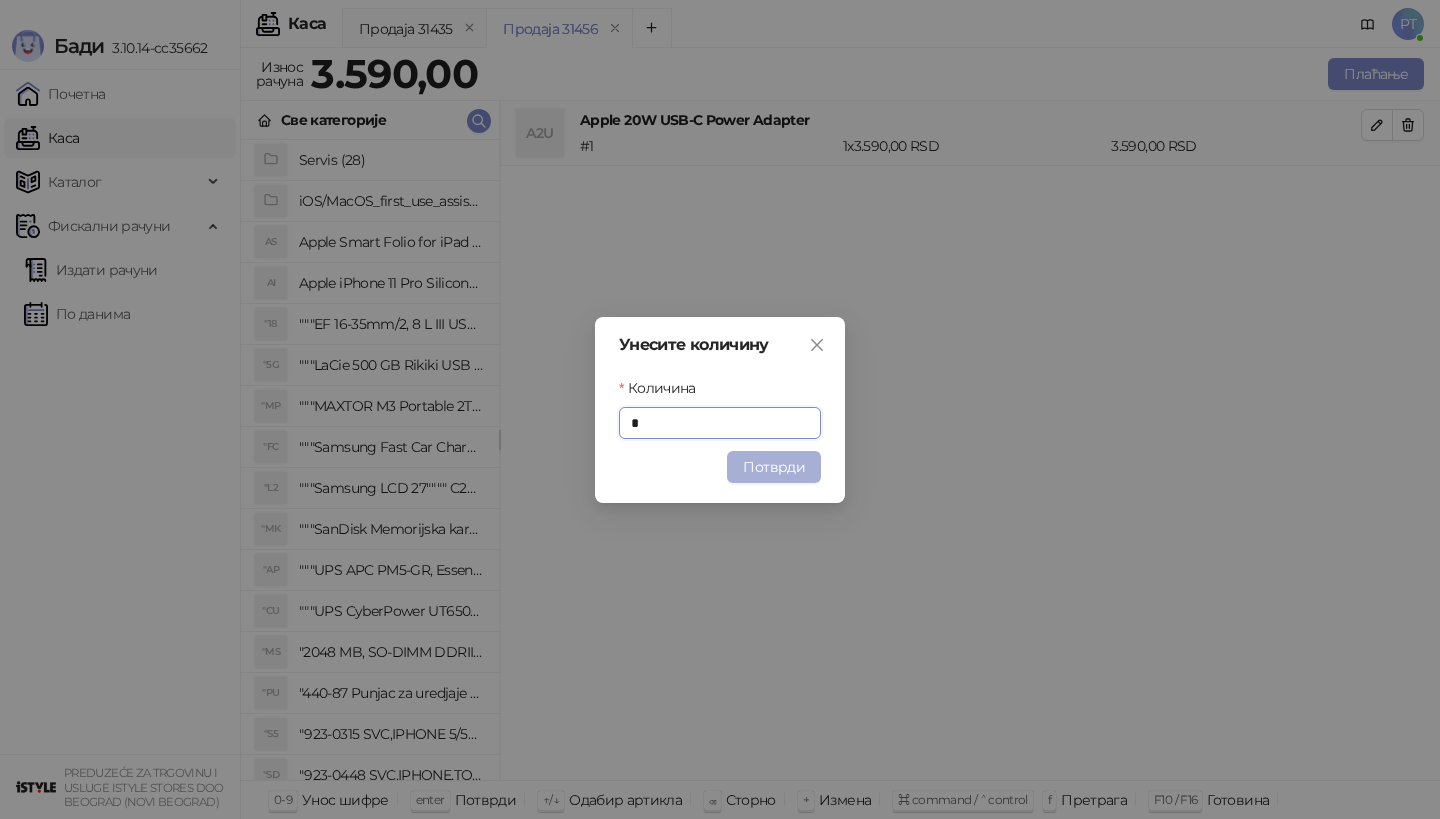 click on "Потврди" at bounding box center (774, 467) 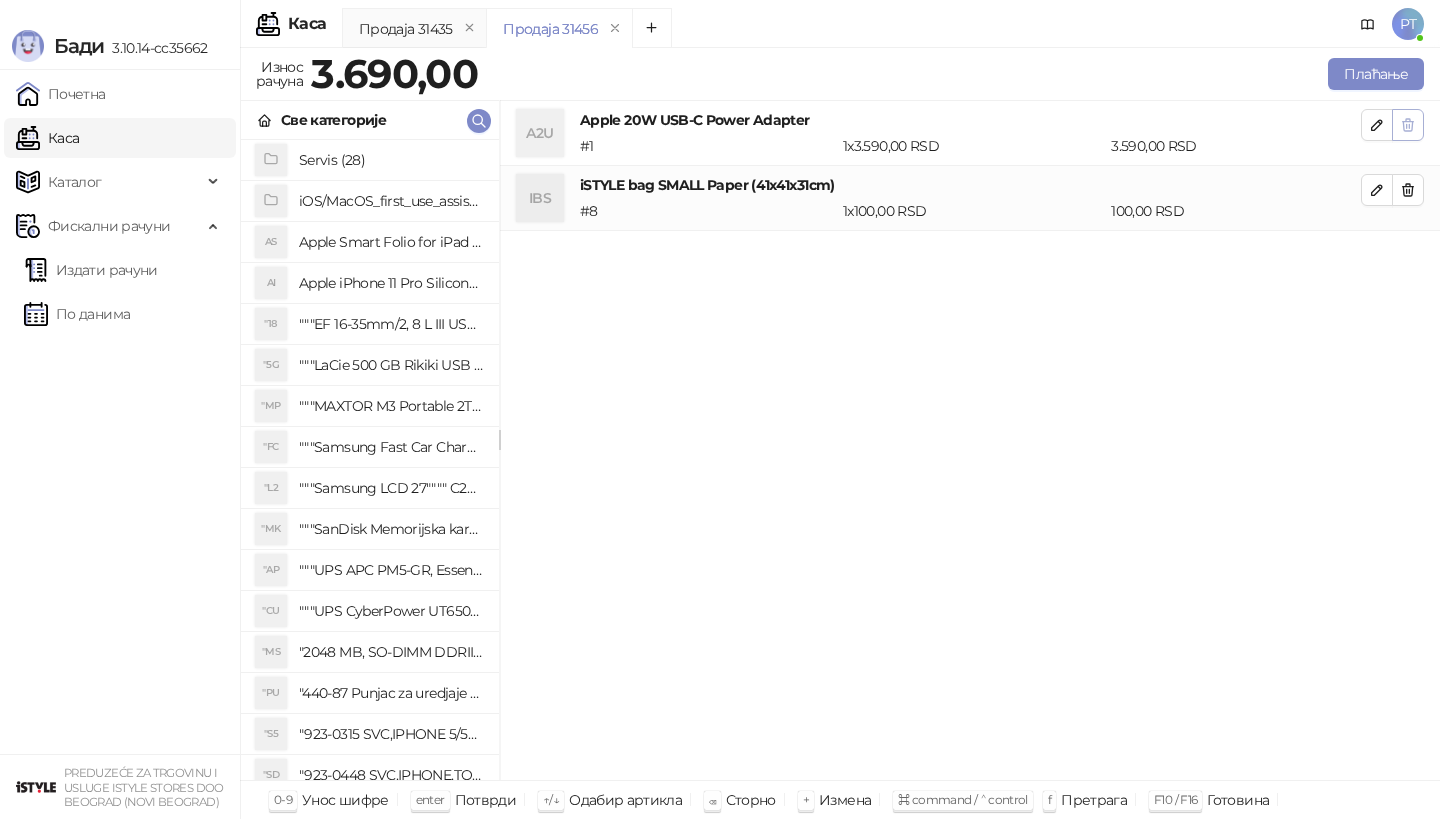 click at bounding box center [1408, 125] 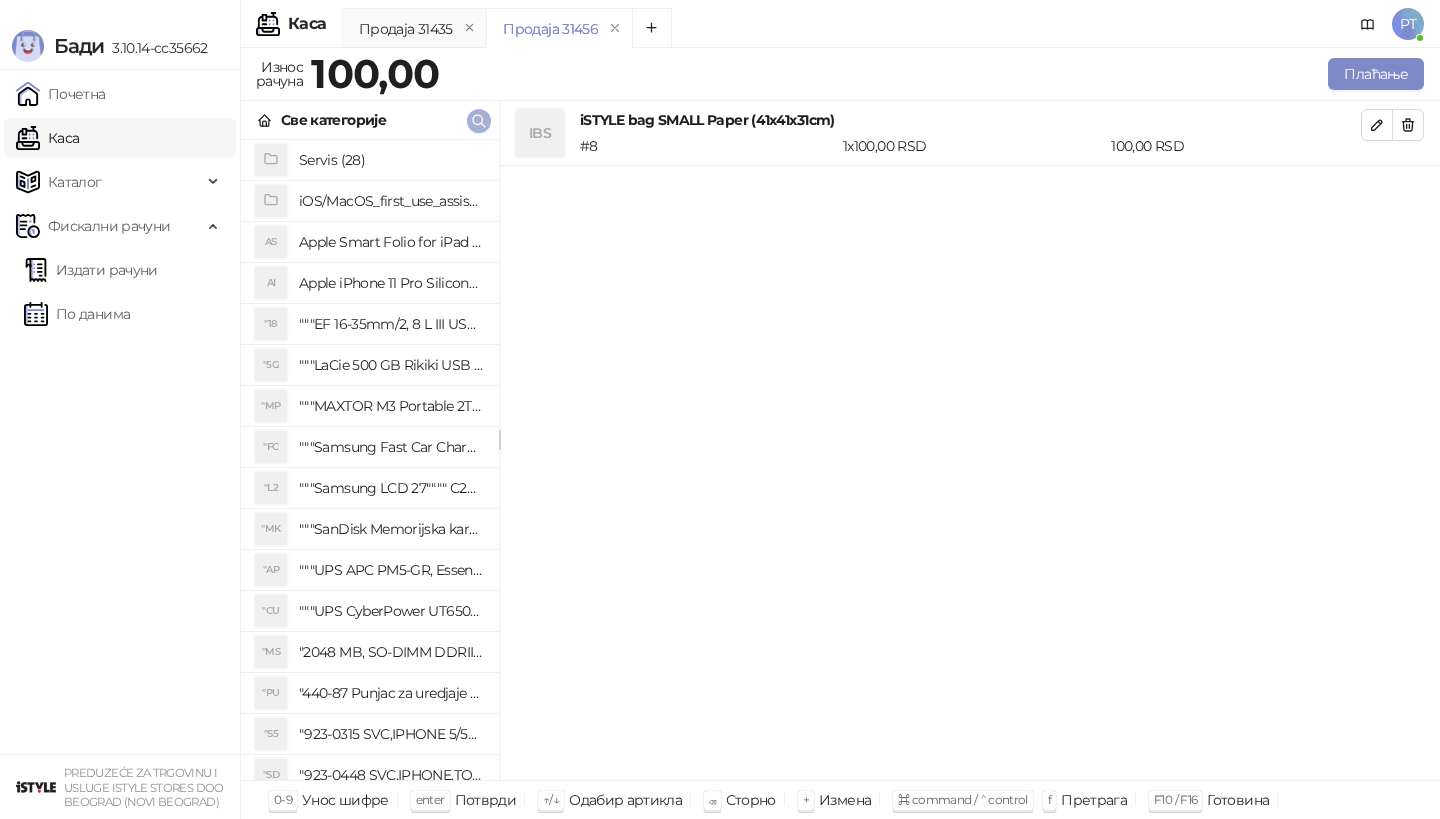 click 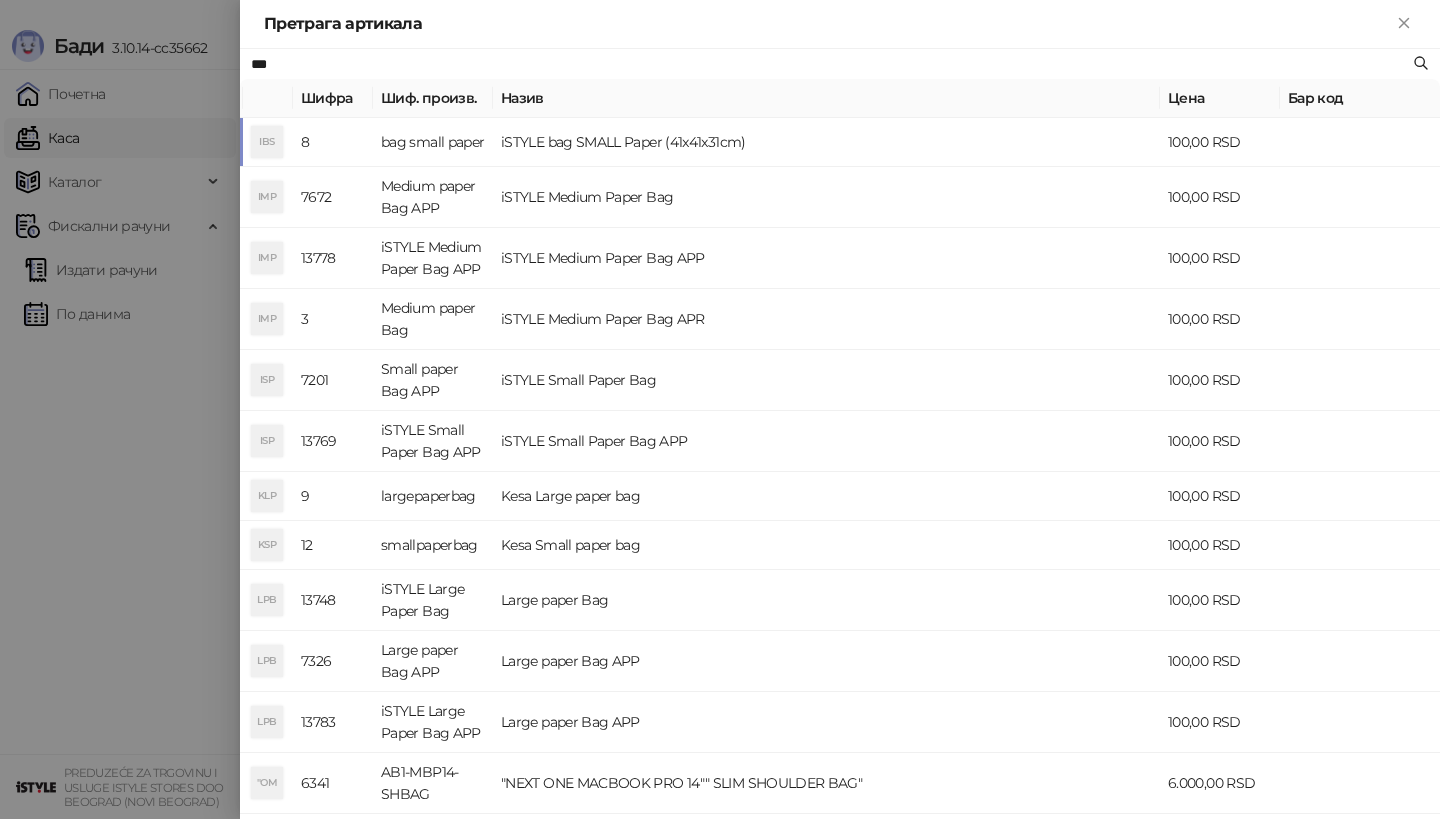 drag, startPoint x: 291, startPoint y: 58, endPoint x: 210, endPoint y: 58, distance: 81 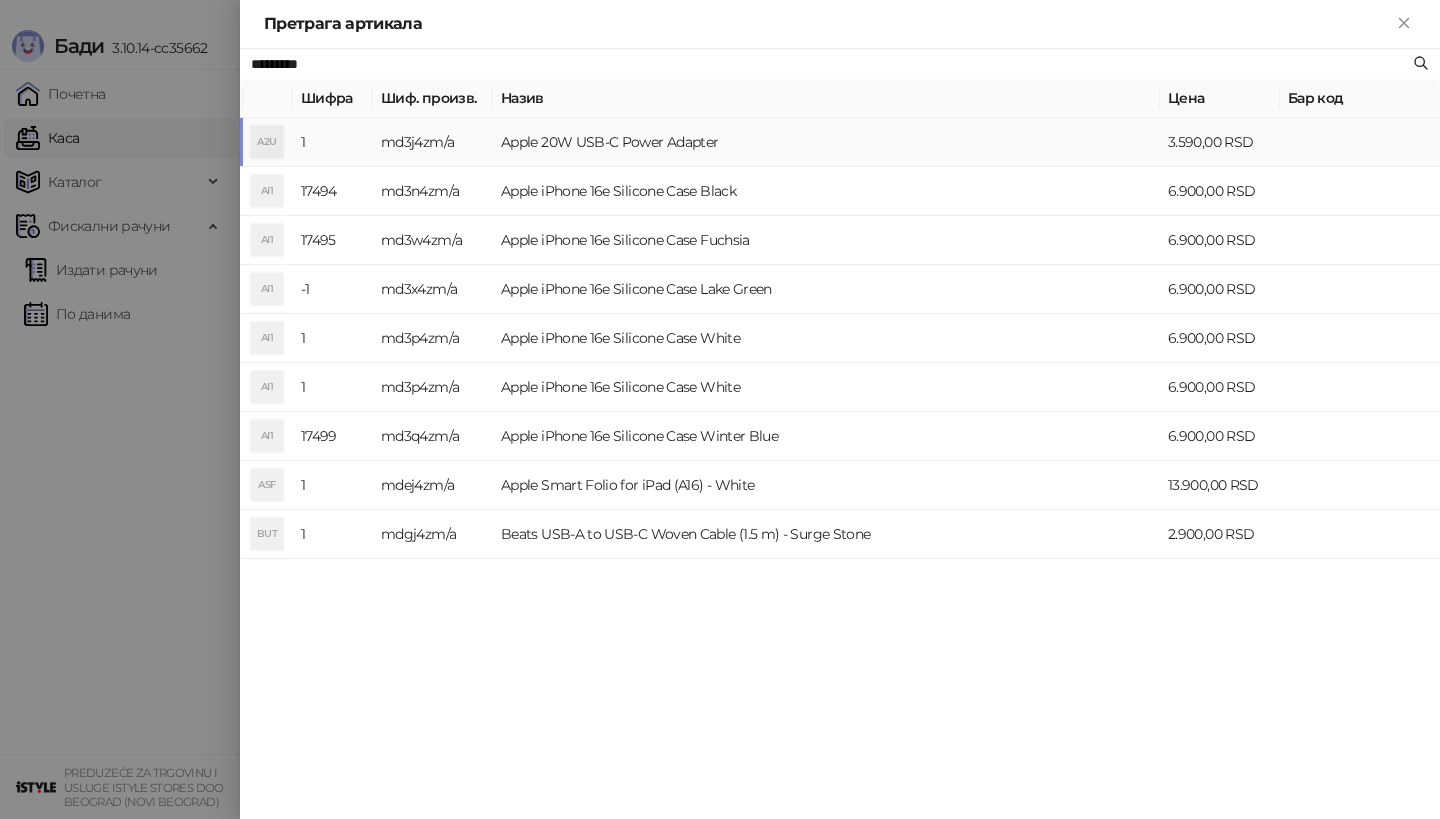 type on "*********" 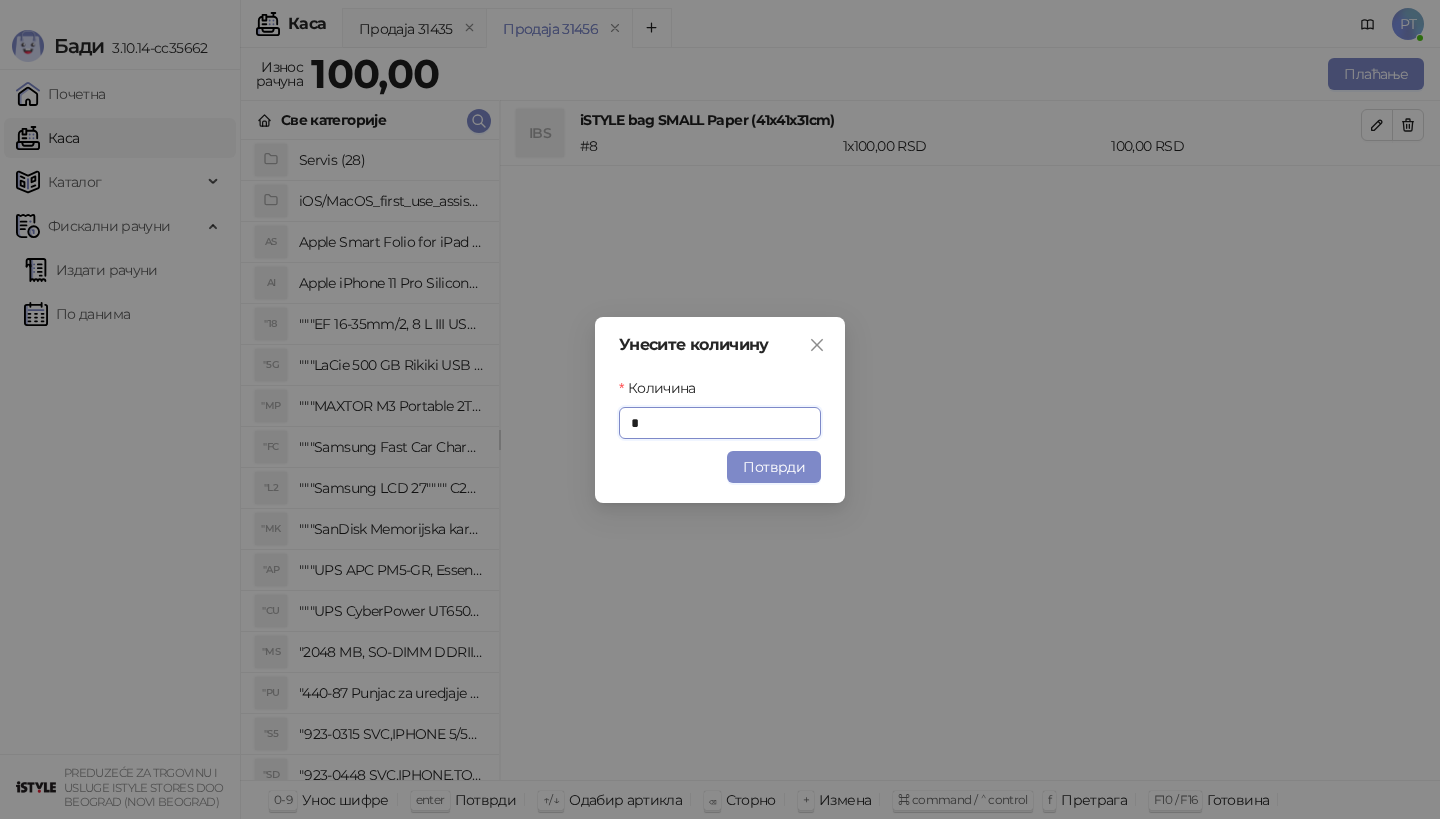 click on "Унесите количину Количина * Потврди" at bounding box center [720, 410] 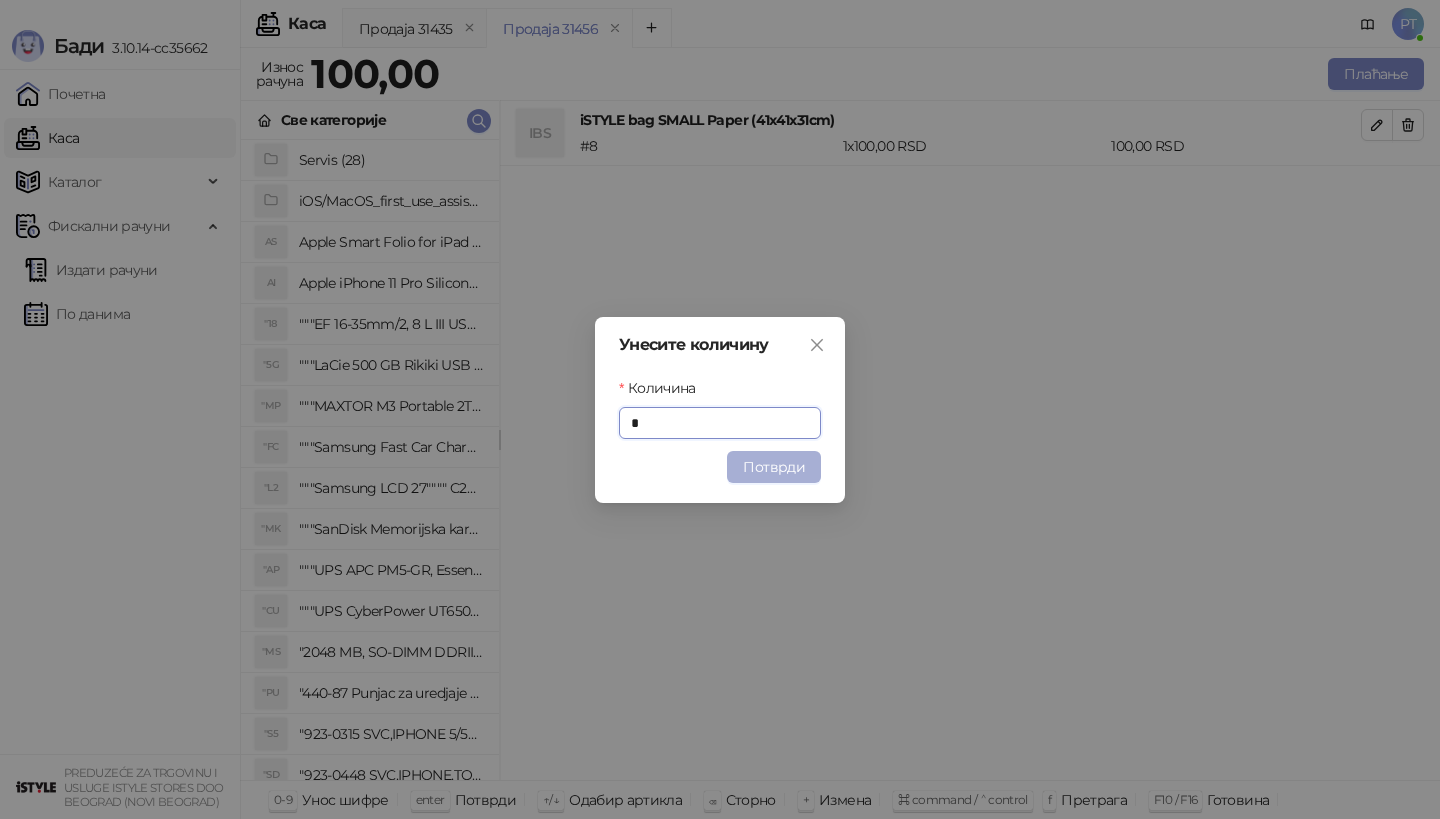 click on "Потврди" at bounding box center [774, 467] 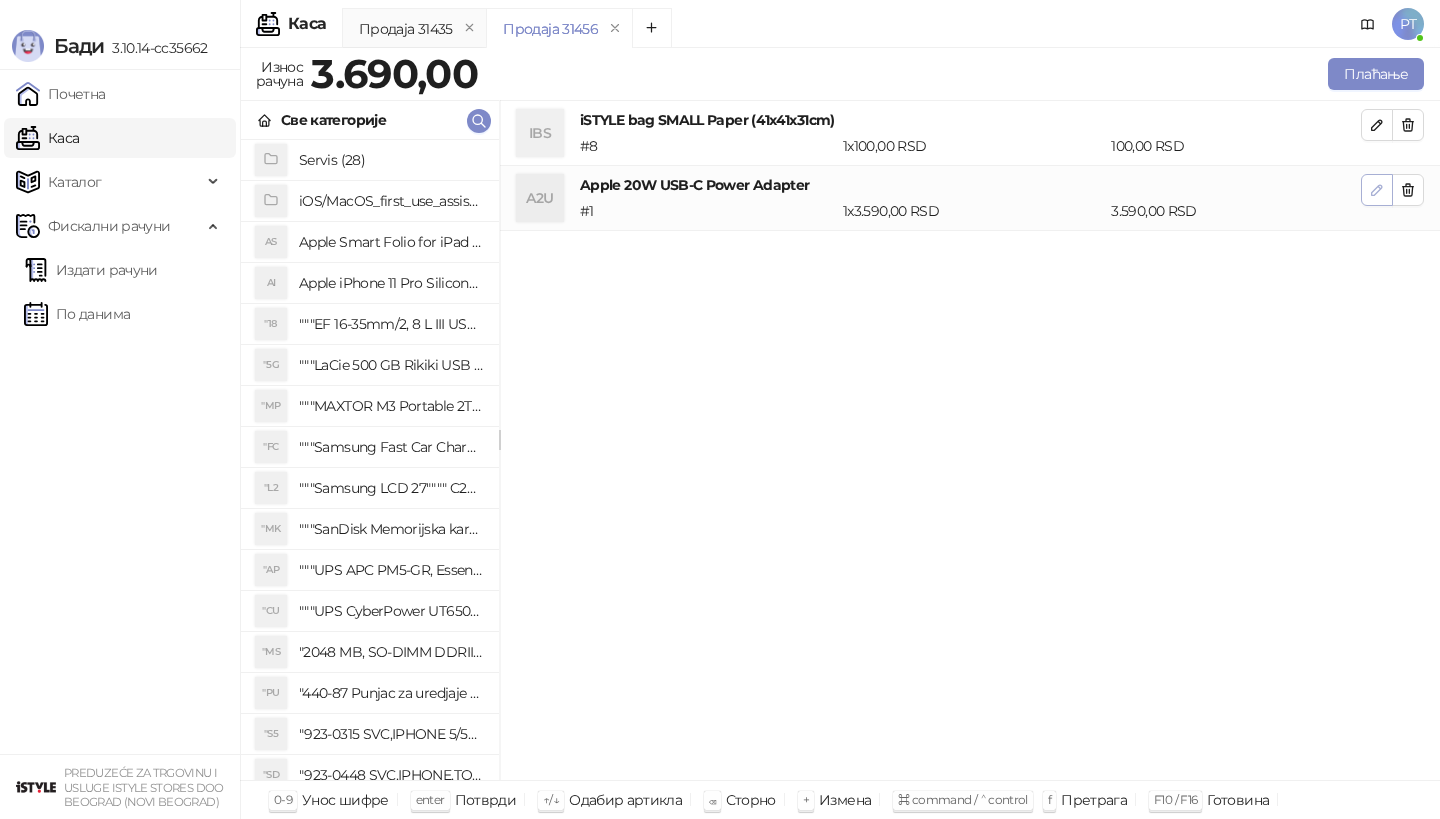 click 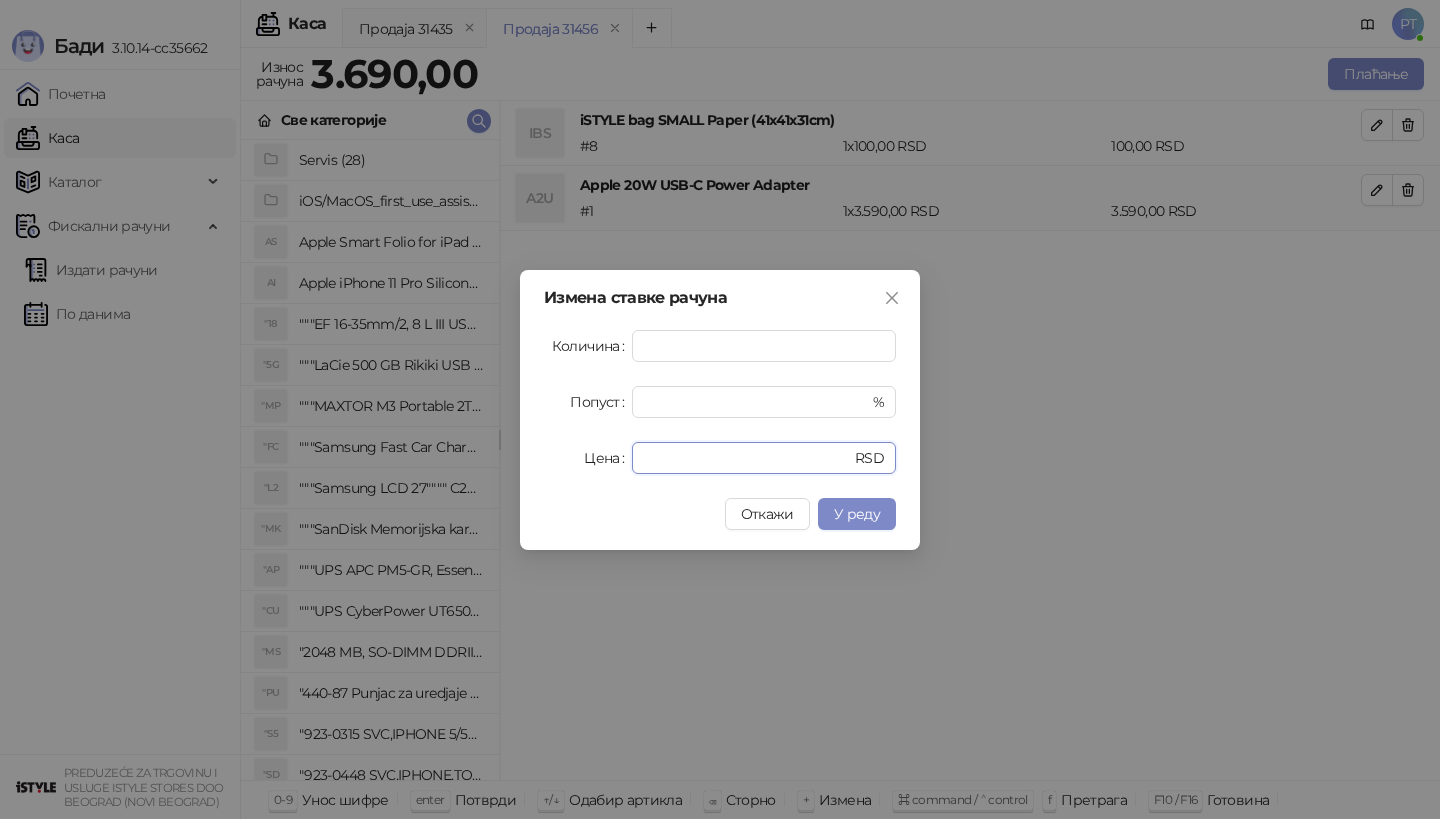 drag, startPoint x: 692, startPoint y: 468, endPoint x: 519, endPoint y: 461, distance: 173.14156 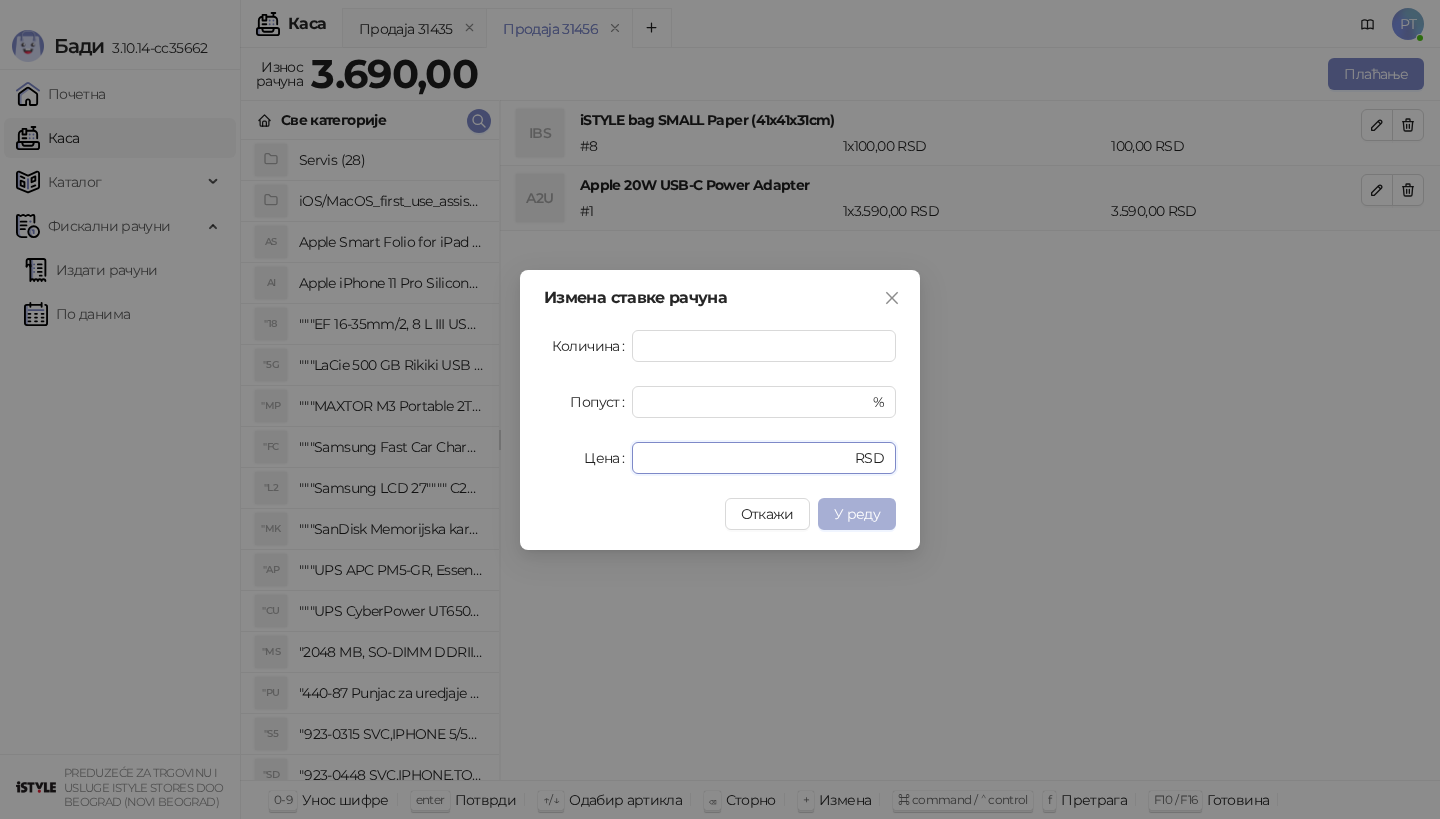 type on "****" 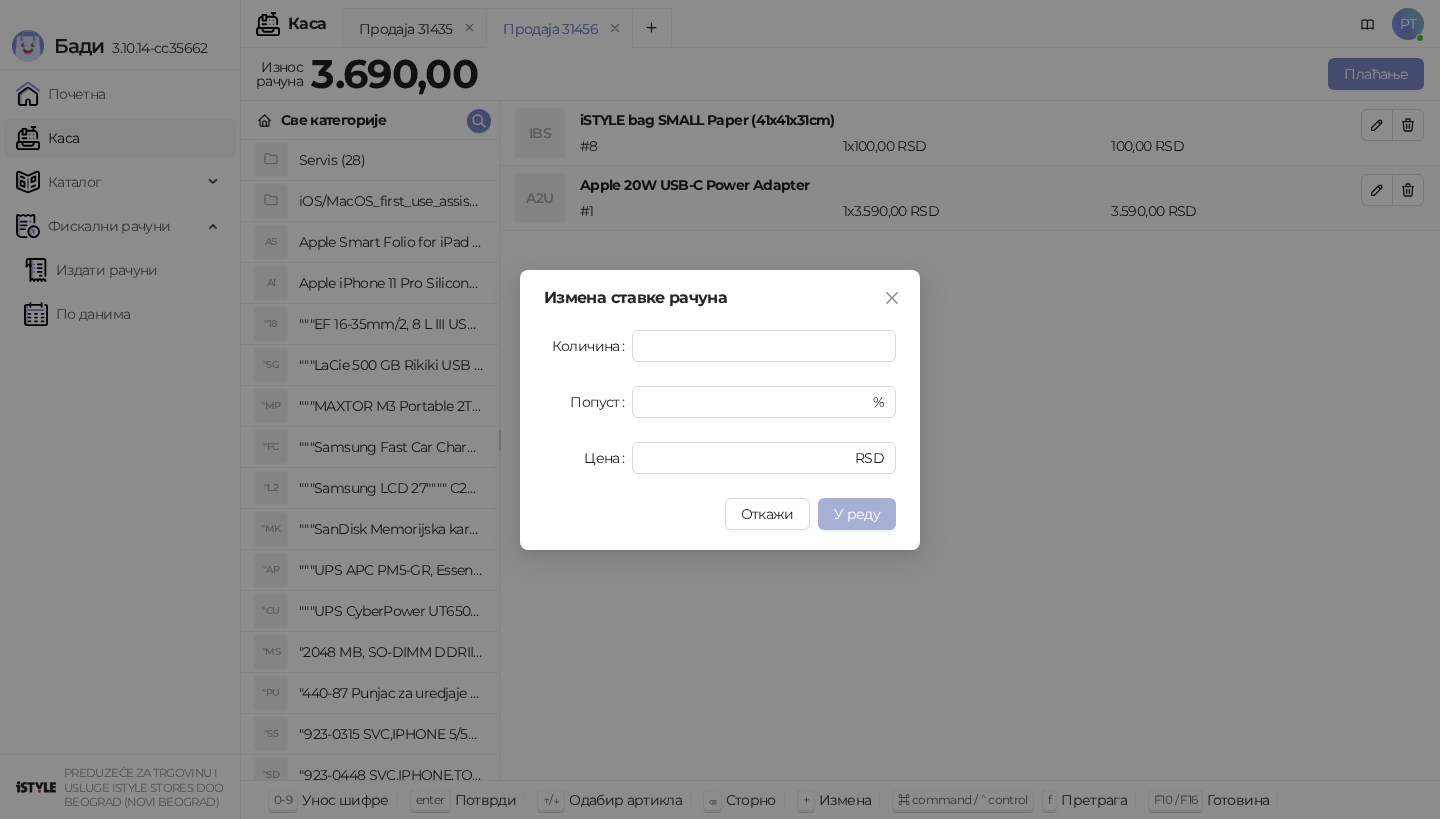 click on "У реду" at bounding box center [857, 514] 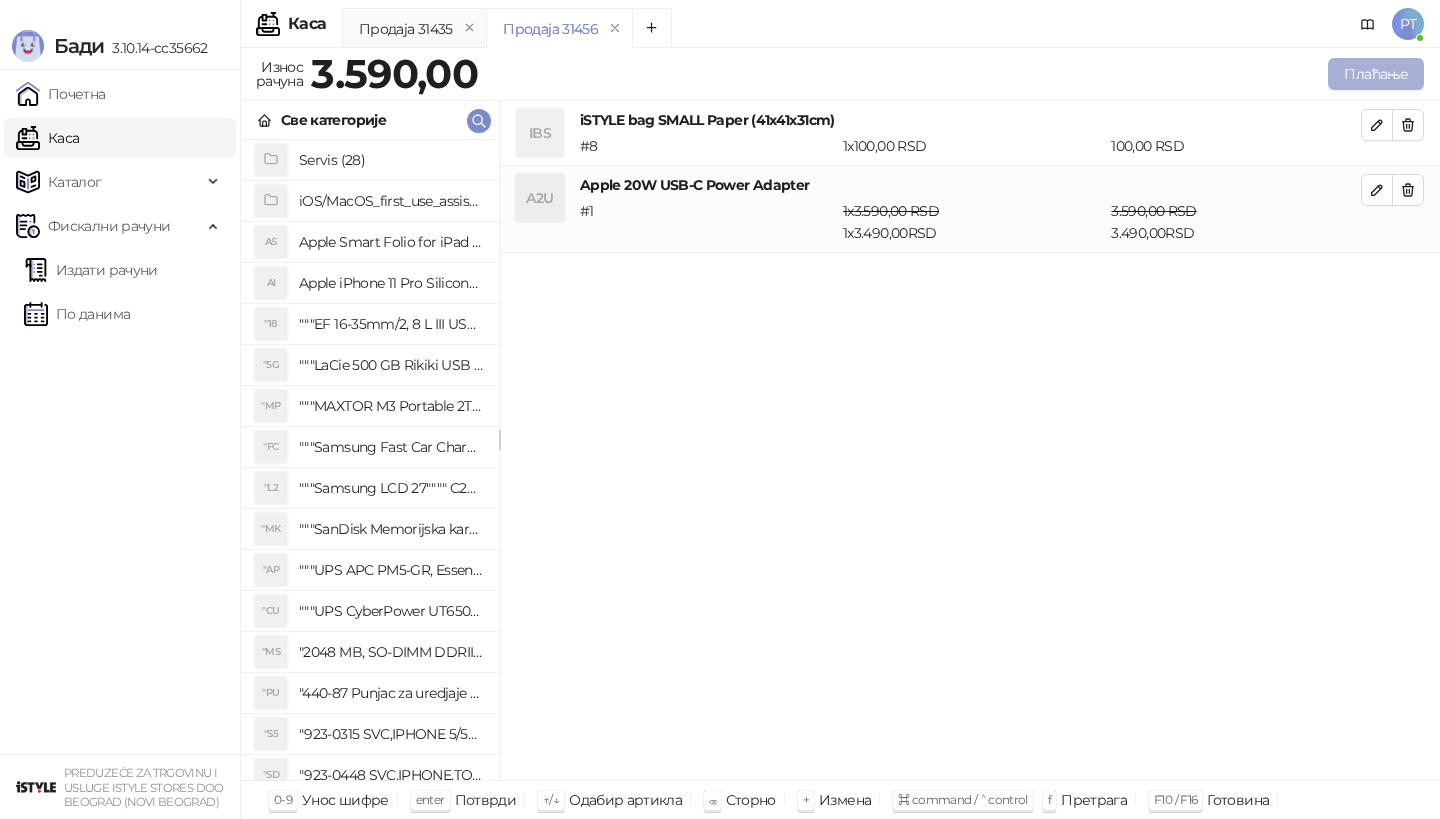click on "Плаћање" at bounding box center (1376, 74) 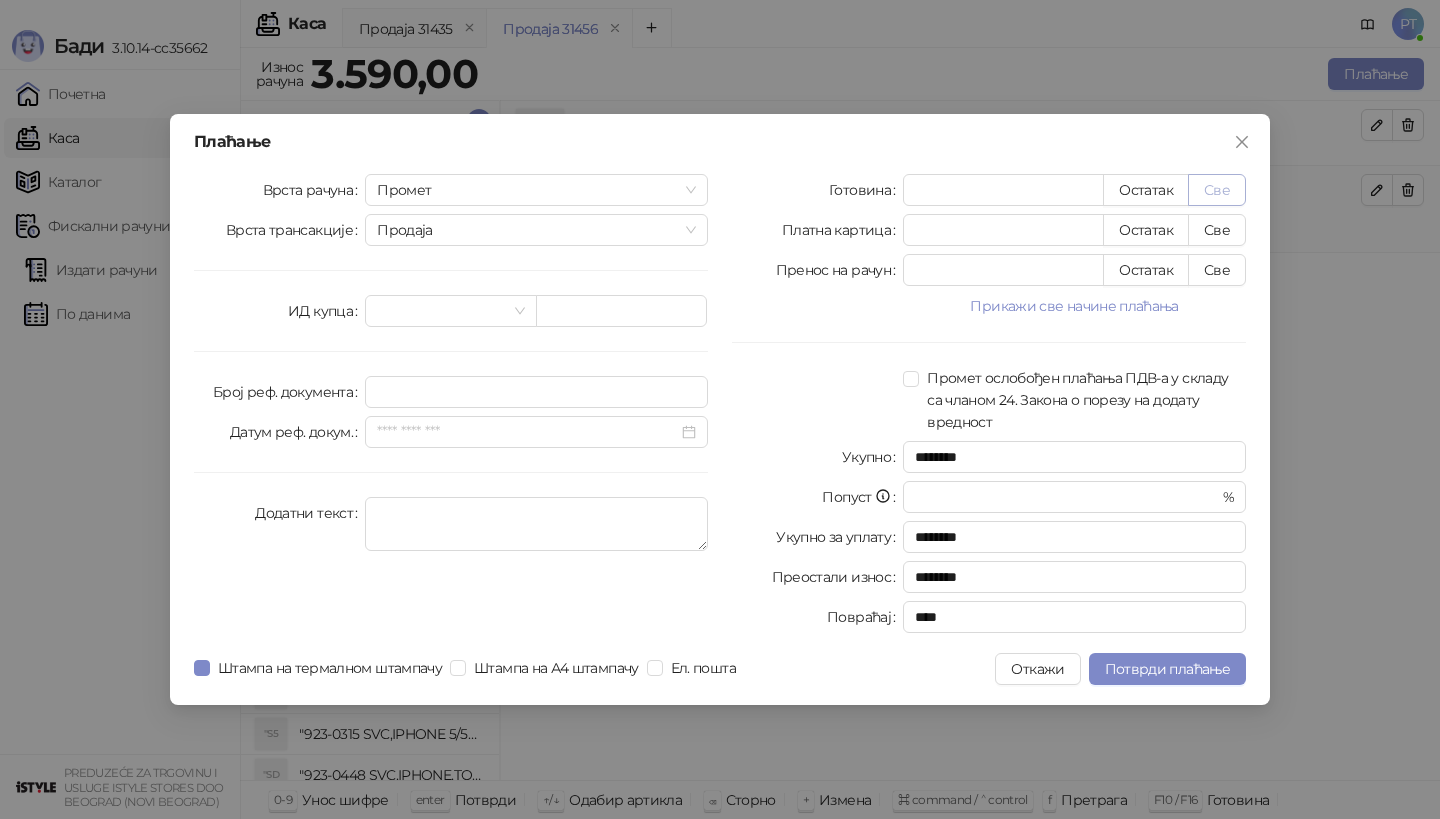 click on "Све" at bounding box center [1217, 190] 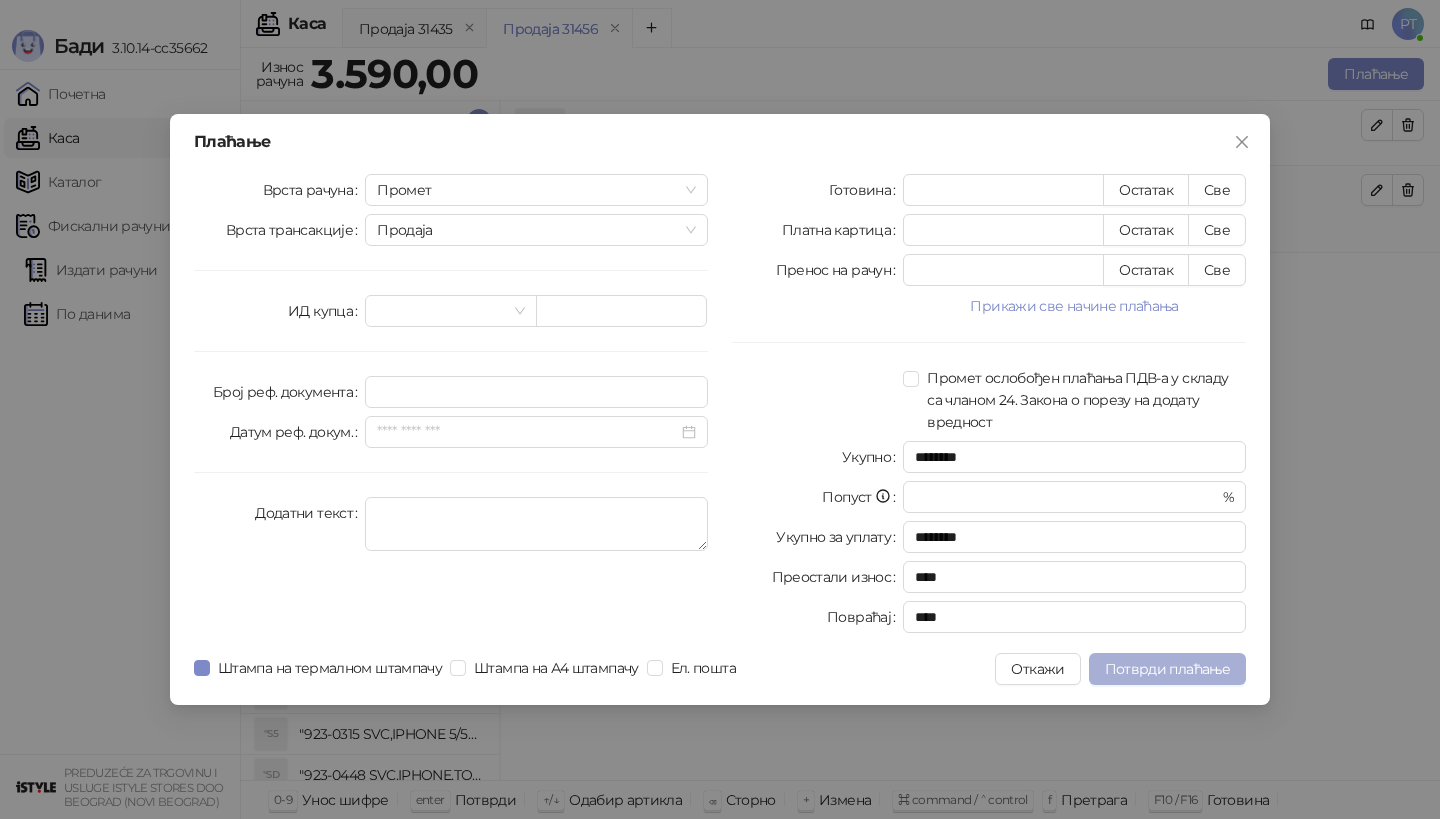 click on "Потврди плаћање" at bounding box center (1167, 669) 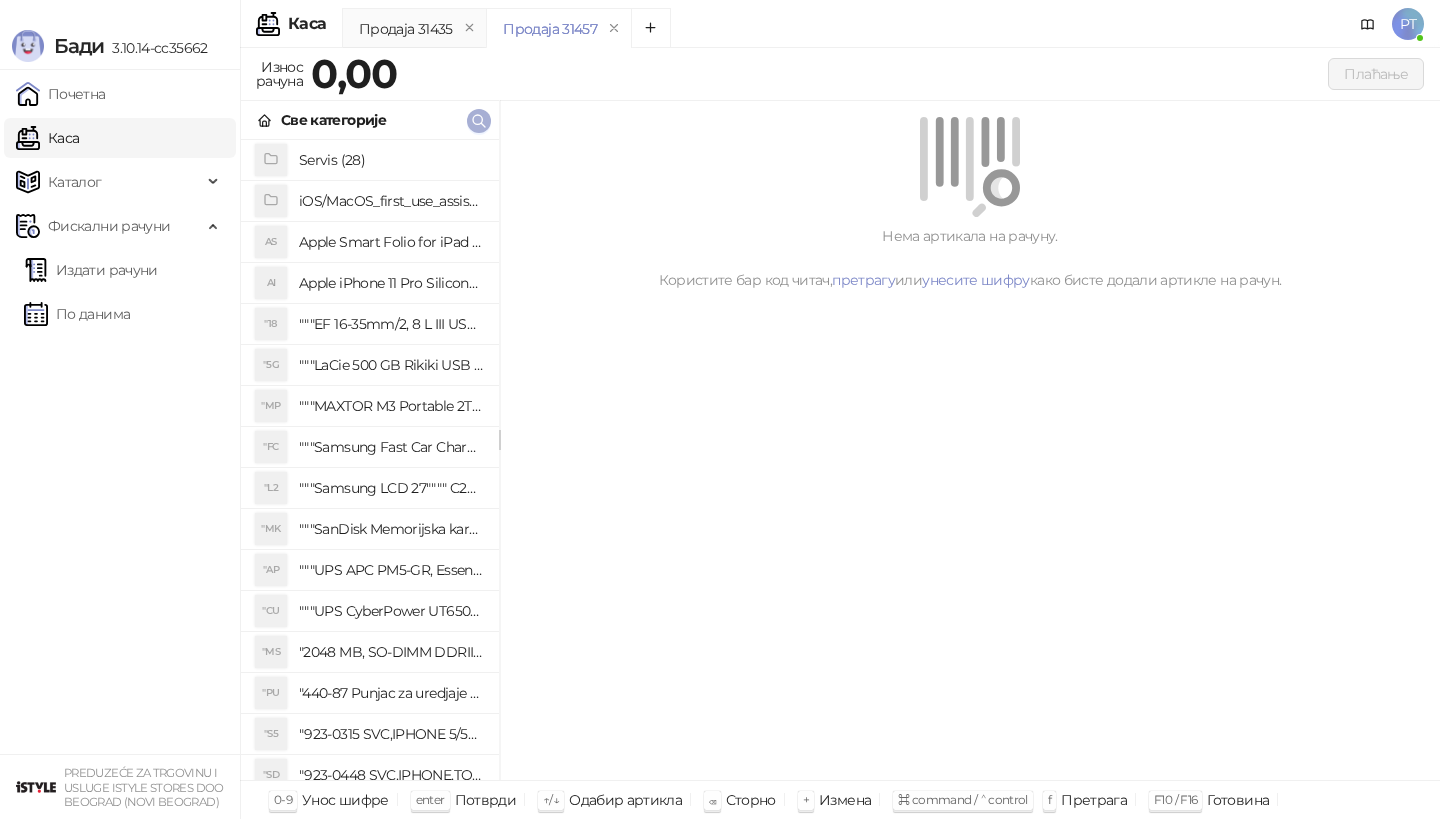 click 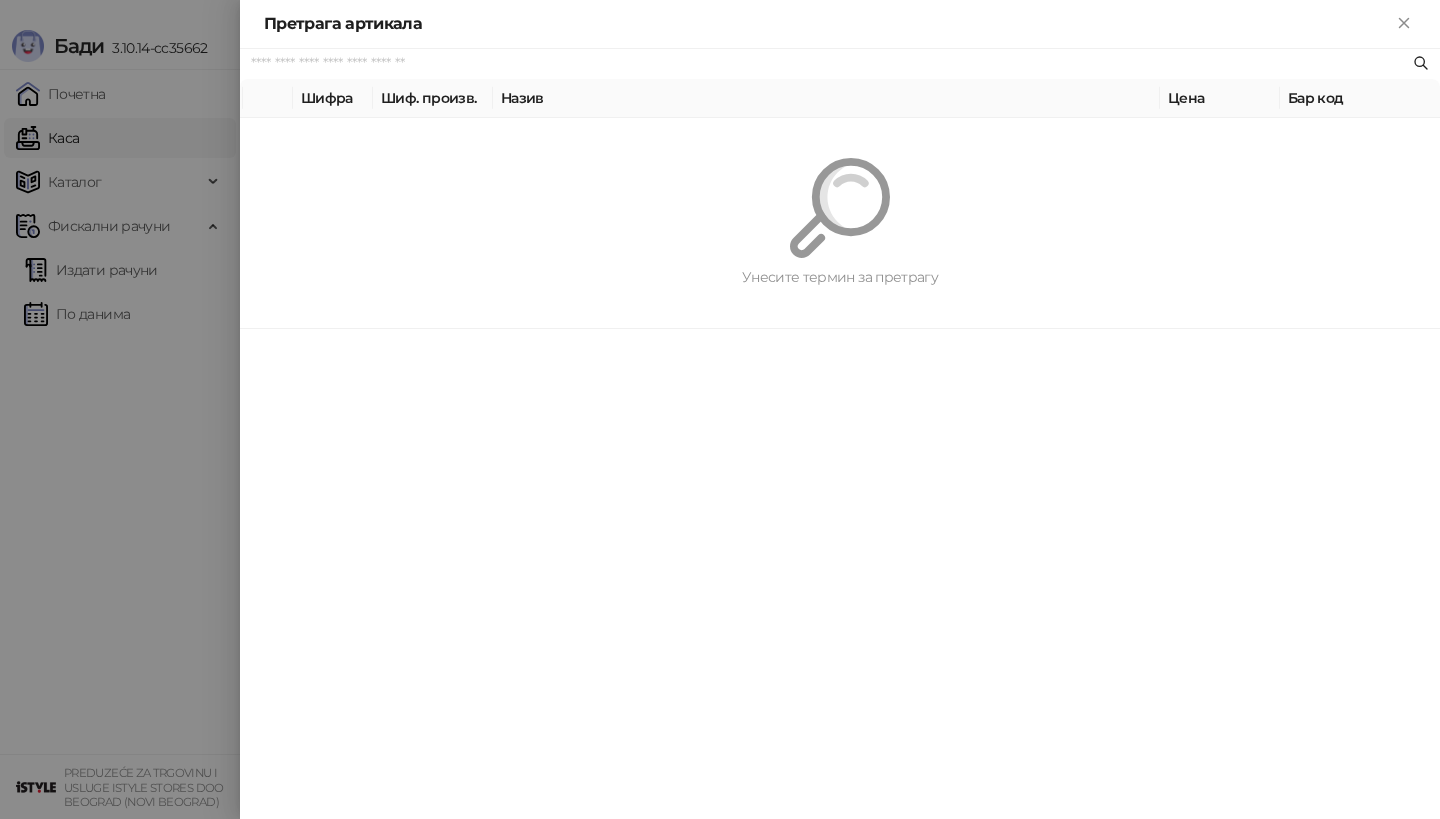 paste on "*********" 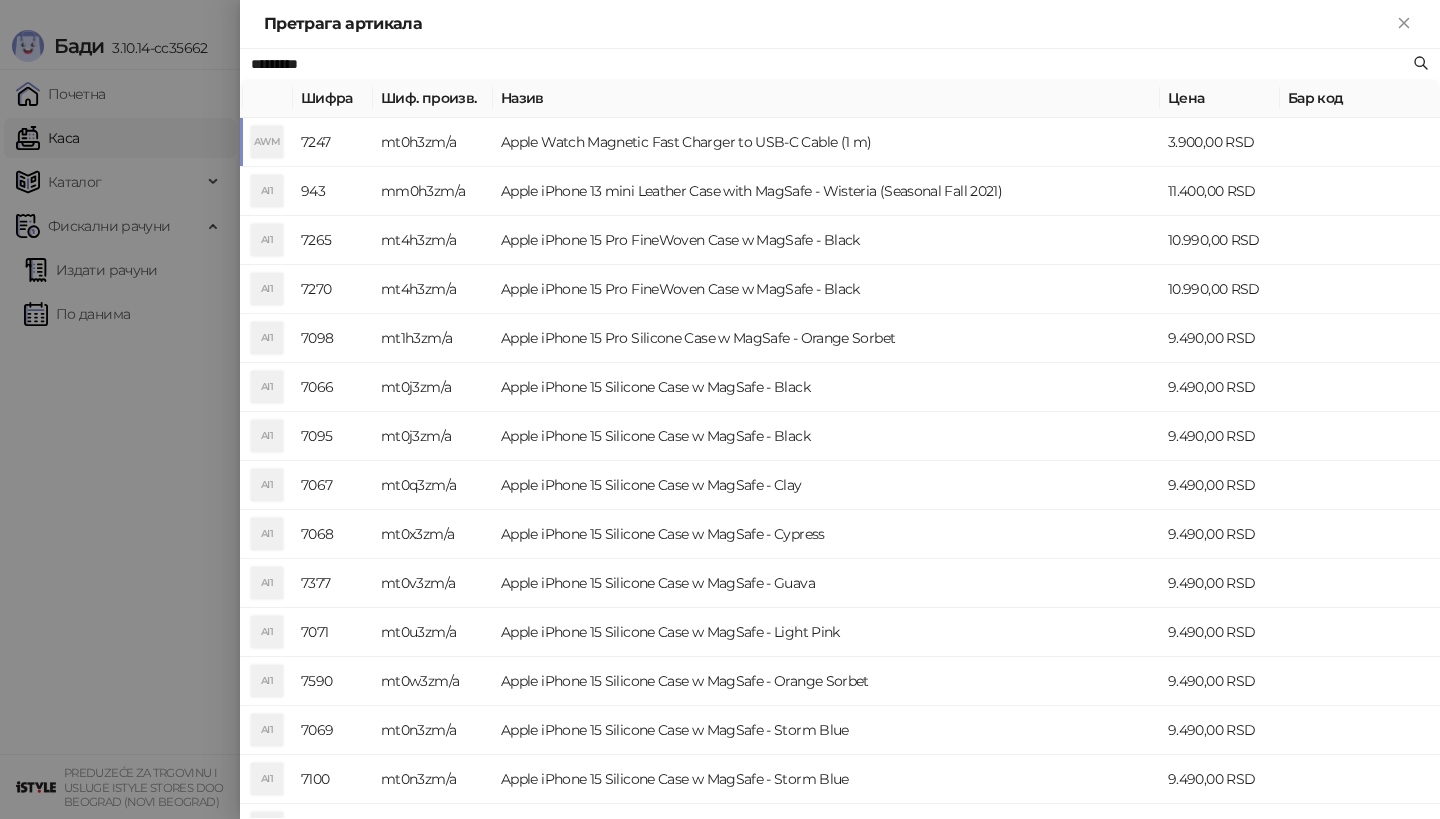 click on "AWM" at bounding box center [267, 142] 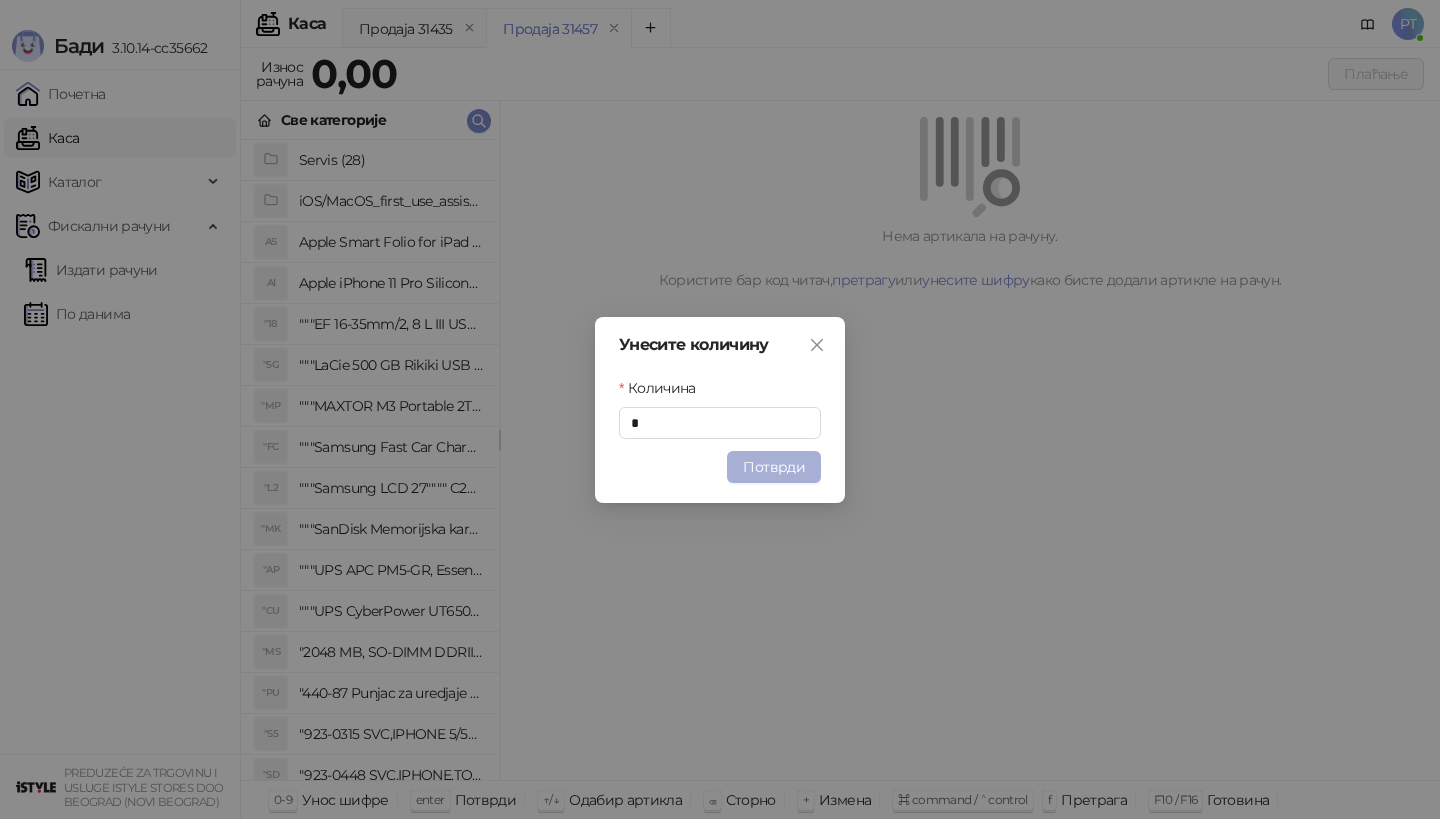 click on "Потврди" at bounding box center (774, 467) 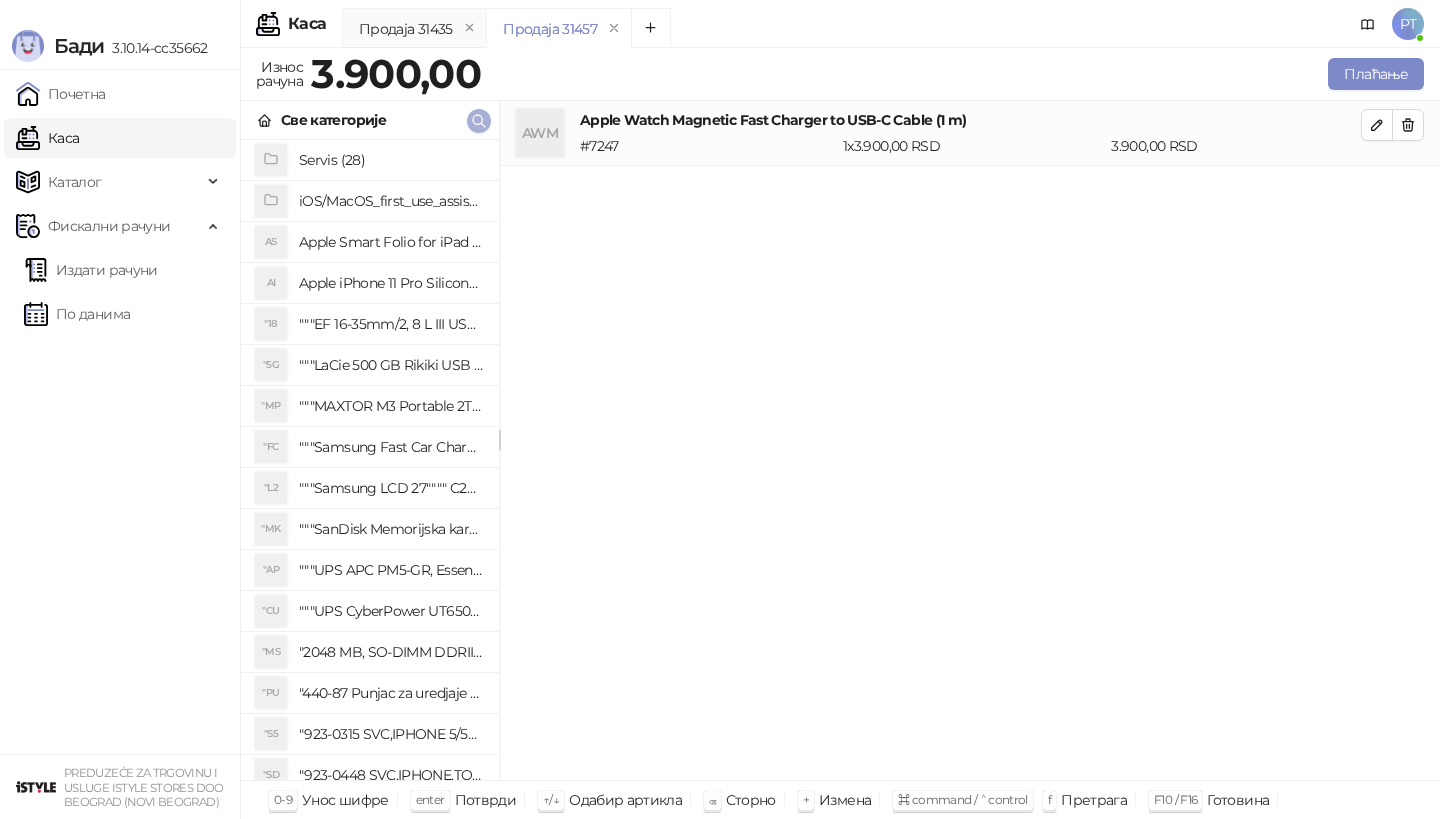 click 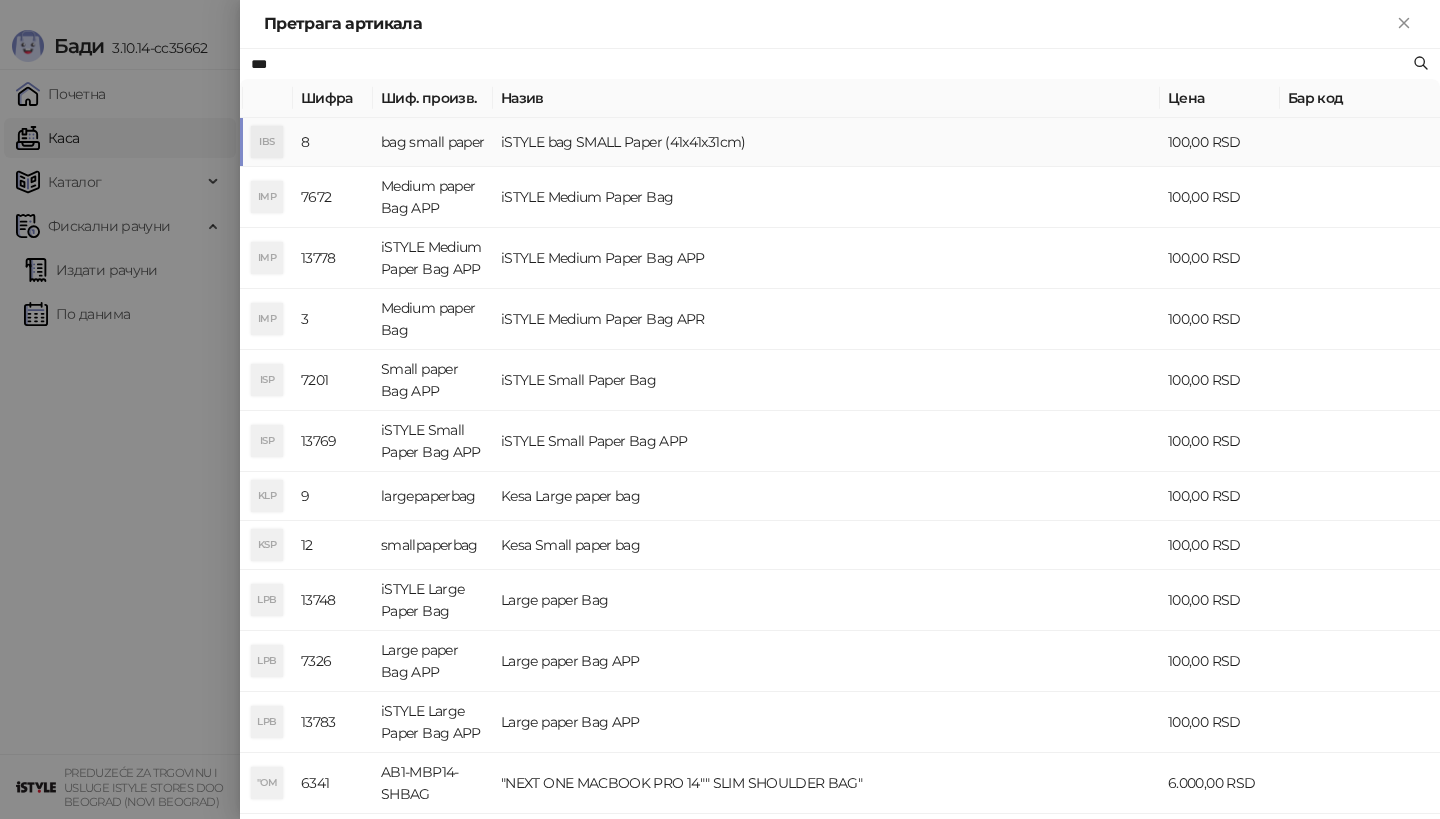 type on "***" 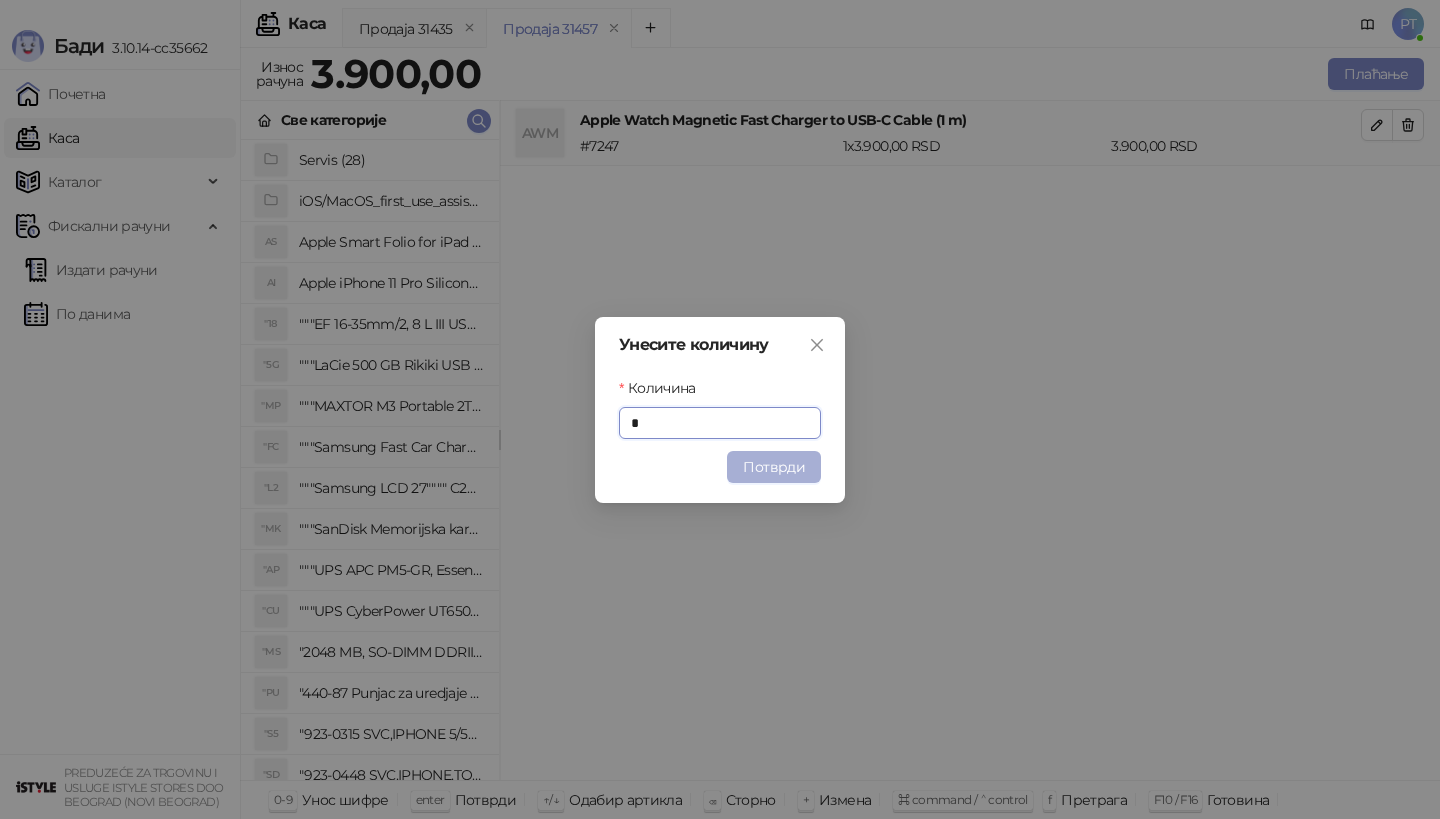 click on "Потврди" at bounding box center [774, 467] 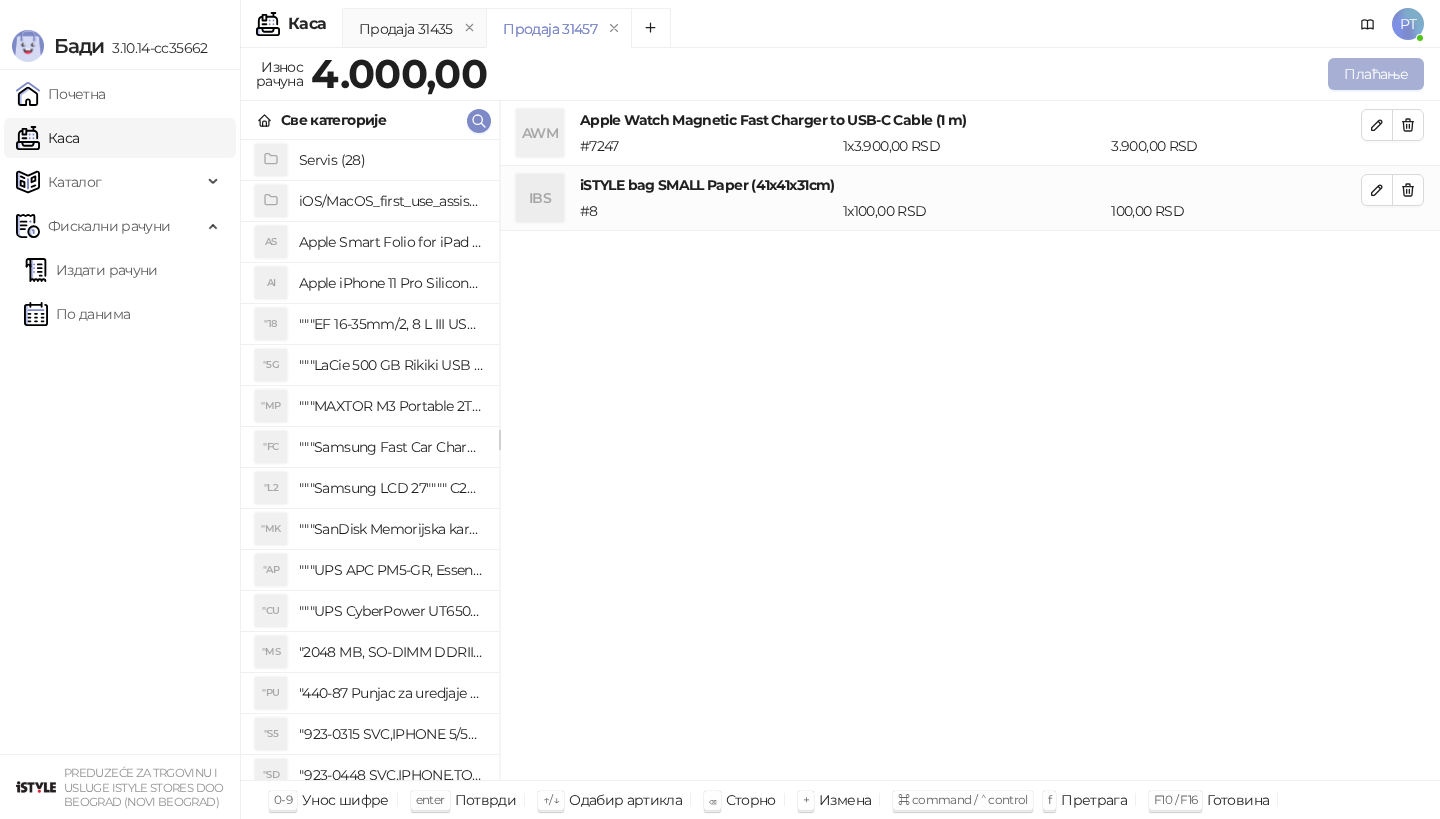 click on "Плаћање" at bounding box center [1376, 74] 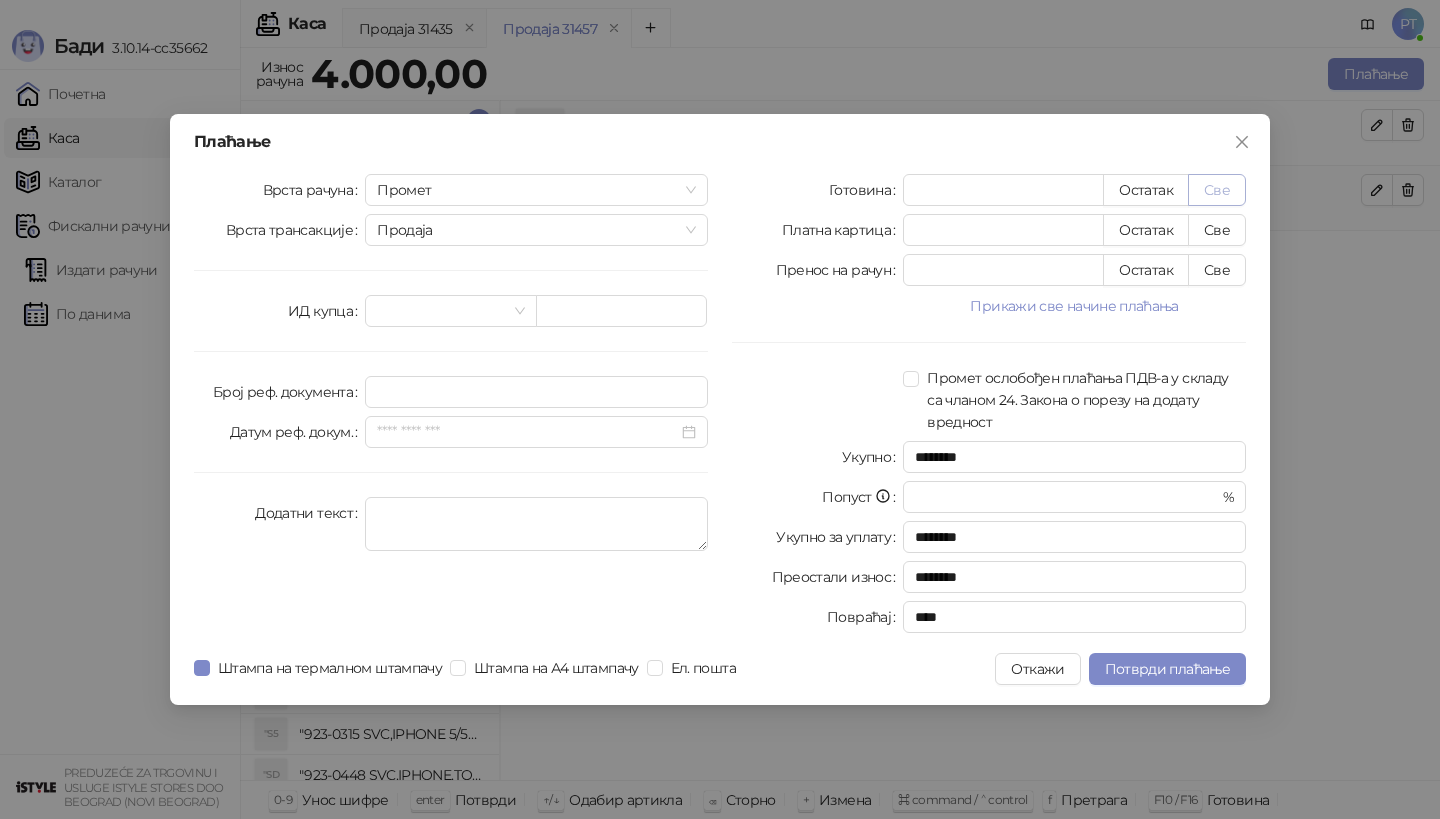 click on "Све" at bounding box center (1217, 190) 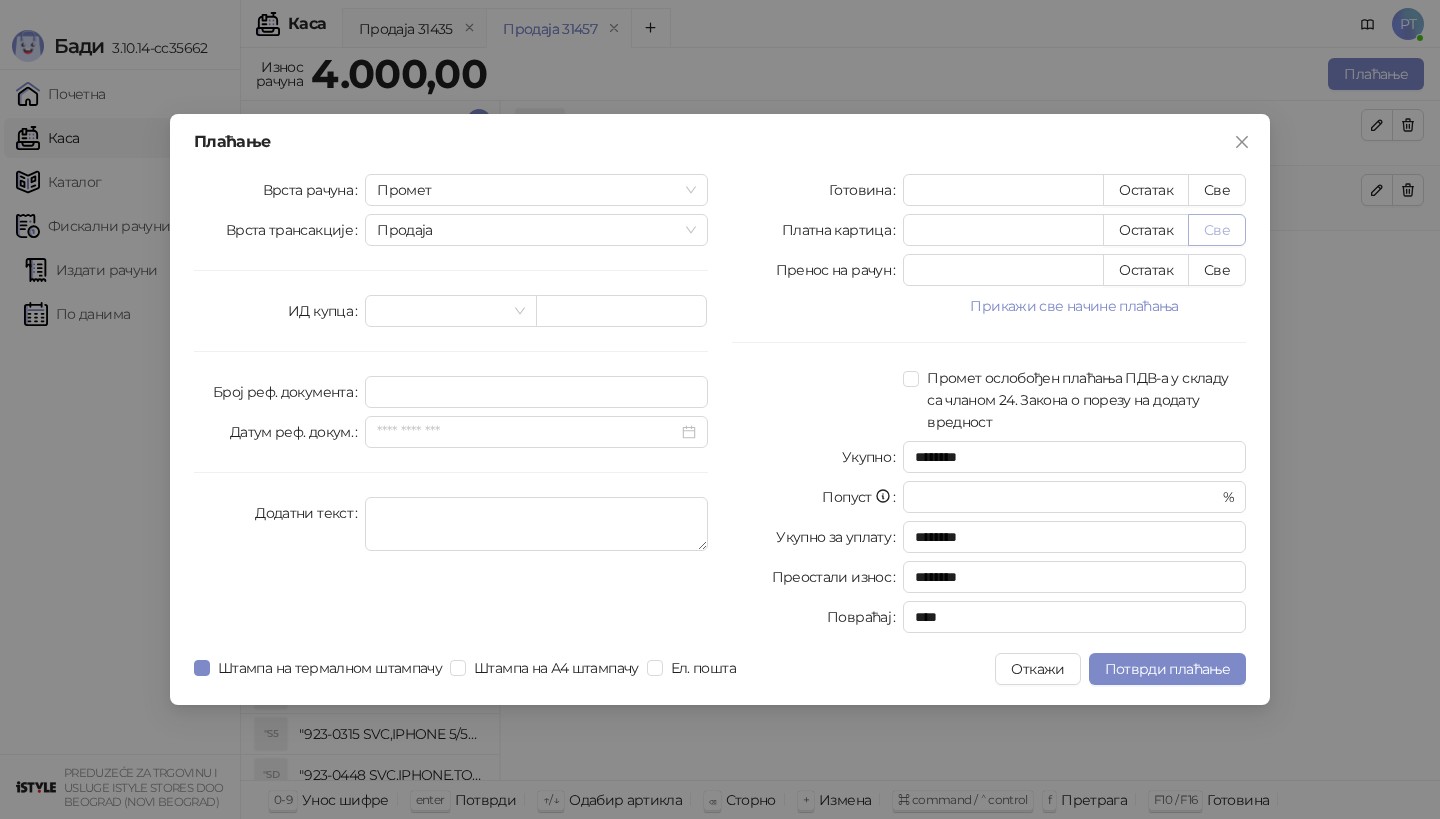 type on "****" 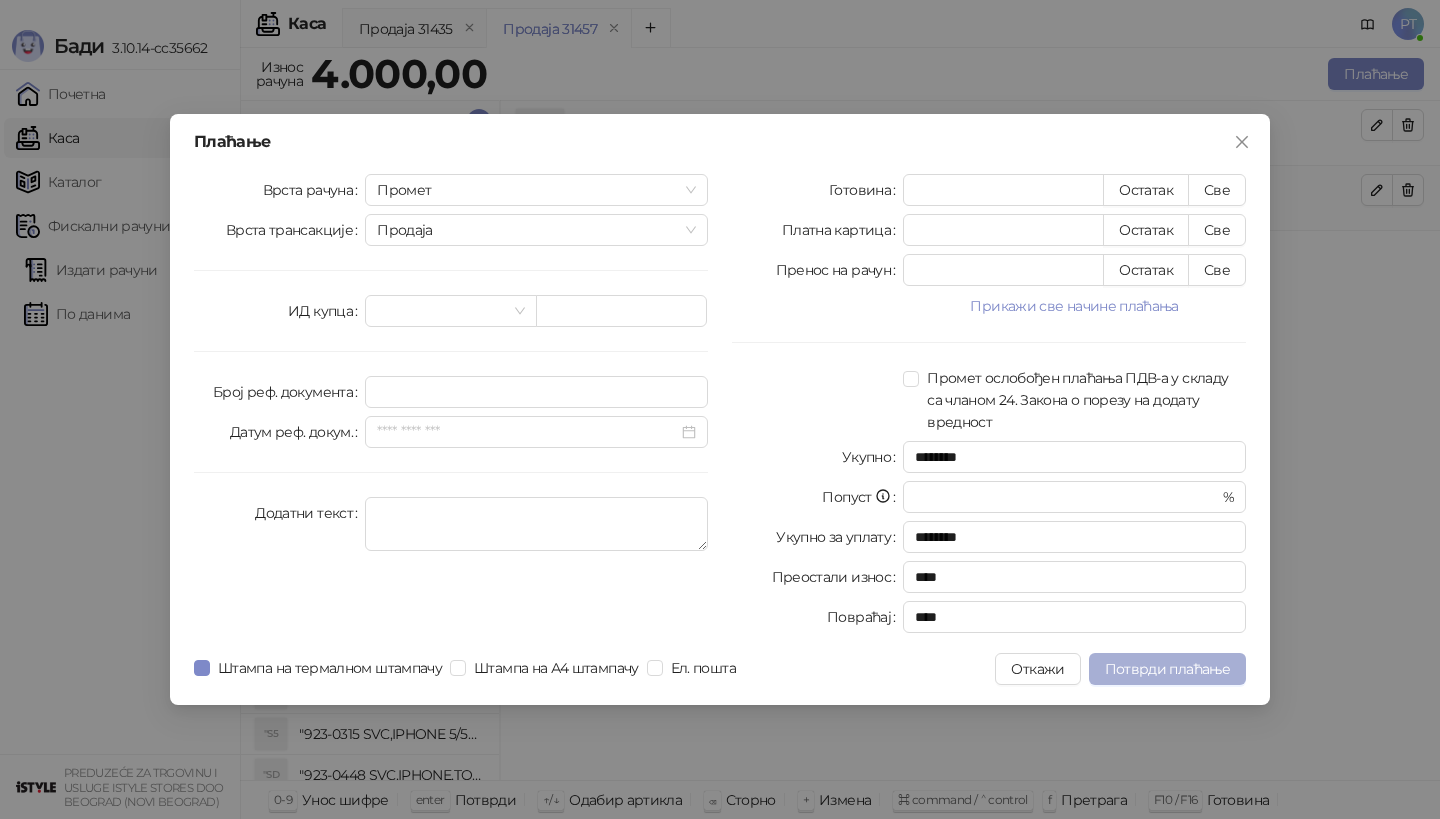 click on "Потврди плаћање" at bounding box center [1167, 669] 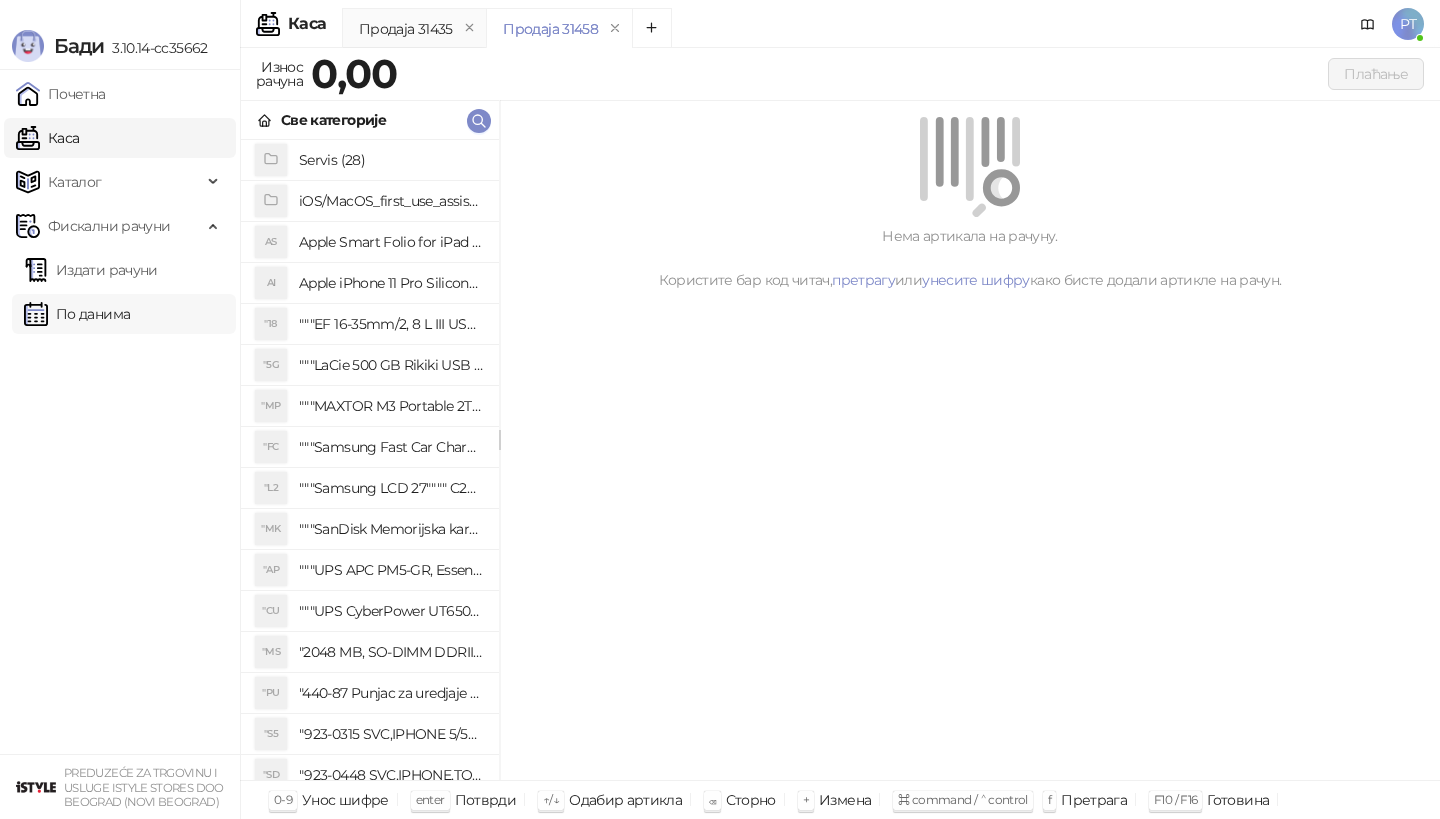 click on "По данима" at bounding box center (77, 314) 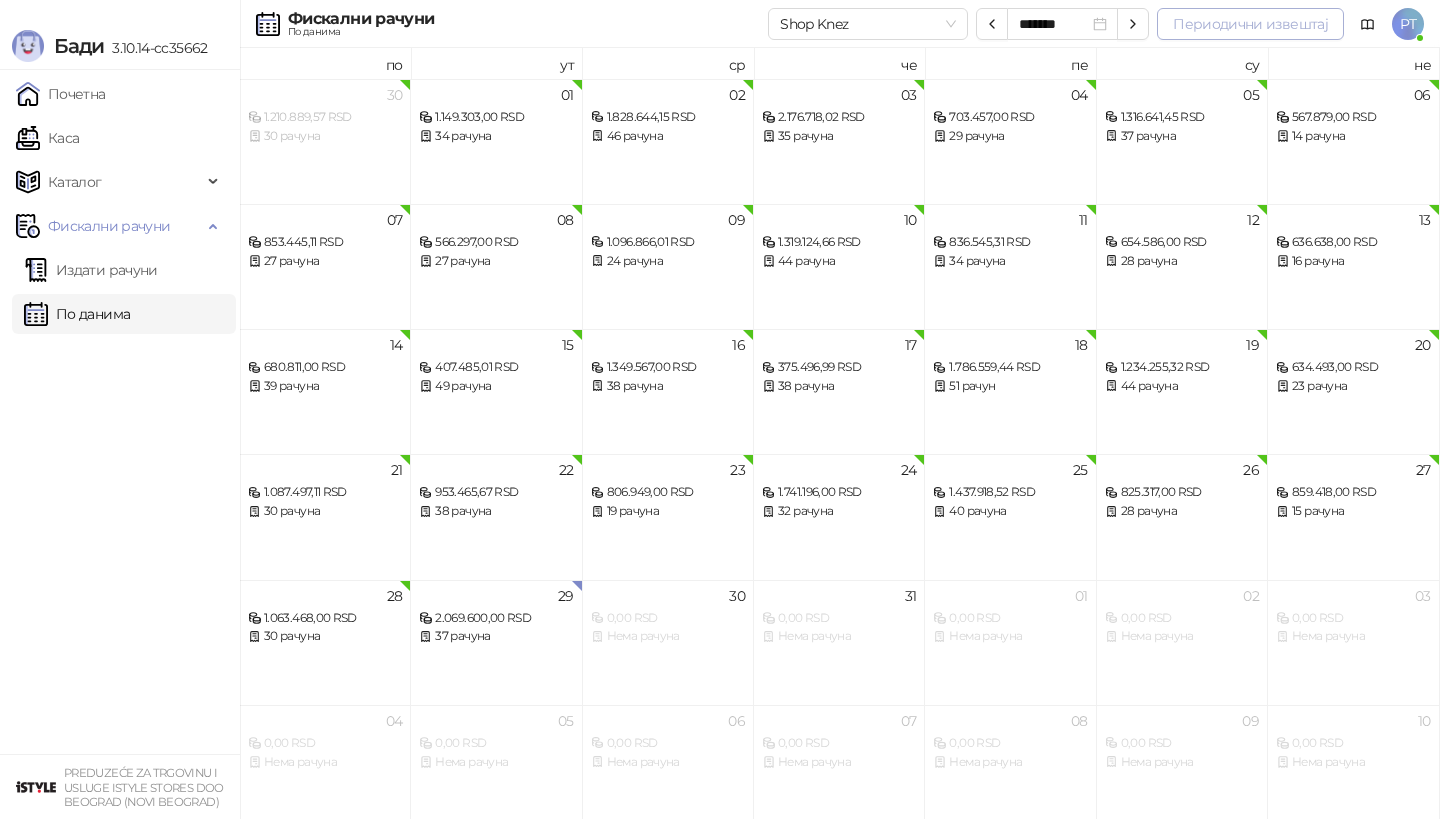 click on "Периодични извештај" at bounding box center (1250, 24) 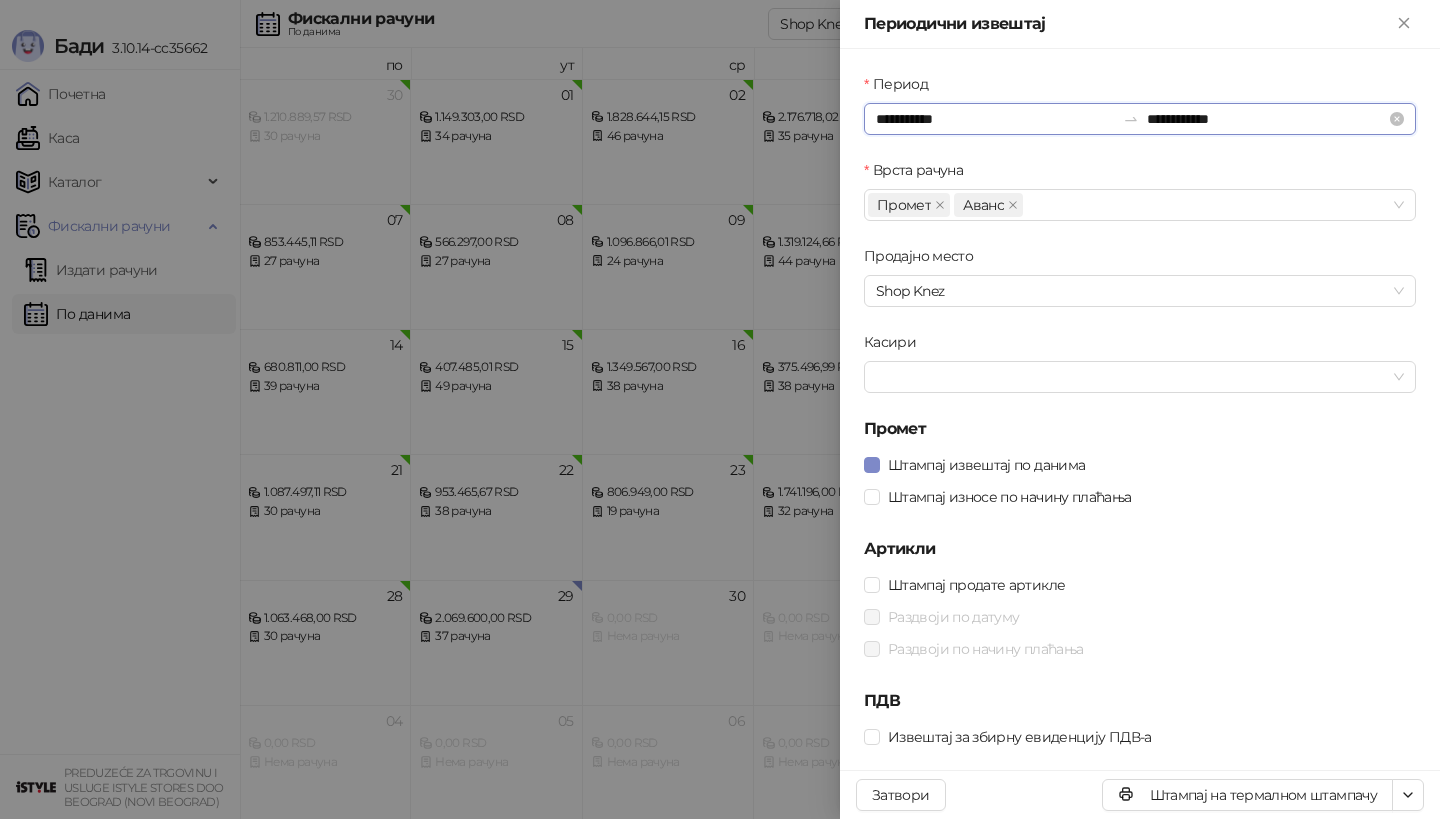 click on "**********" at bounding box center [995, 119] 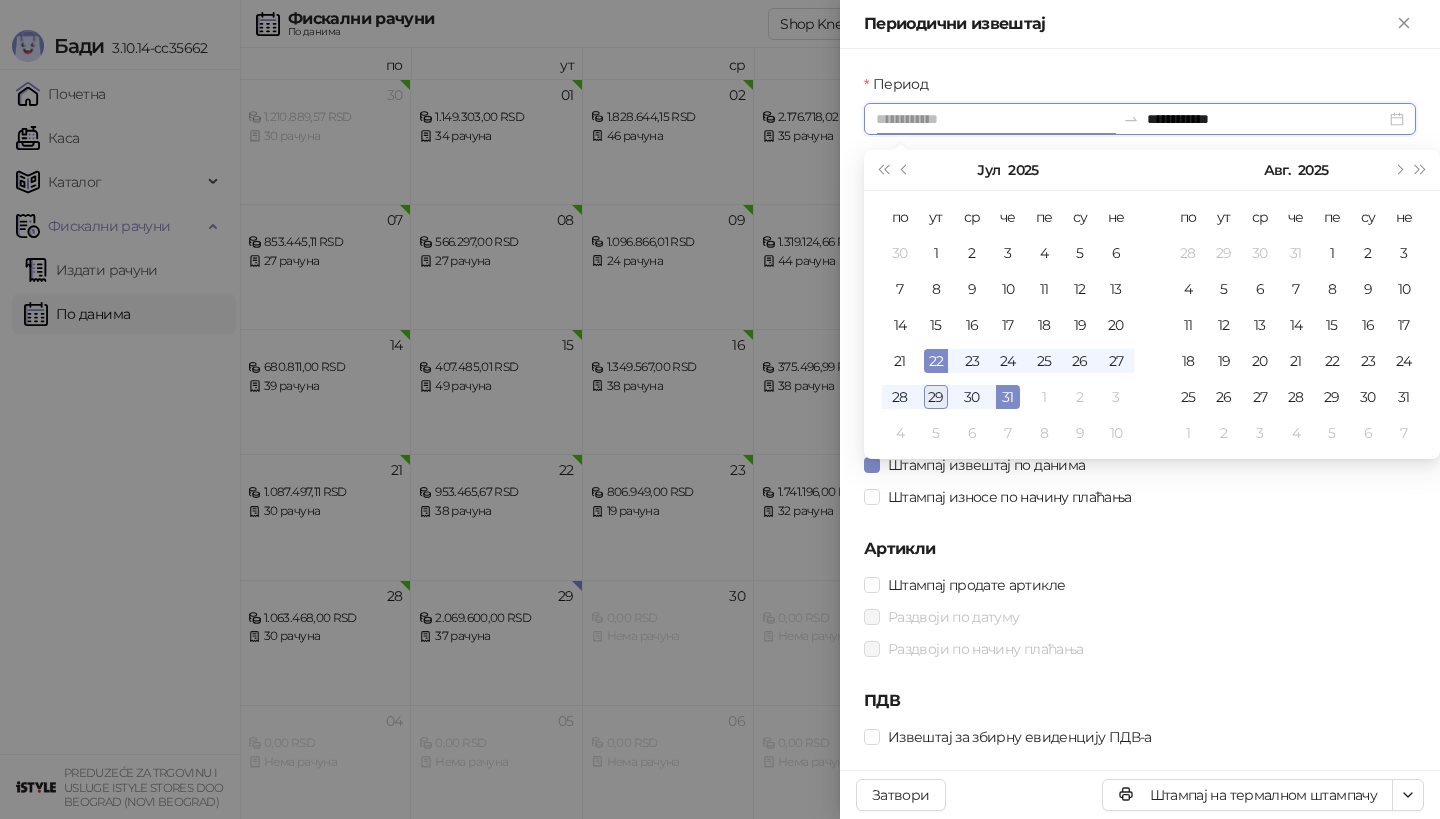 type on "**********" 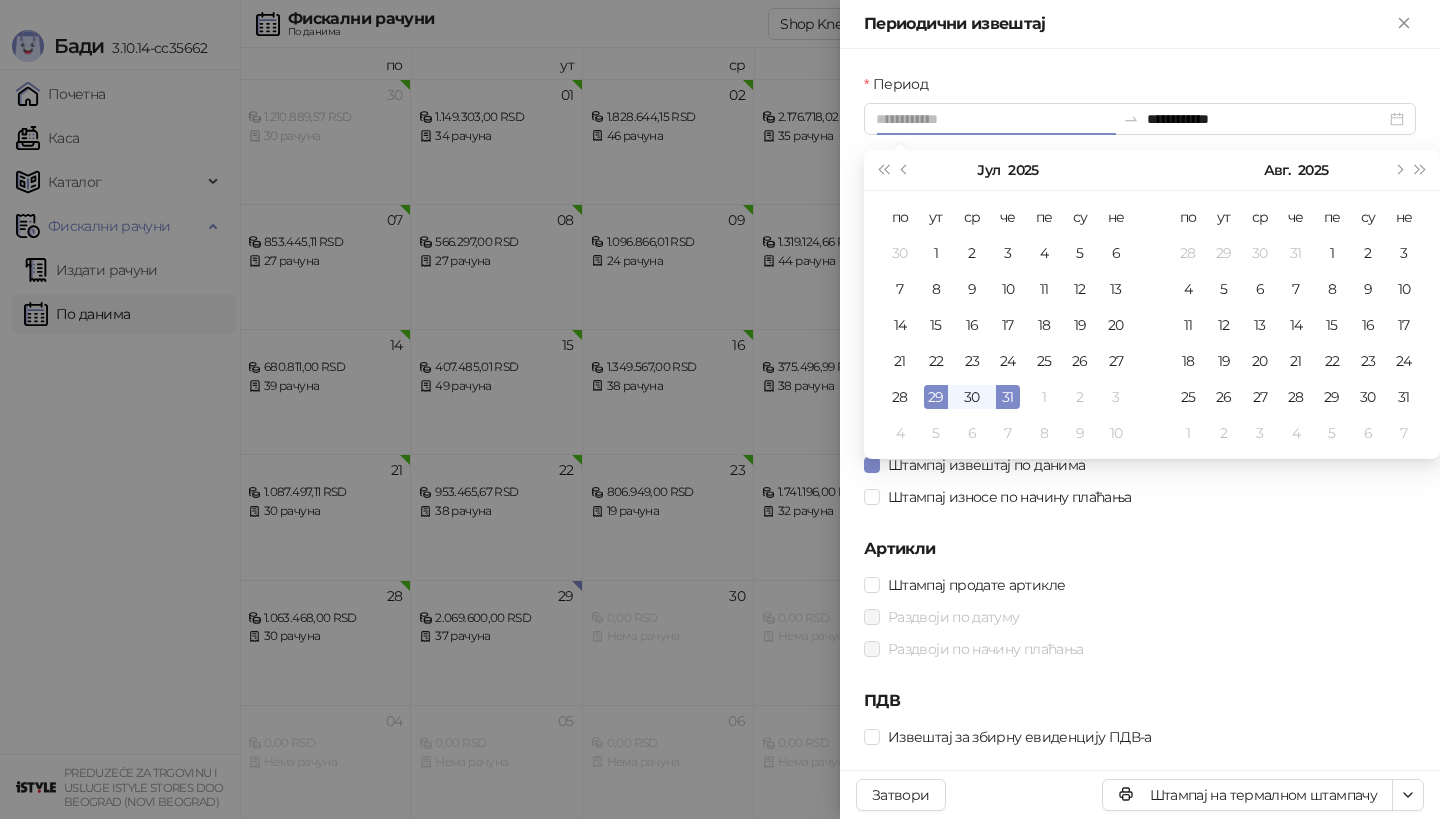 click on "29" at bounding box center (936, 397) 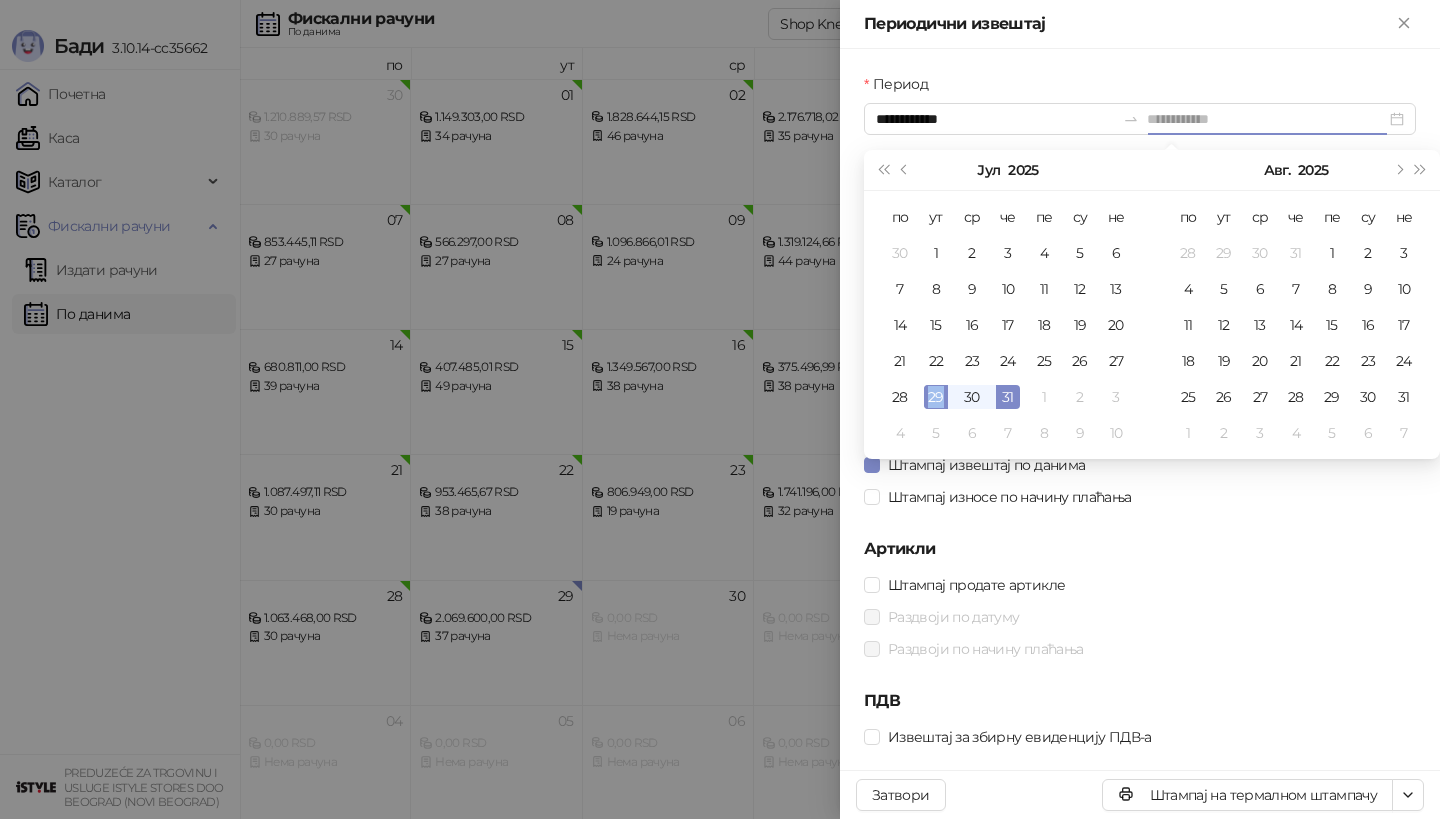 click on "29" at bounding box center [936, 397] 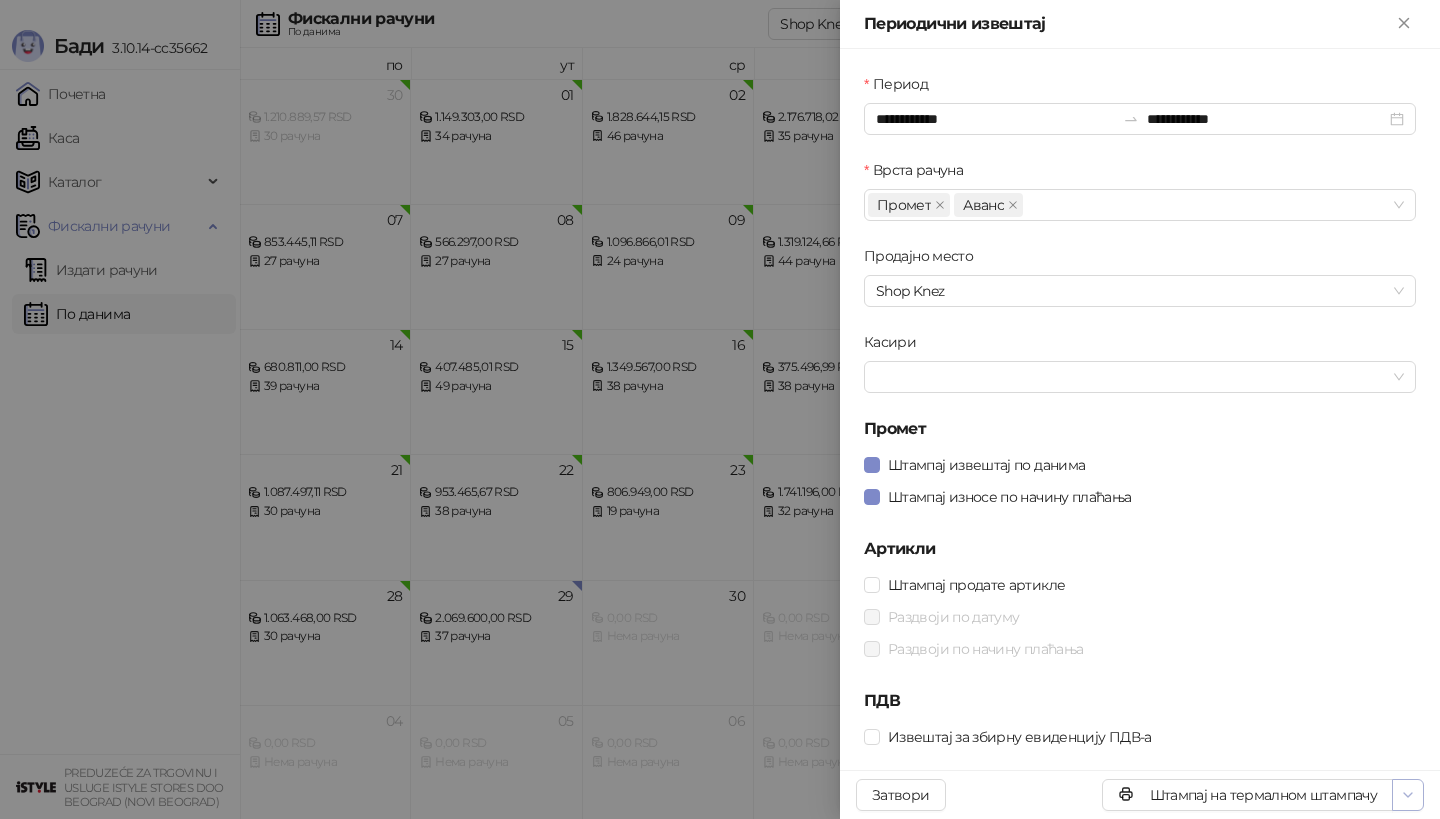 click 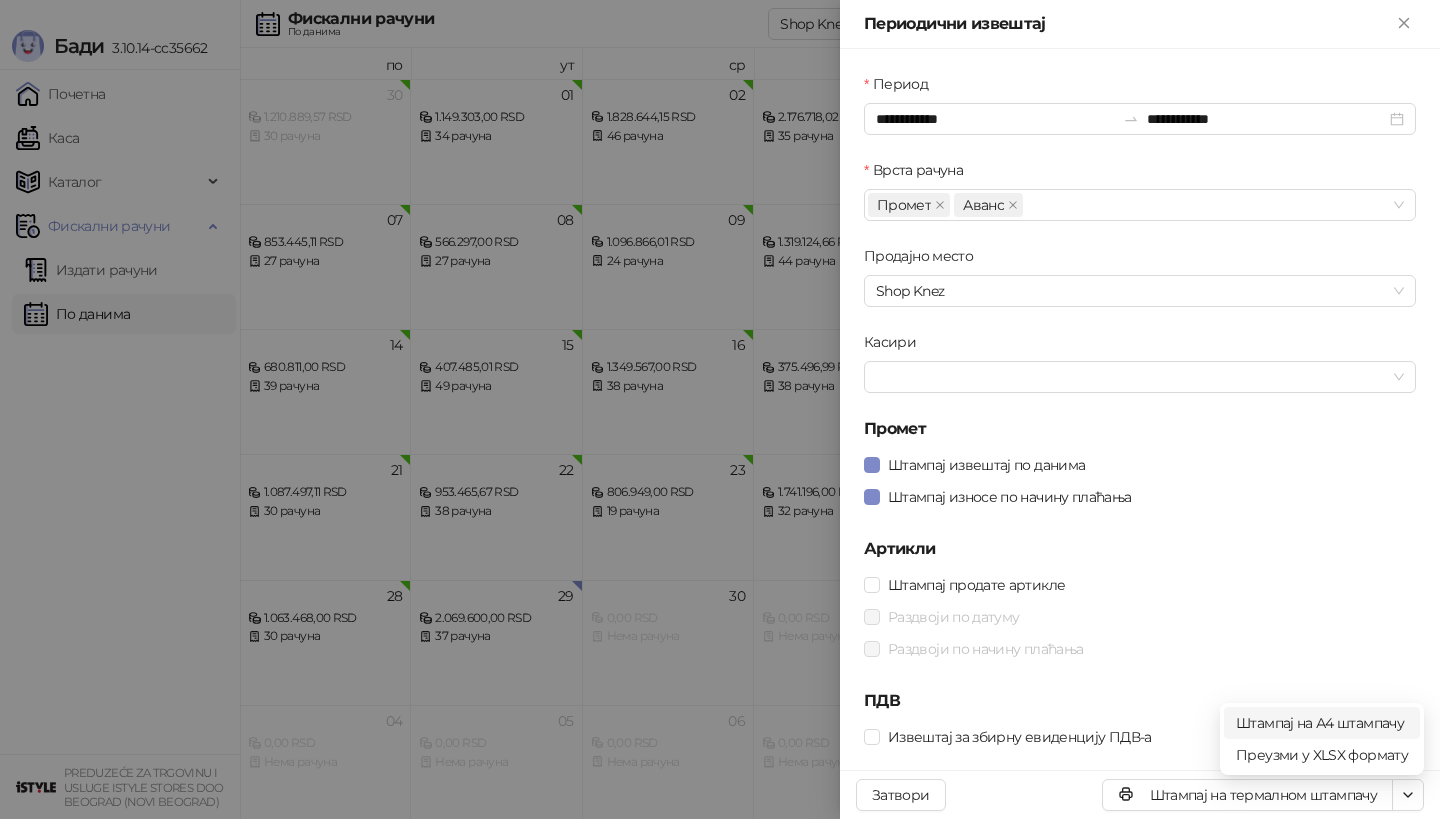 click on "Штампај на А4 штампачу" at bounding box center [1322, 723] 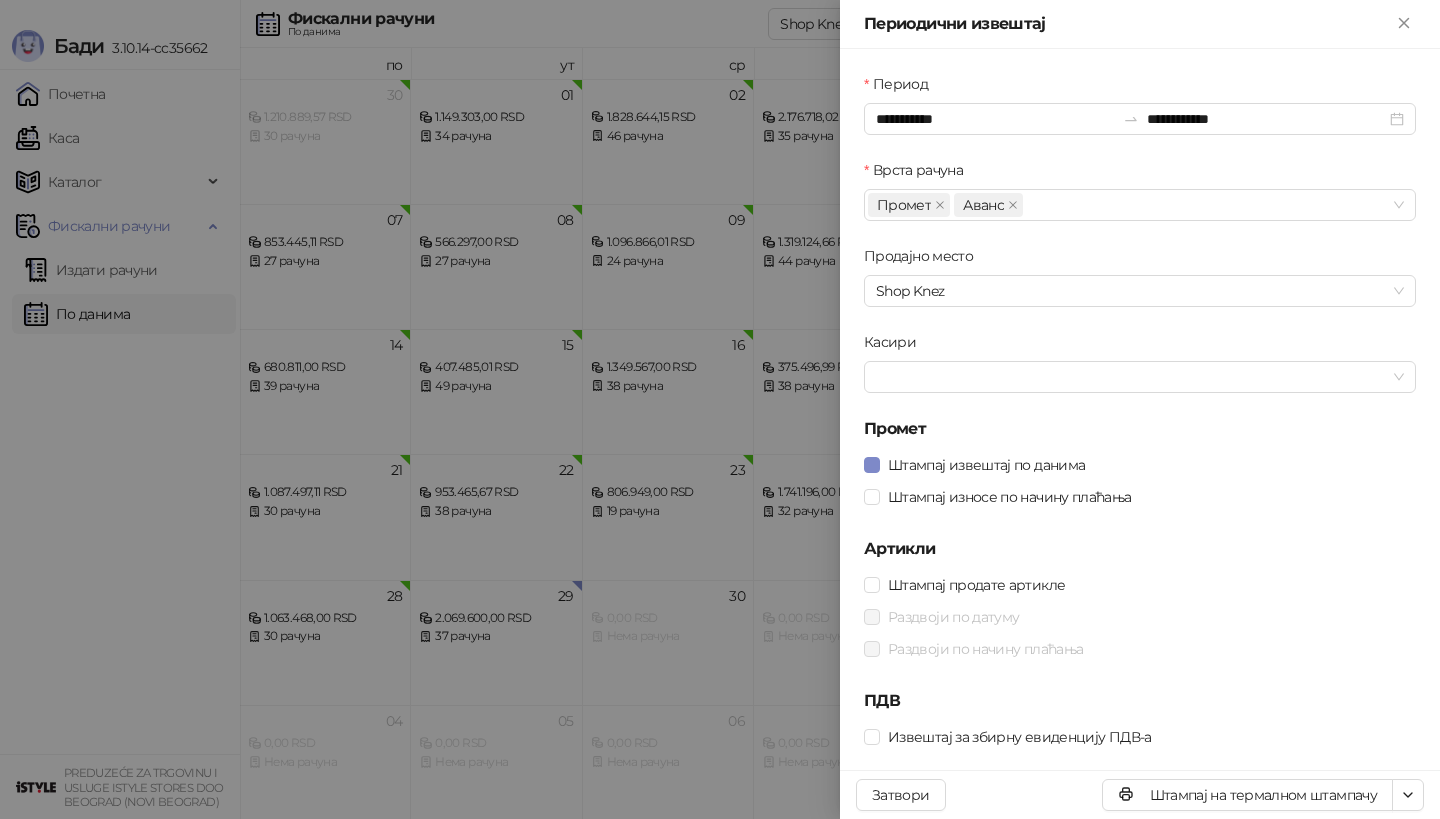 click at bounding box center [720, 409] 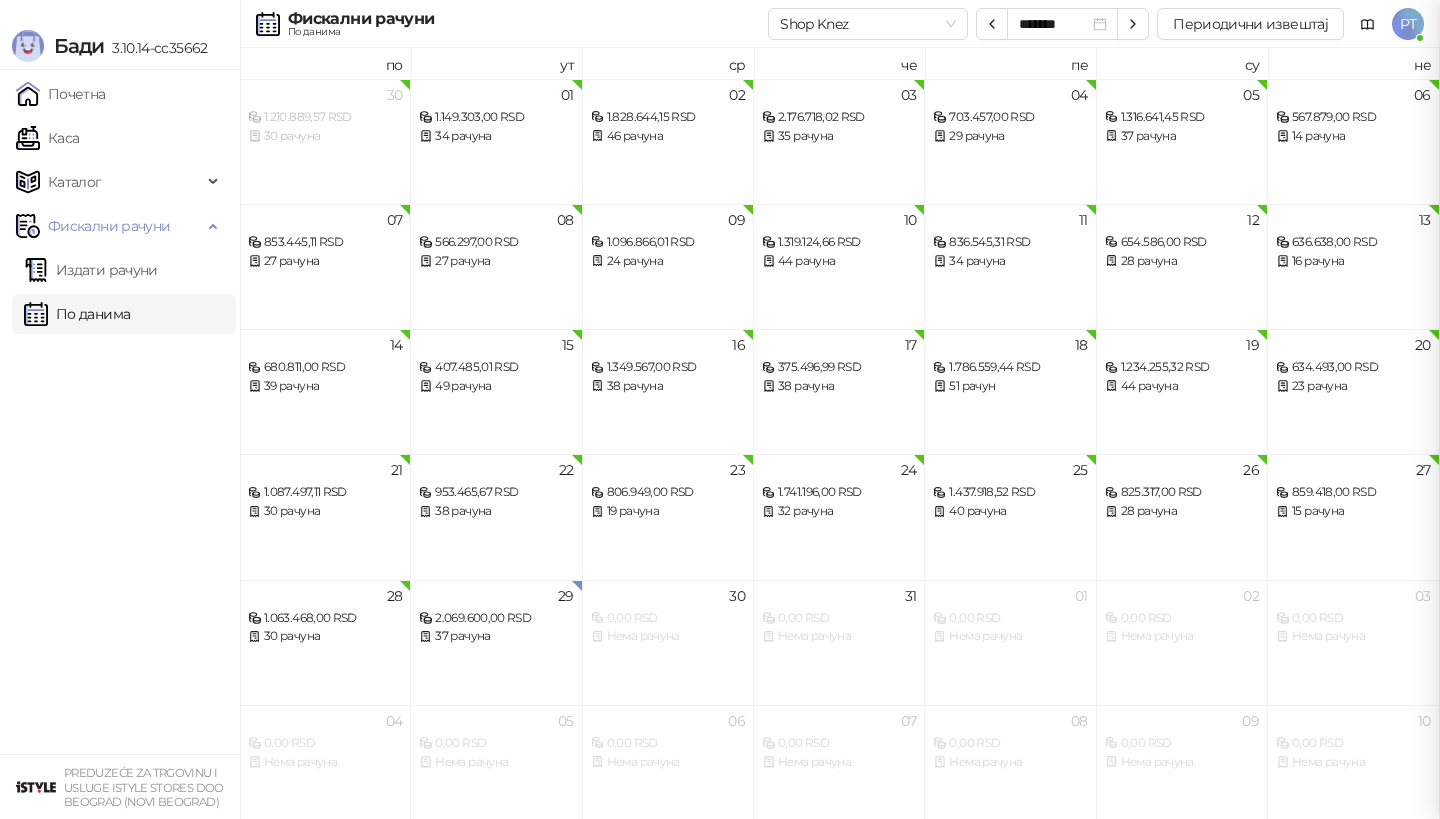 click at bounding box center [720, 409] 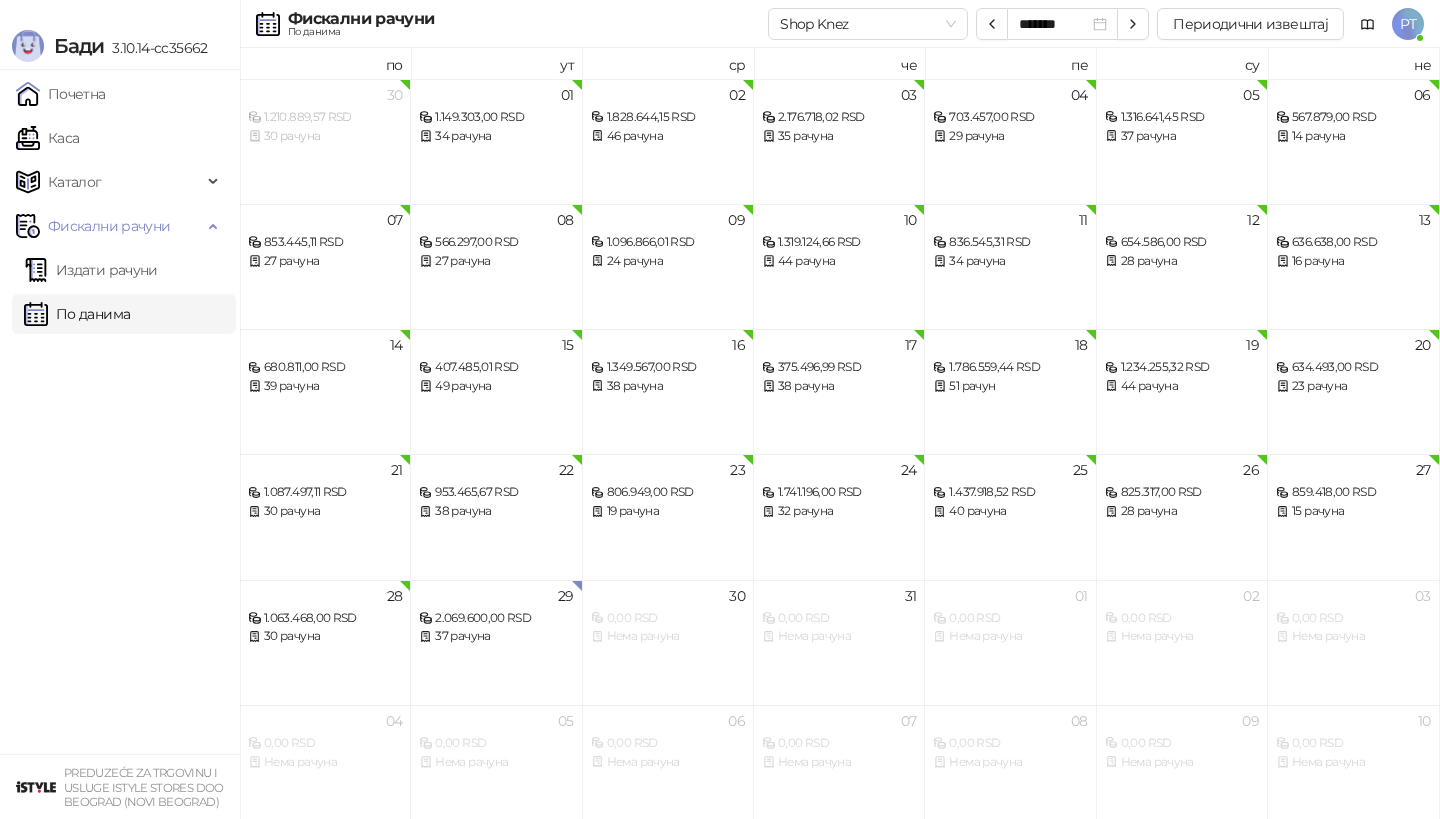 click on "Каса" at bounding box center [47, 138] 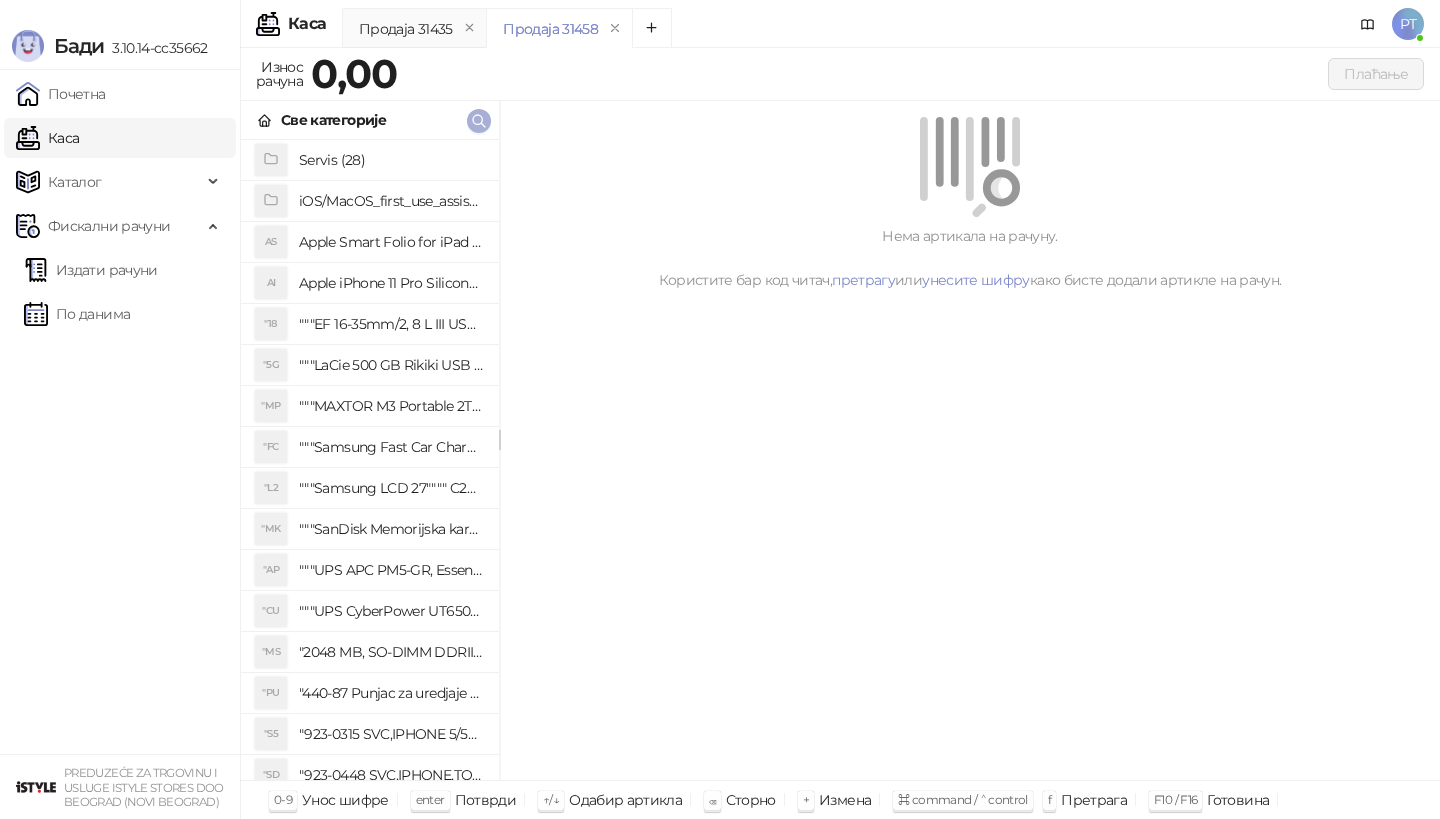 click 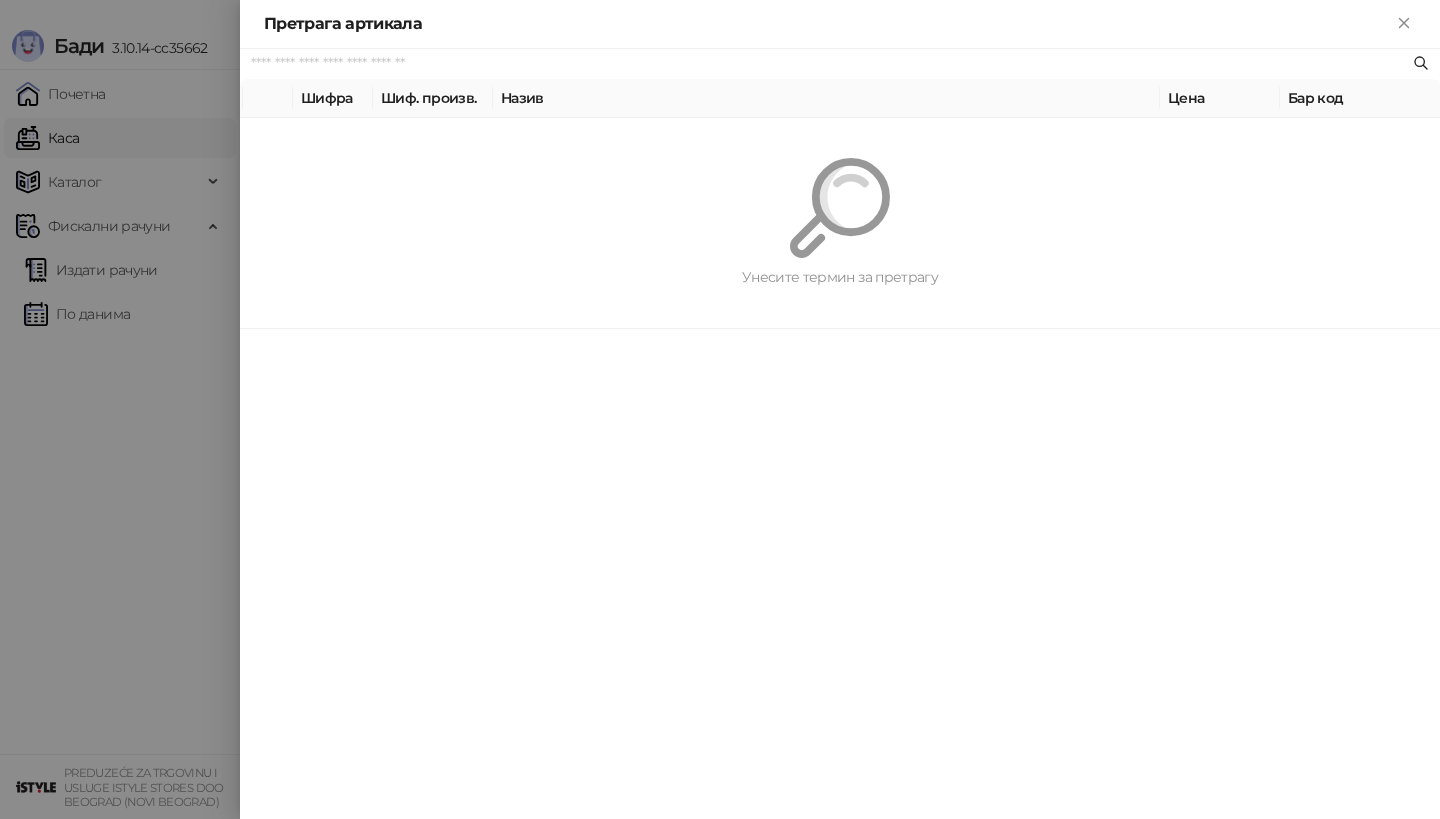 paste on "**********" 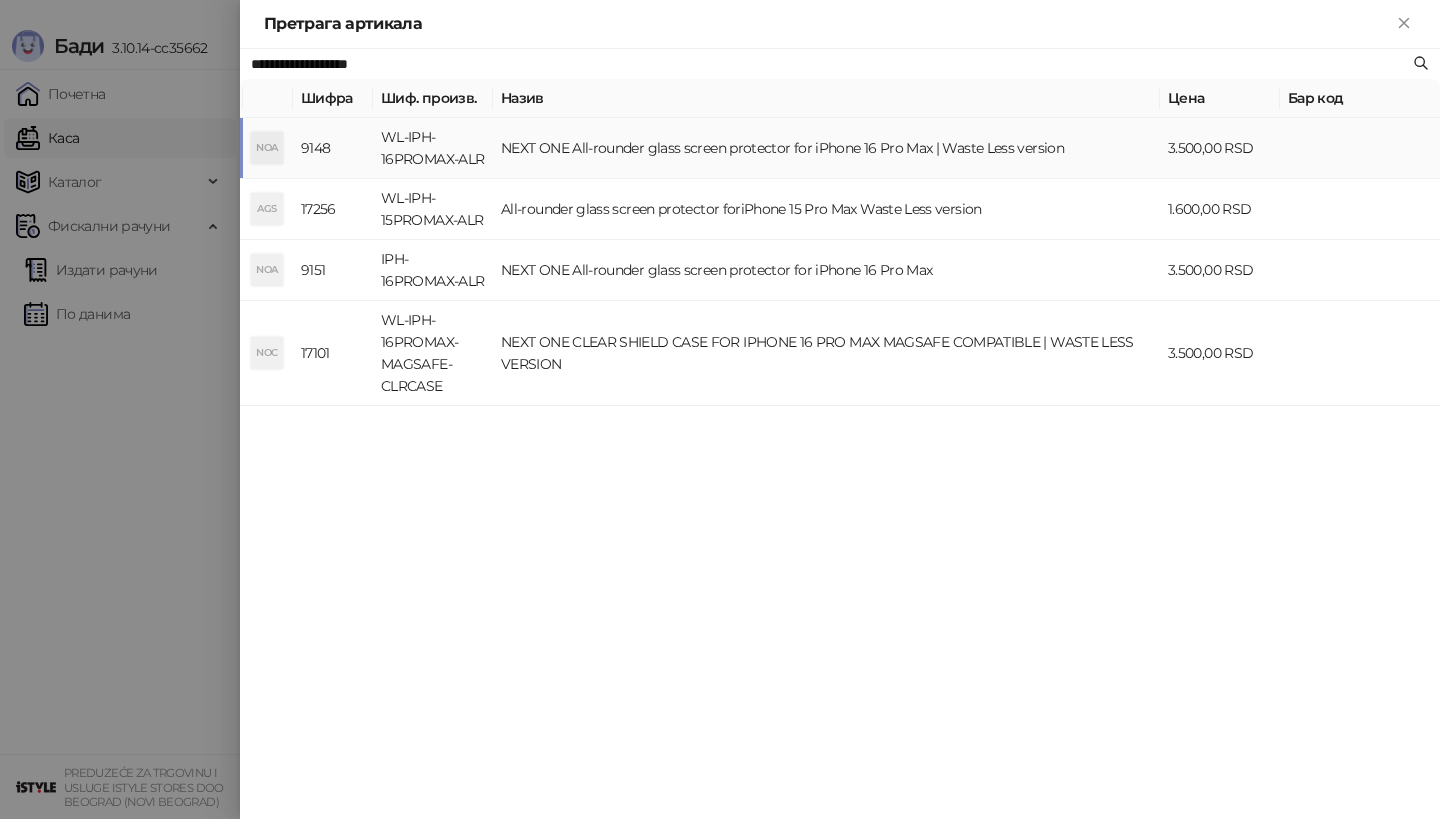 click on "NOA" at bounding box center (267, 148) 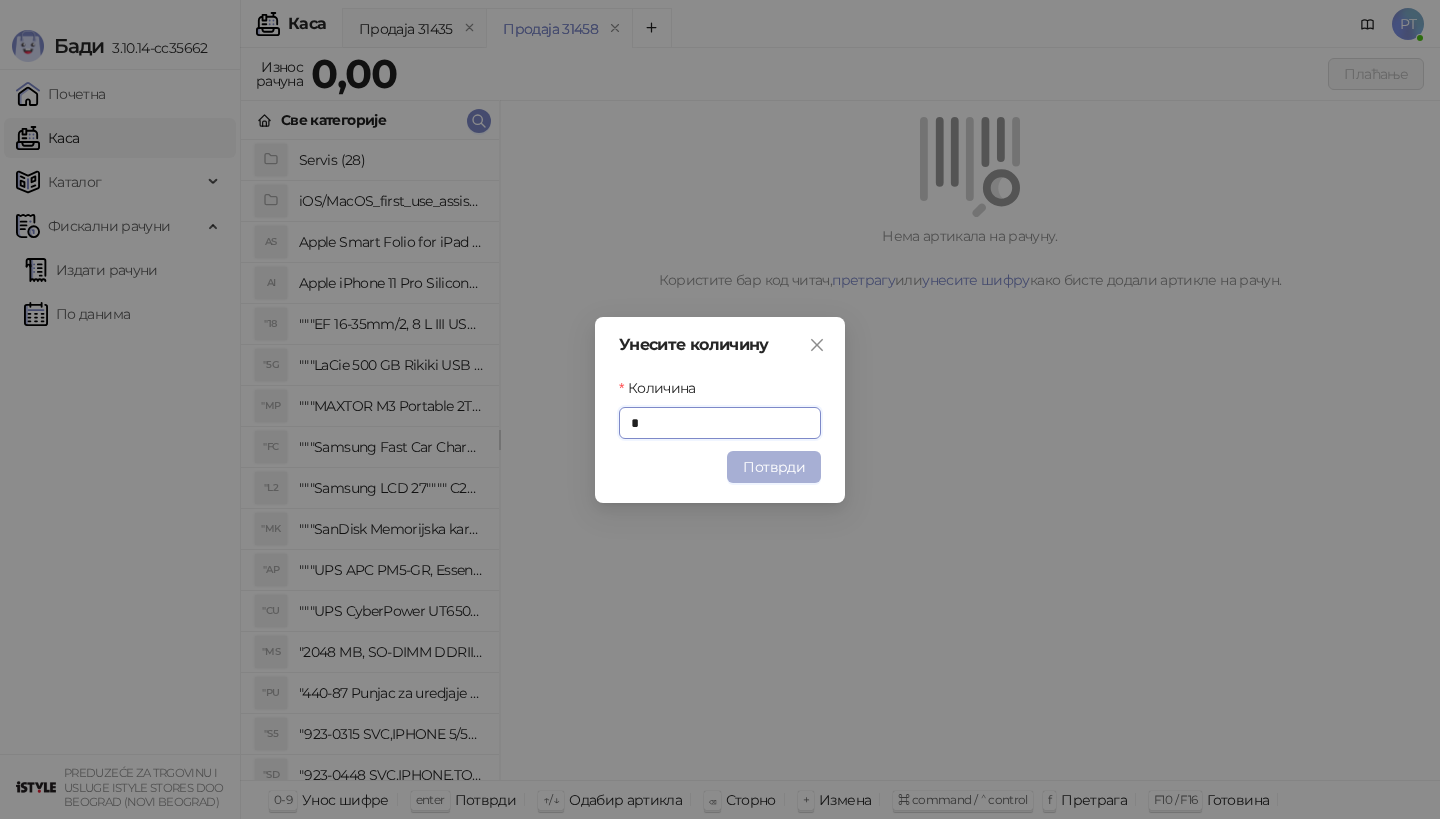 click on "Потврди" at bounding box center (774, 467) 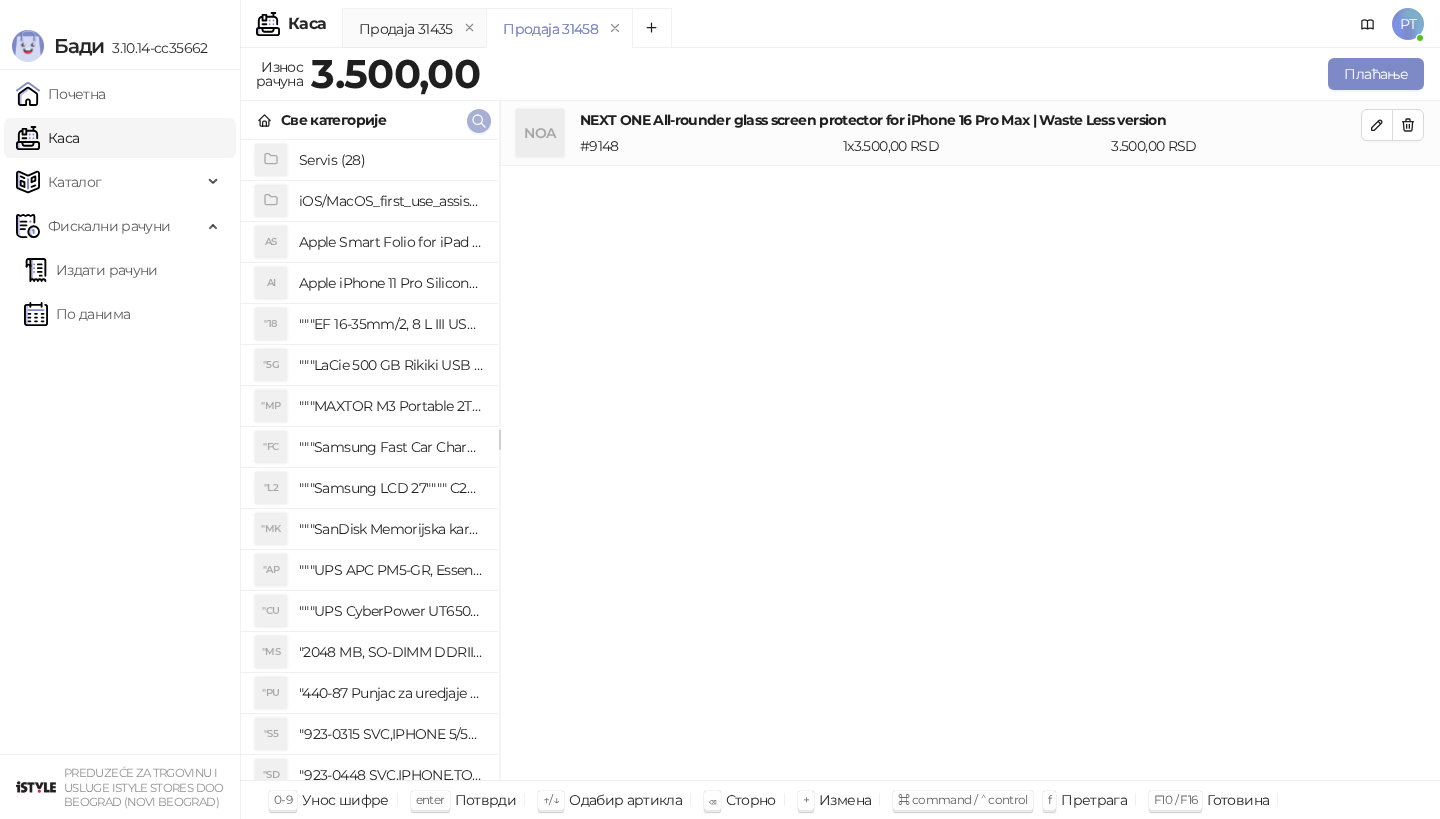 click 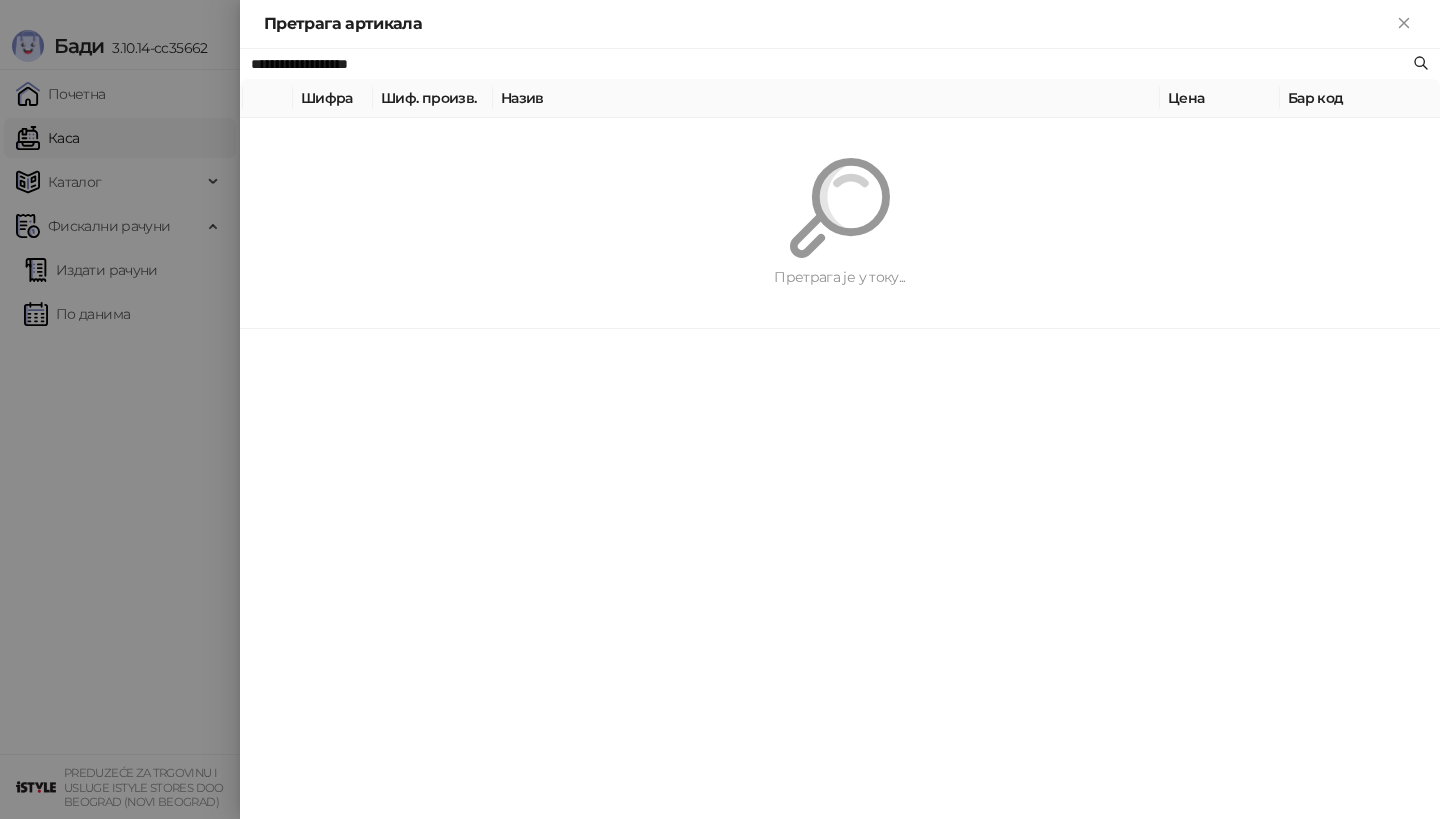 paste on "********" 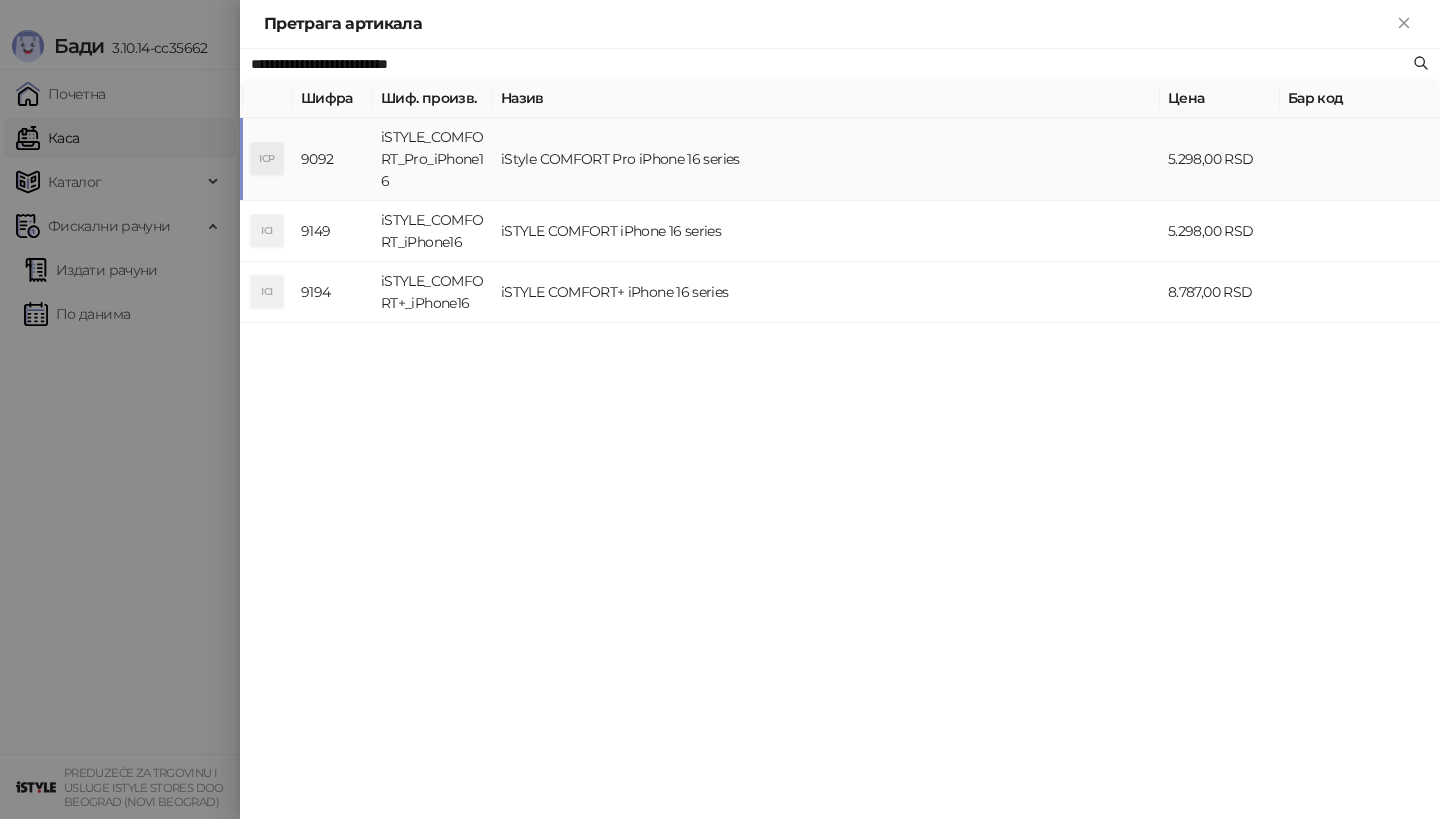 type on "**********" 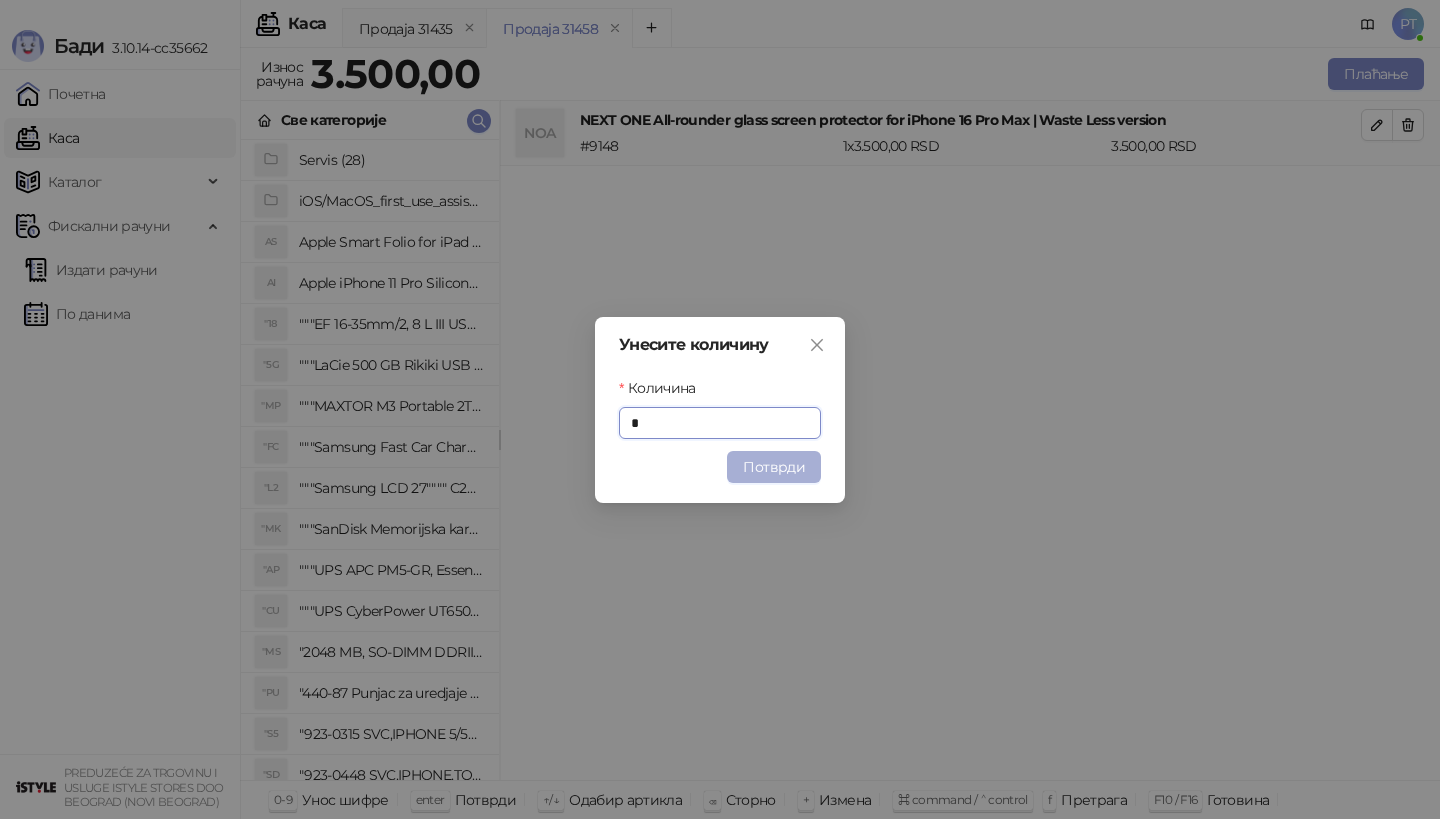 click on "Потврди" at bounding box center (774, 467) 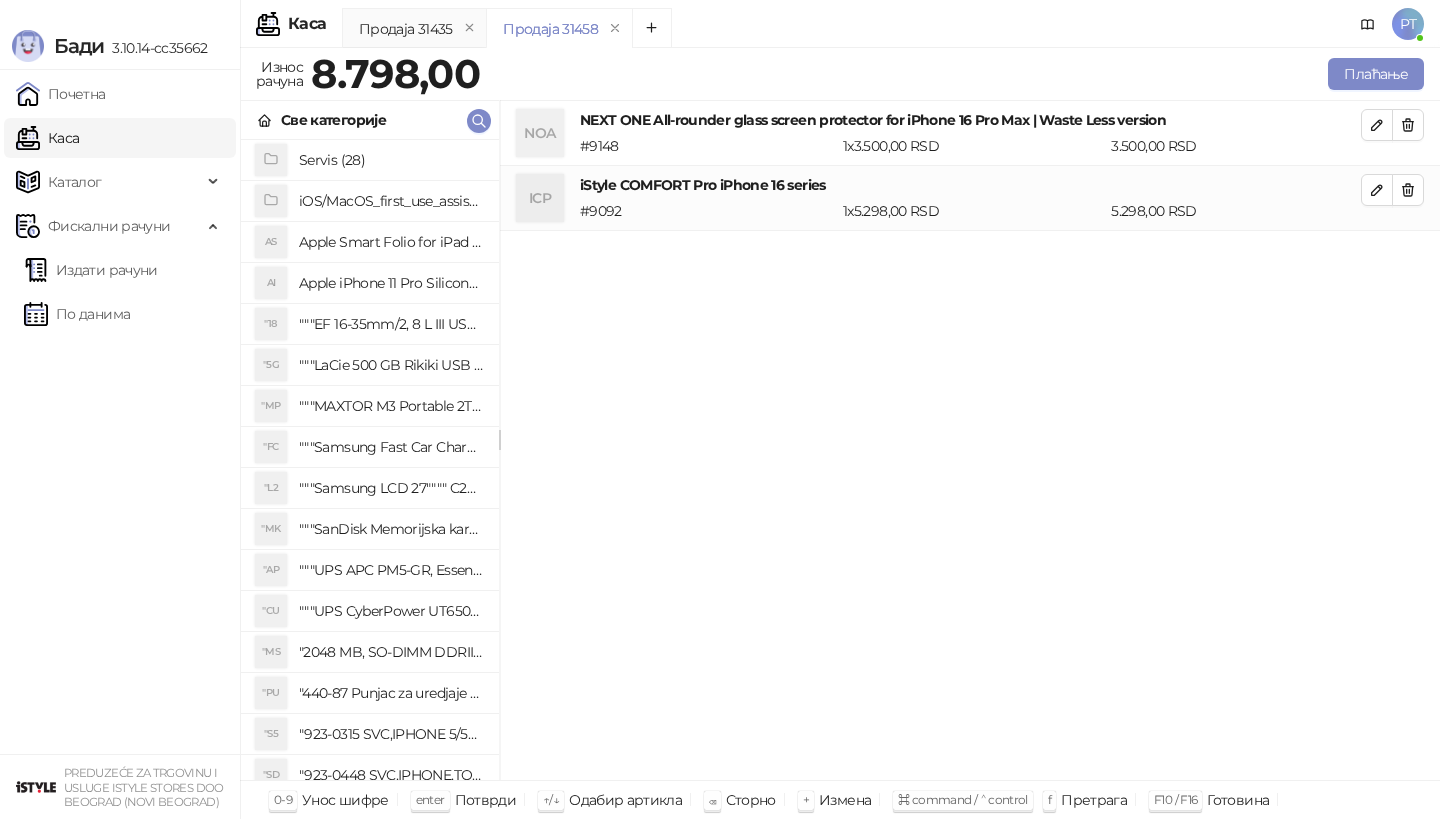 click on "NOA NEXT ONE All-rounder glass screen protector for iPhone 16 Pro Max | Waste Less version # 9148 1 x 3.500,00 RSD 3.500,00 RSD" at bounding box center [970, 133] 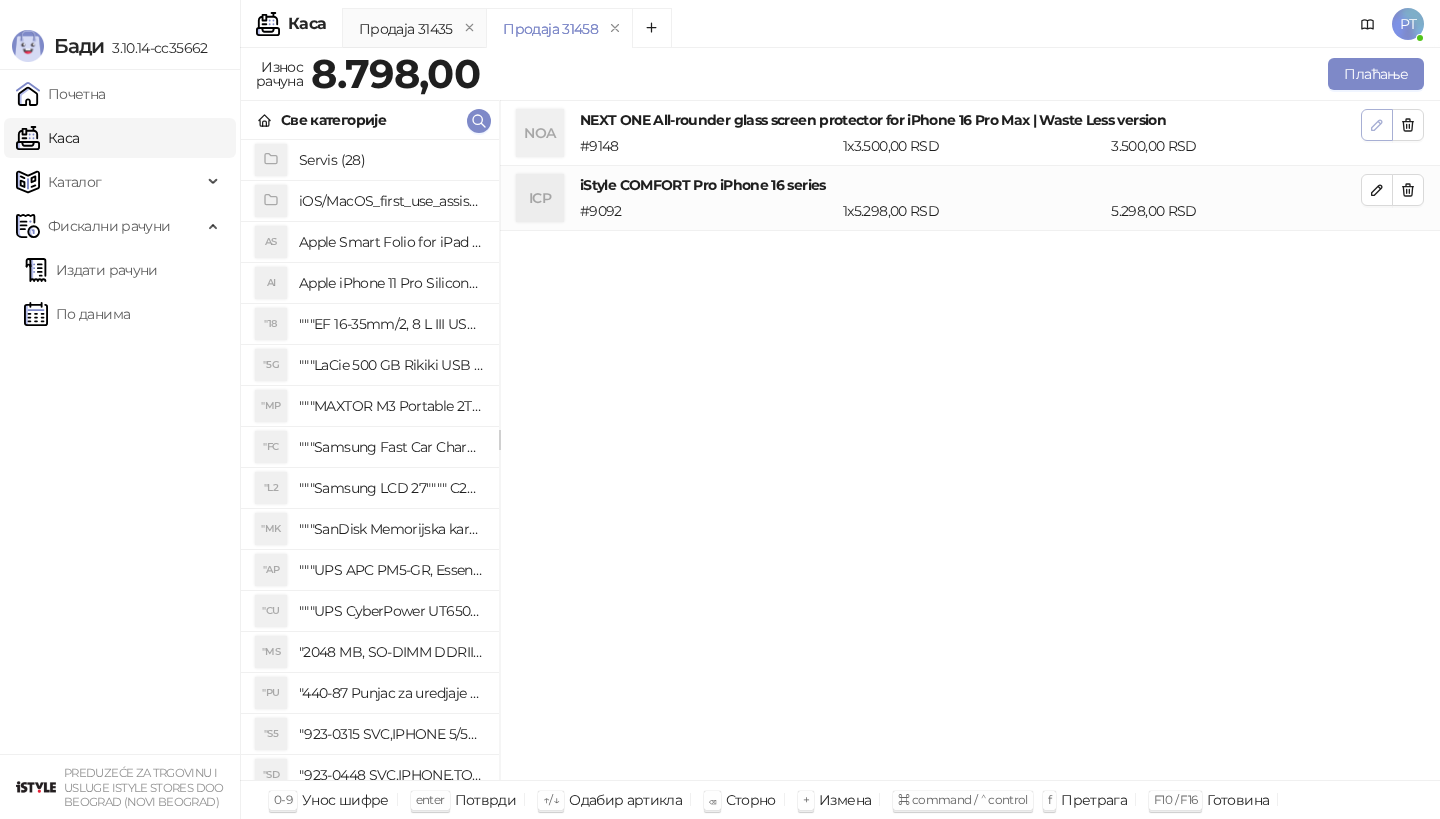 click 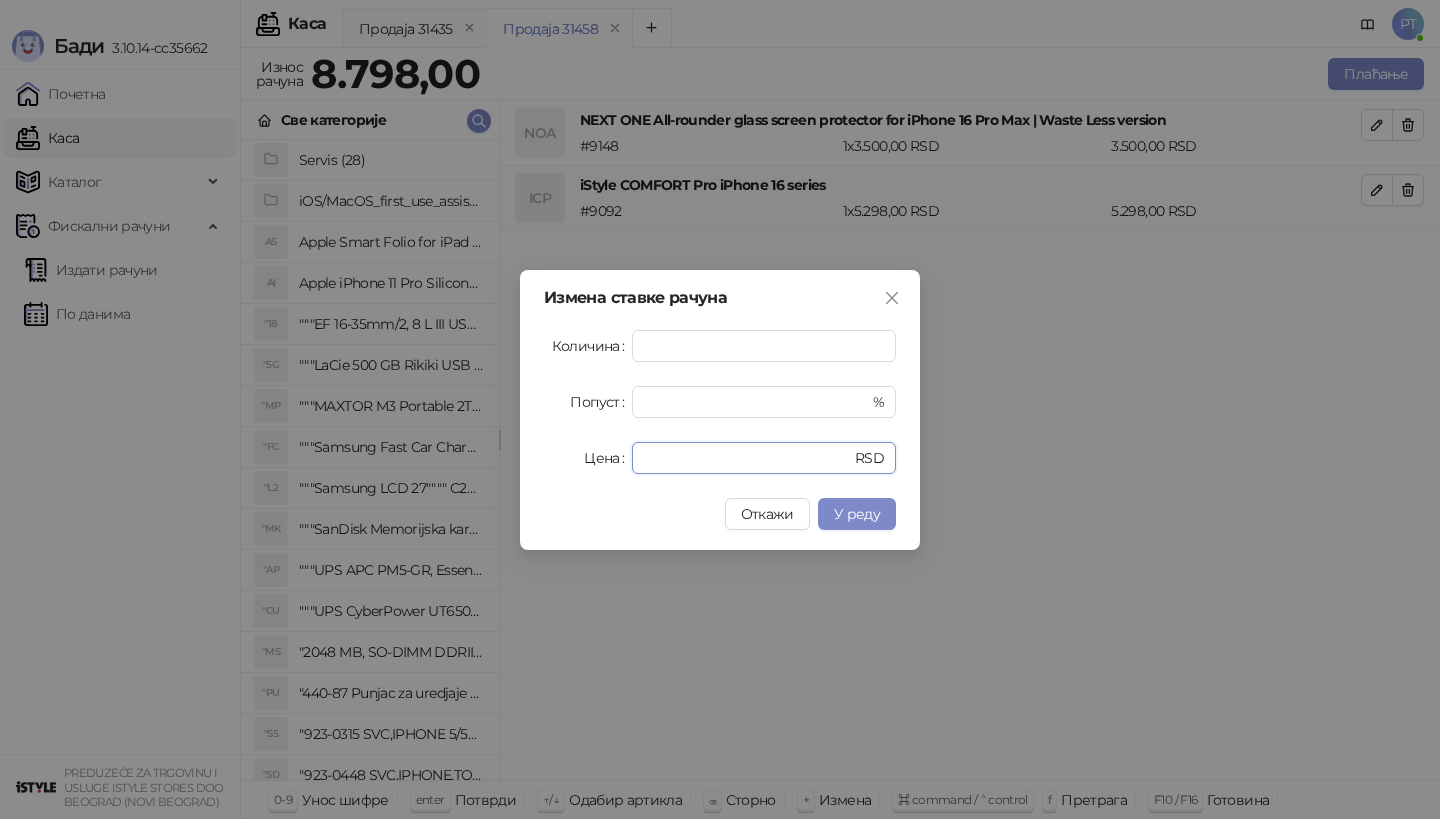 drag, startPoint x: 696, startPoint y: 467, endPoint x: 545, endPoint y: 467, distance: 151 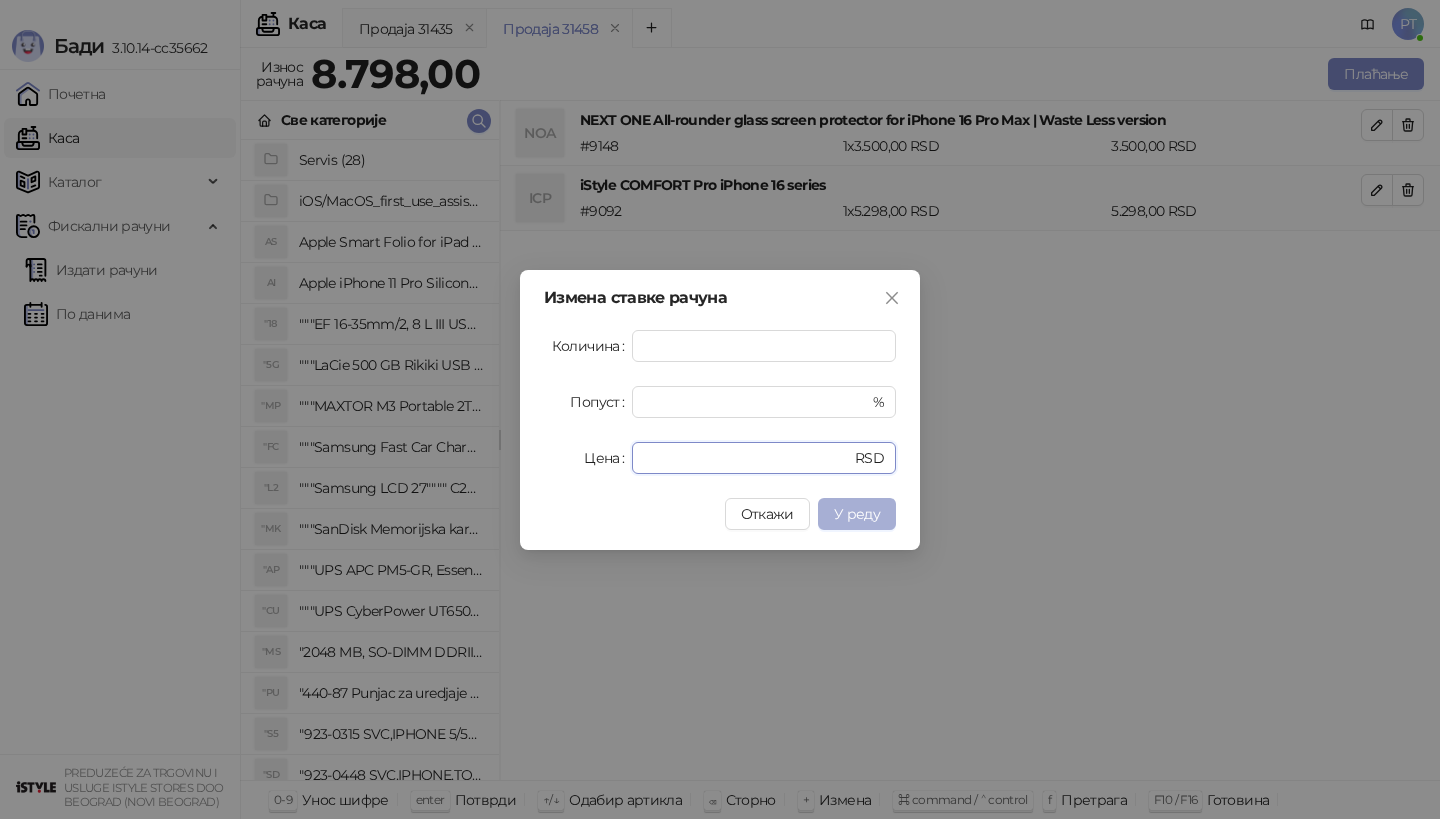 type on "*" 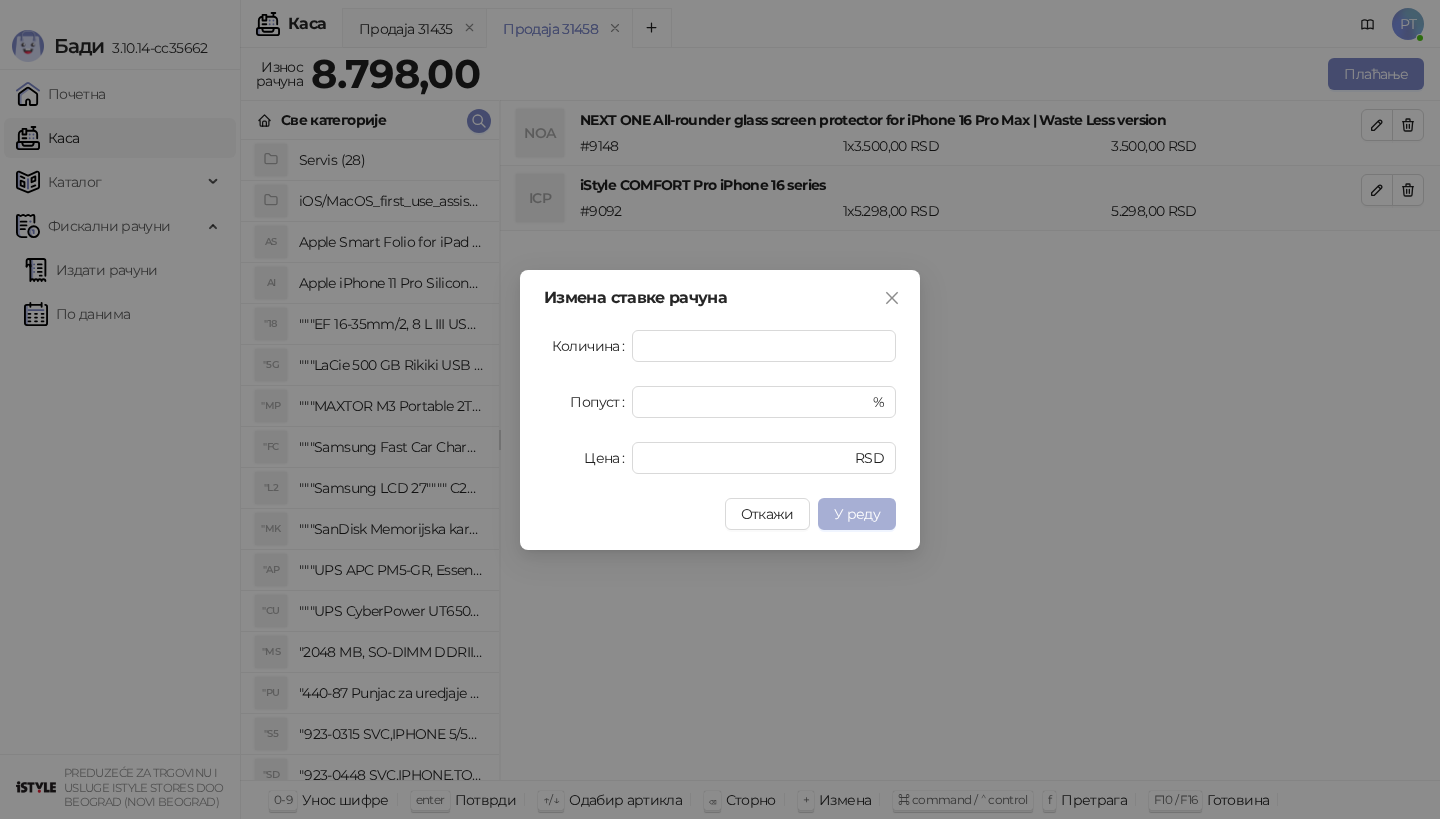 click on "У реду" at bounding box center [857, 514] 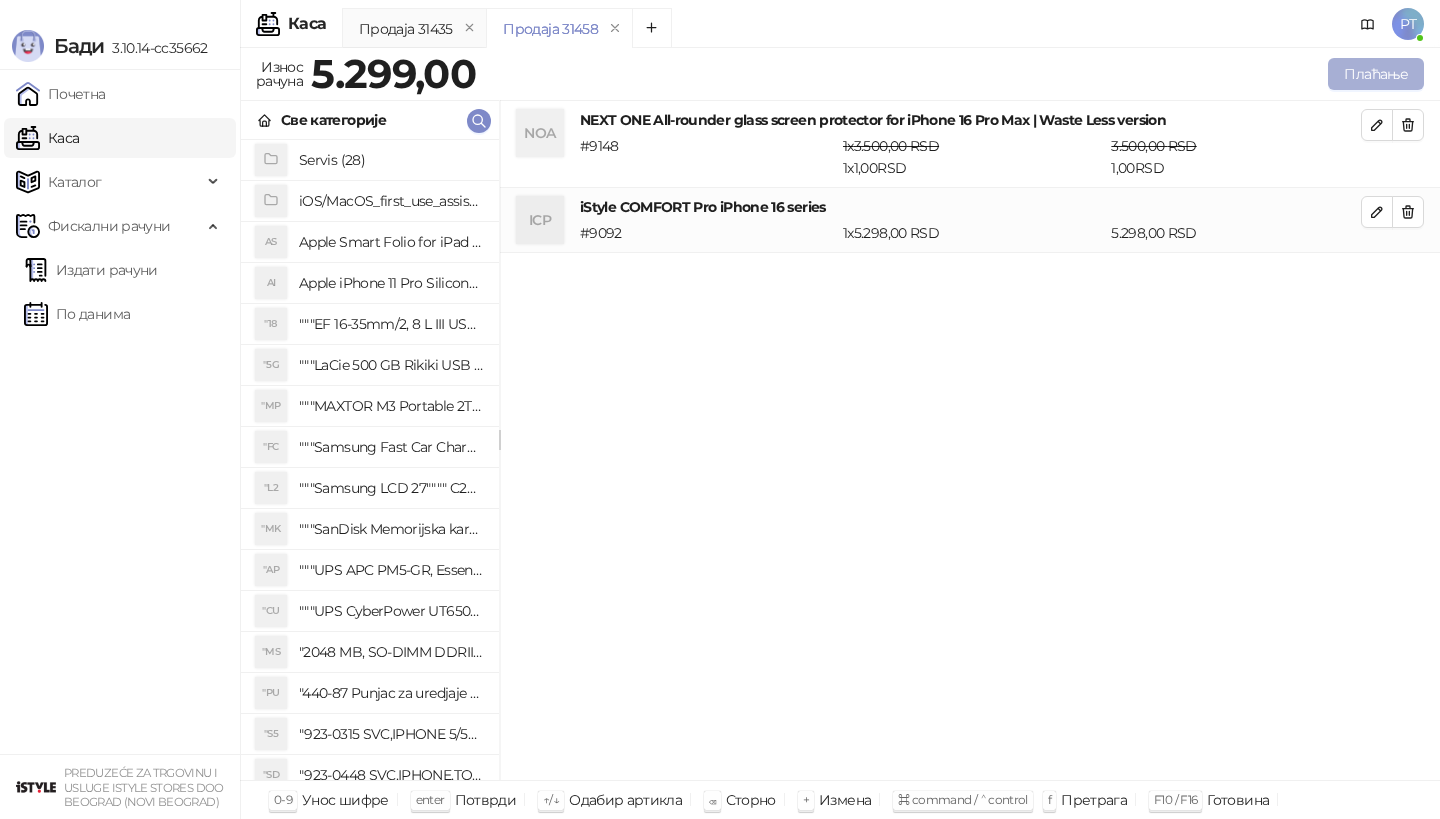 click on "Плаћање" at bounding box center (1376, 74) 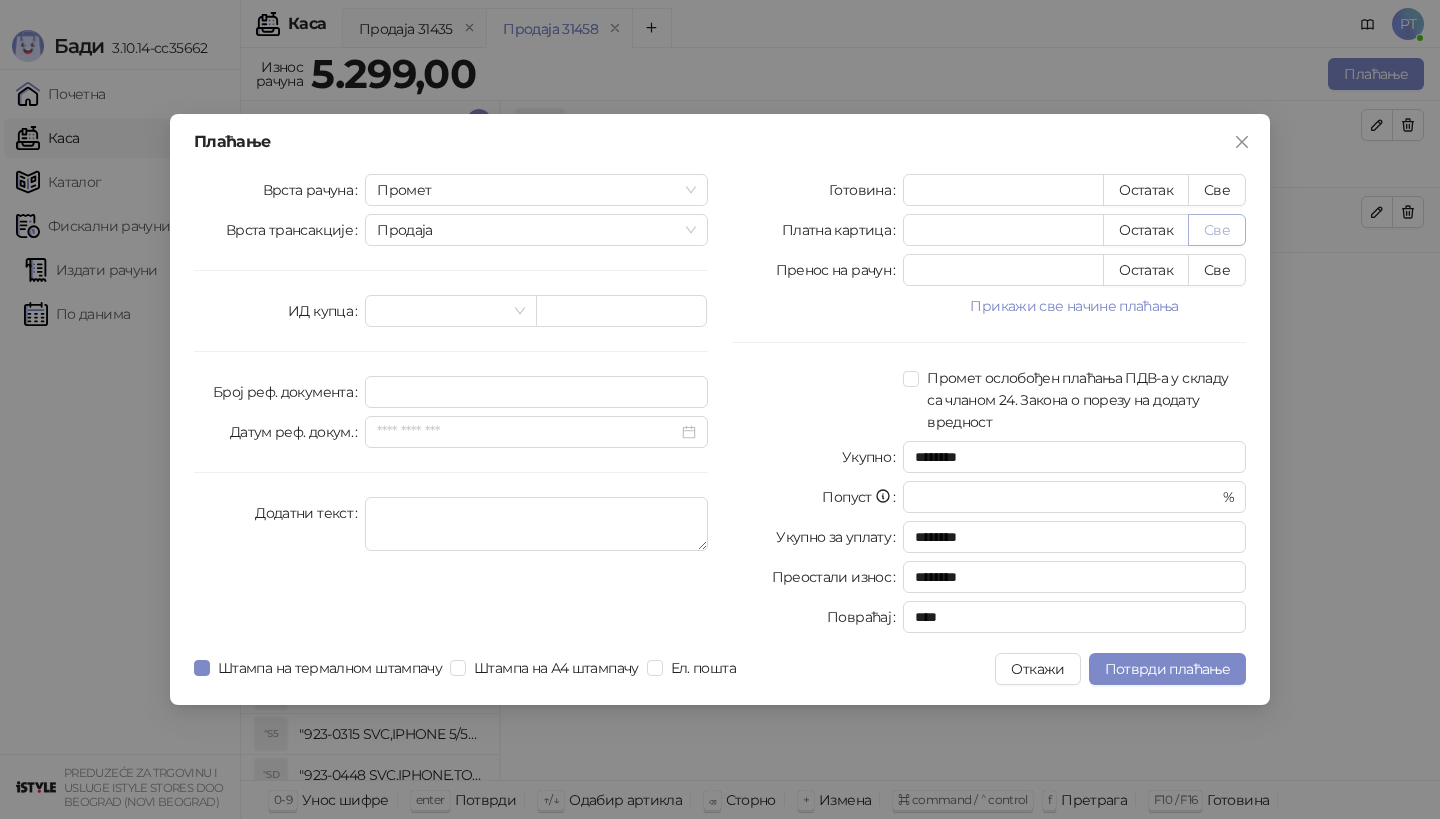 click on "Све" at bounding box center [1217, 230] 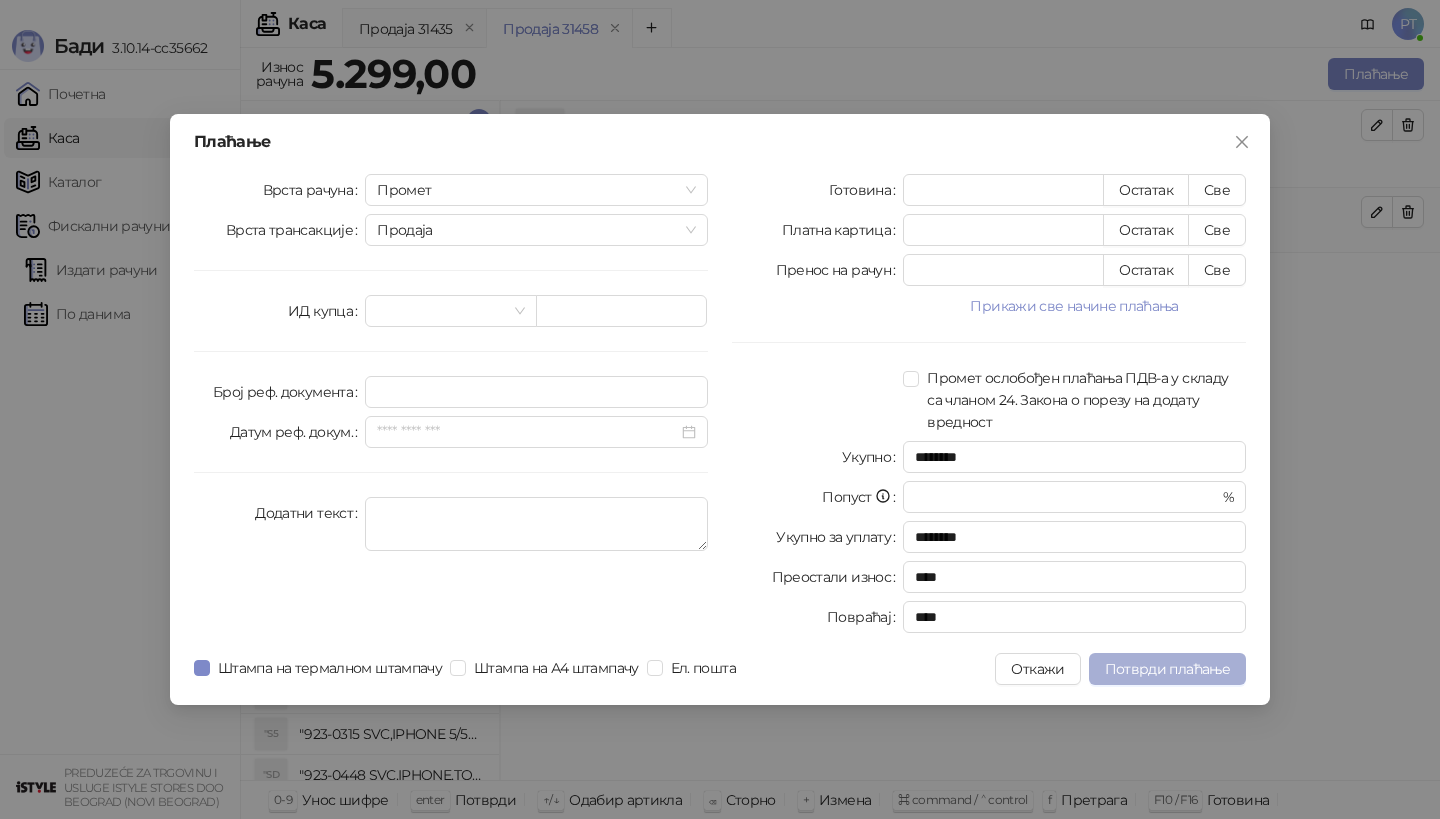 click on "Потврди плаћање" at bounding box center (1167, 669) 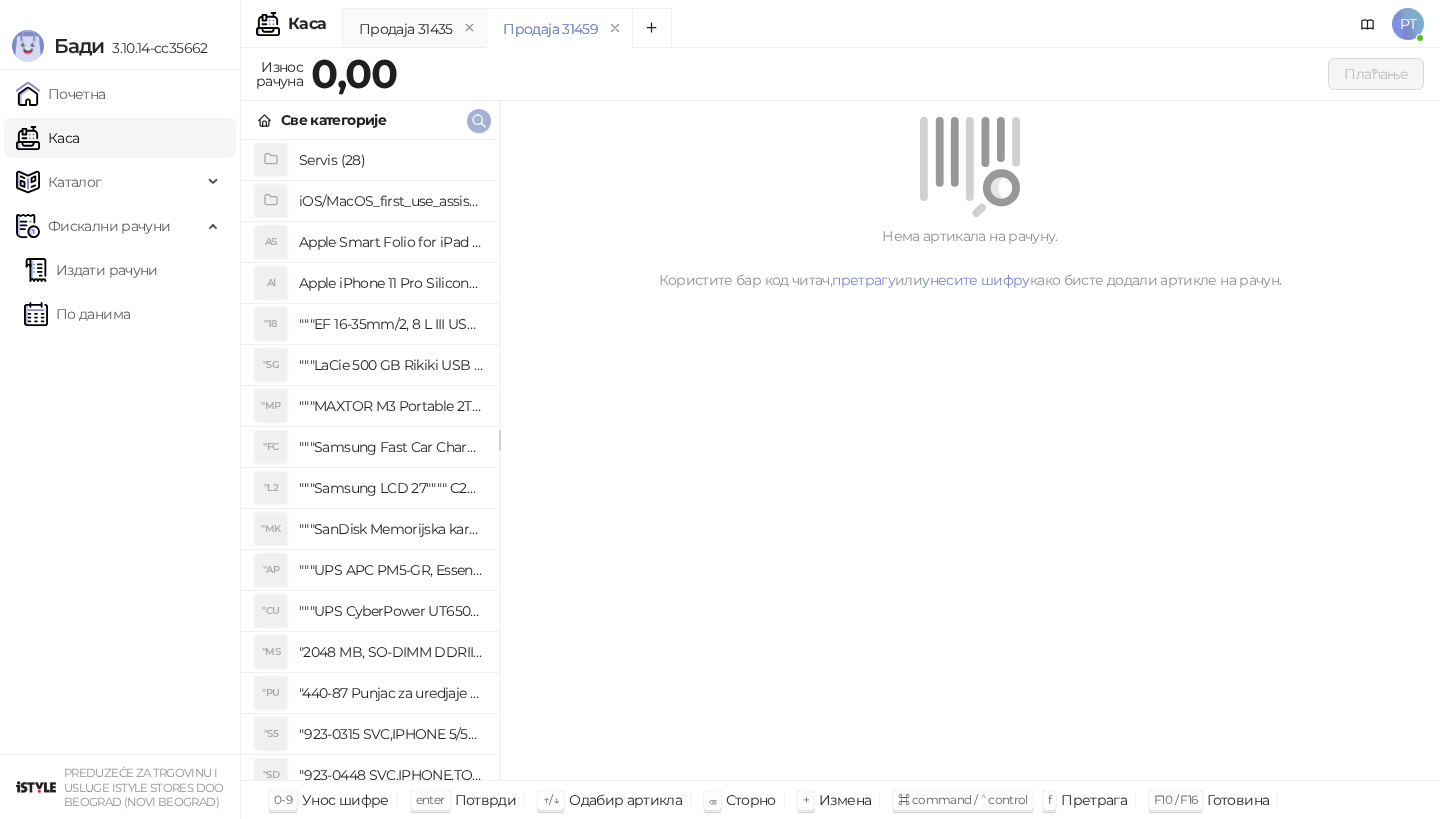 click at bounding box center [479, 121] 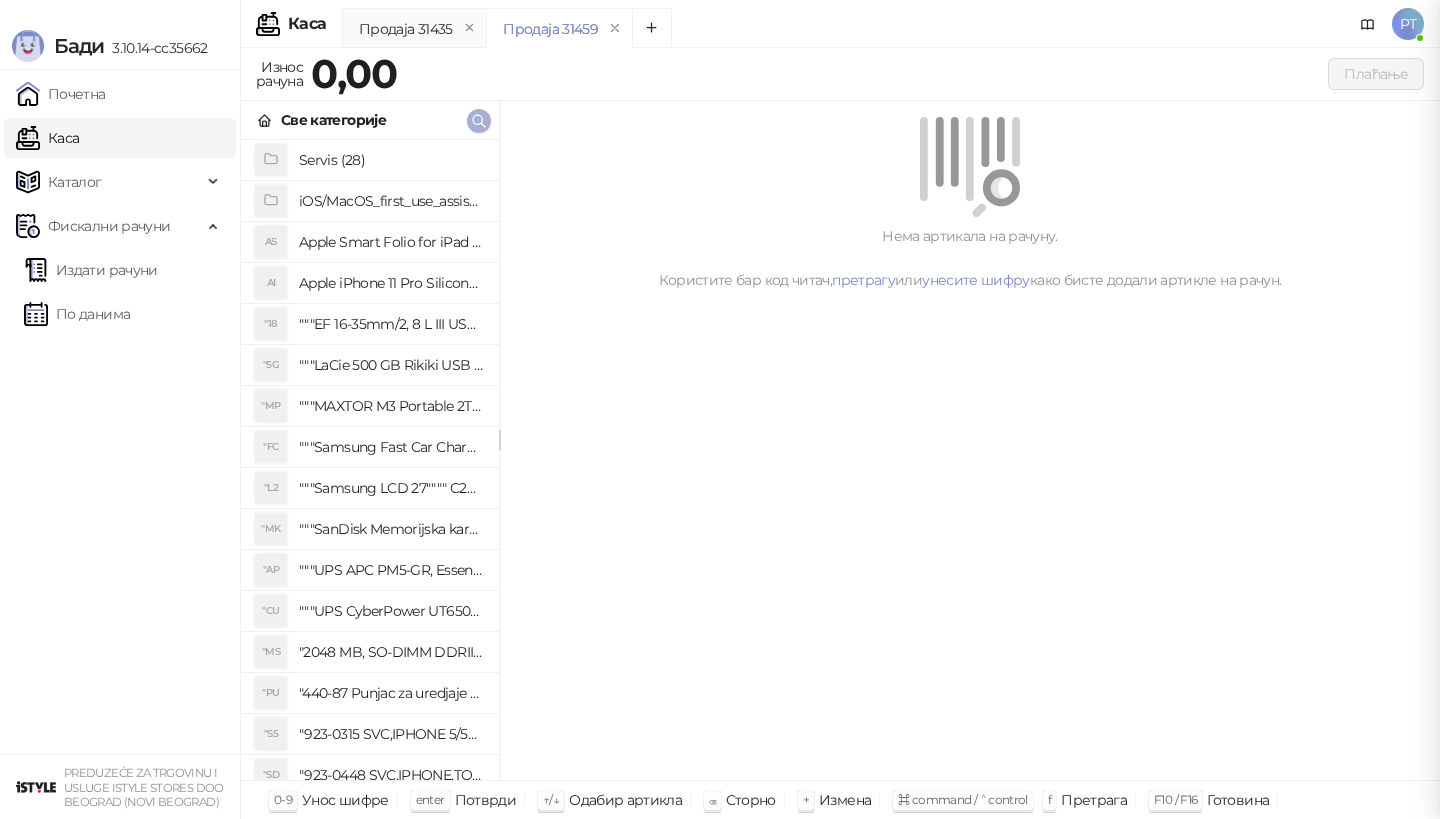 paste on "**********" 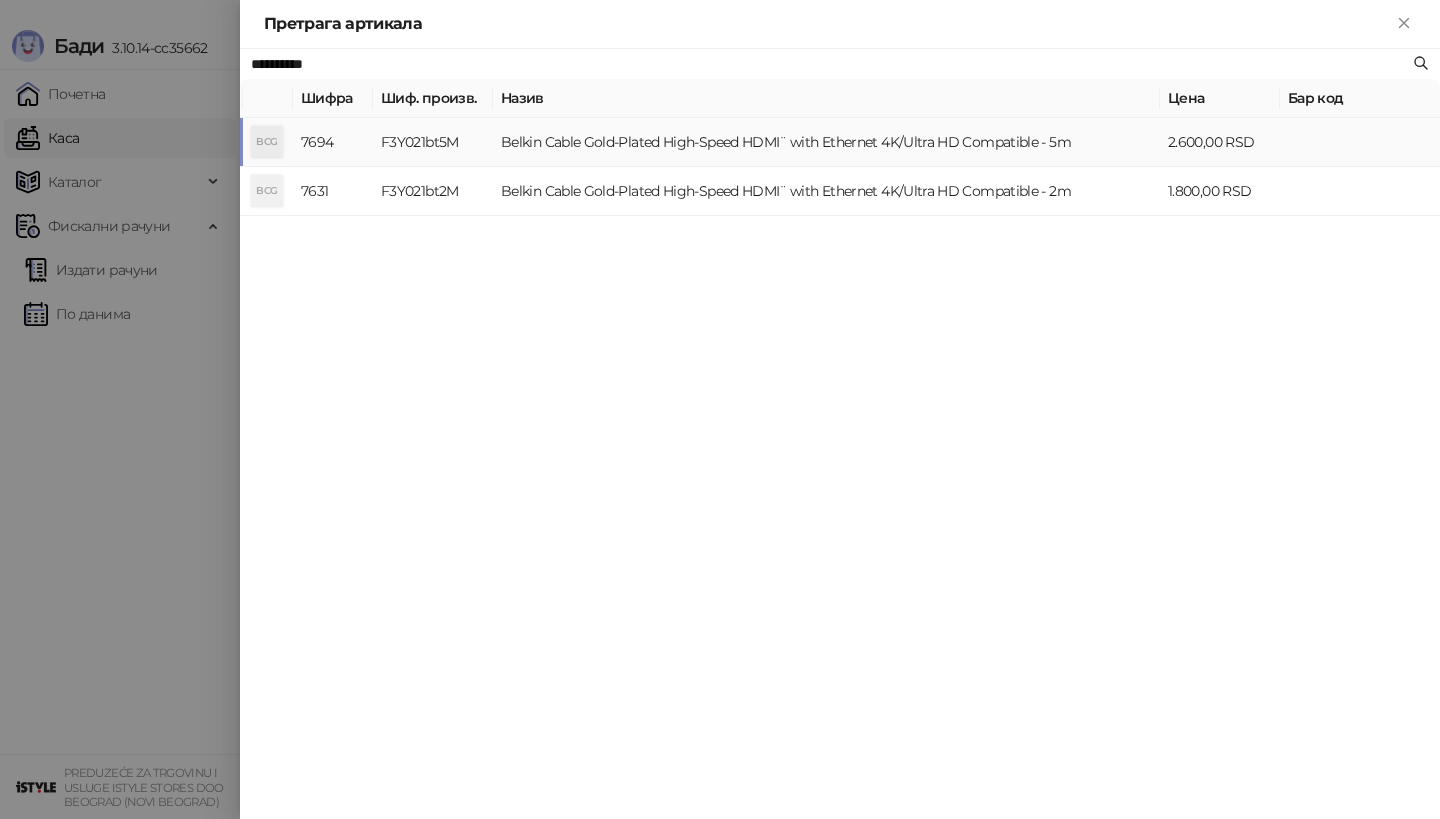 click on "BCG" at bounding box center [267, 142] 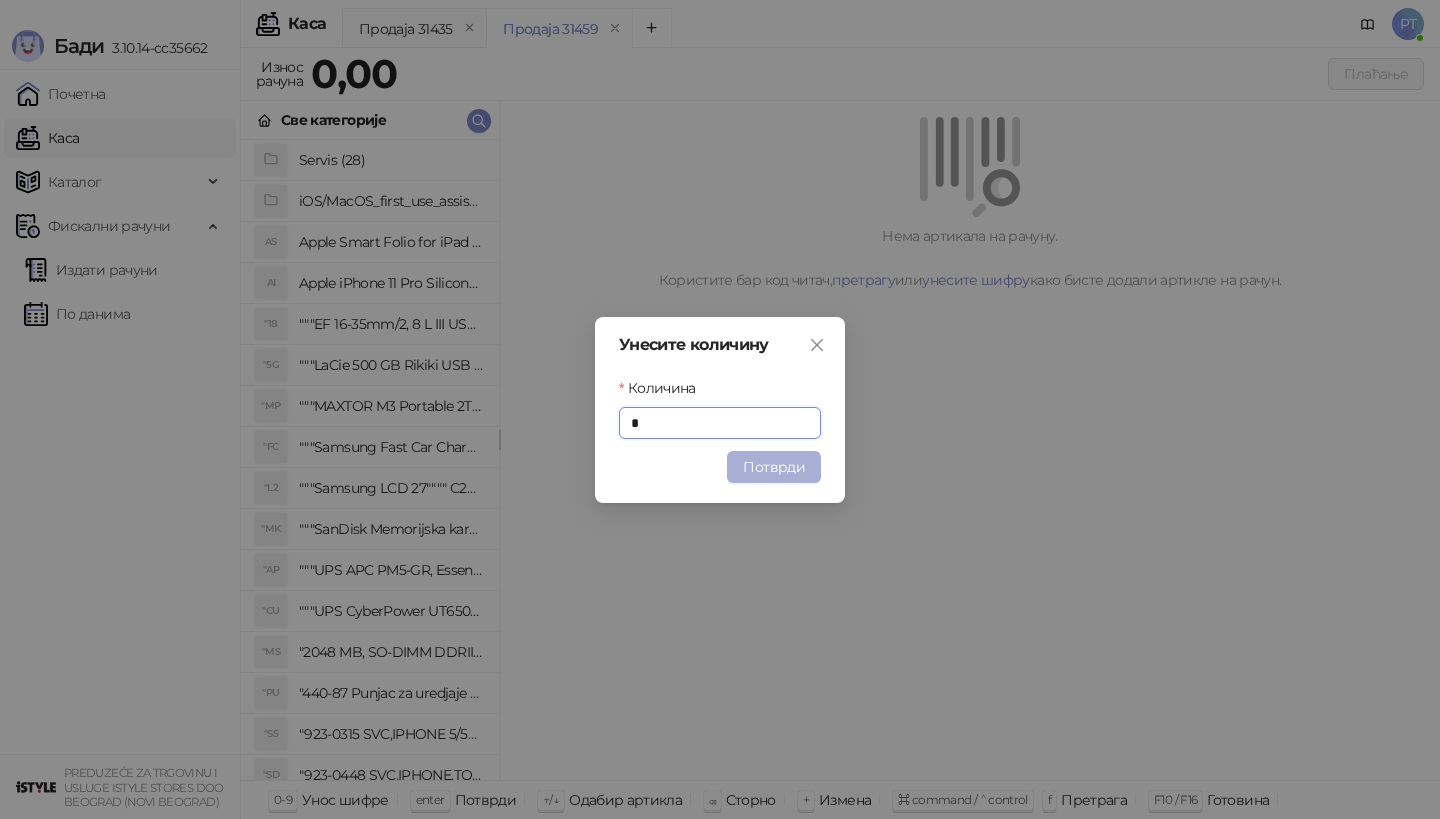 click on "Потврди" at bounding box center [774, 467] 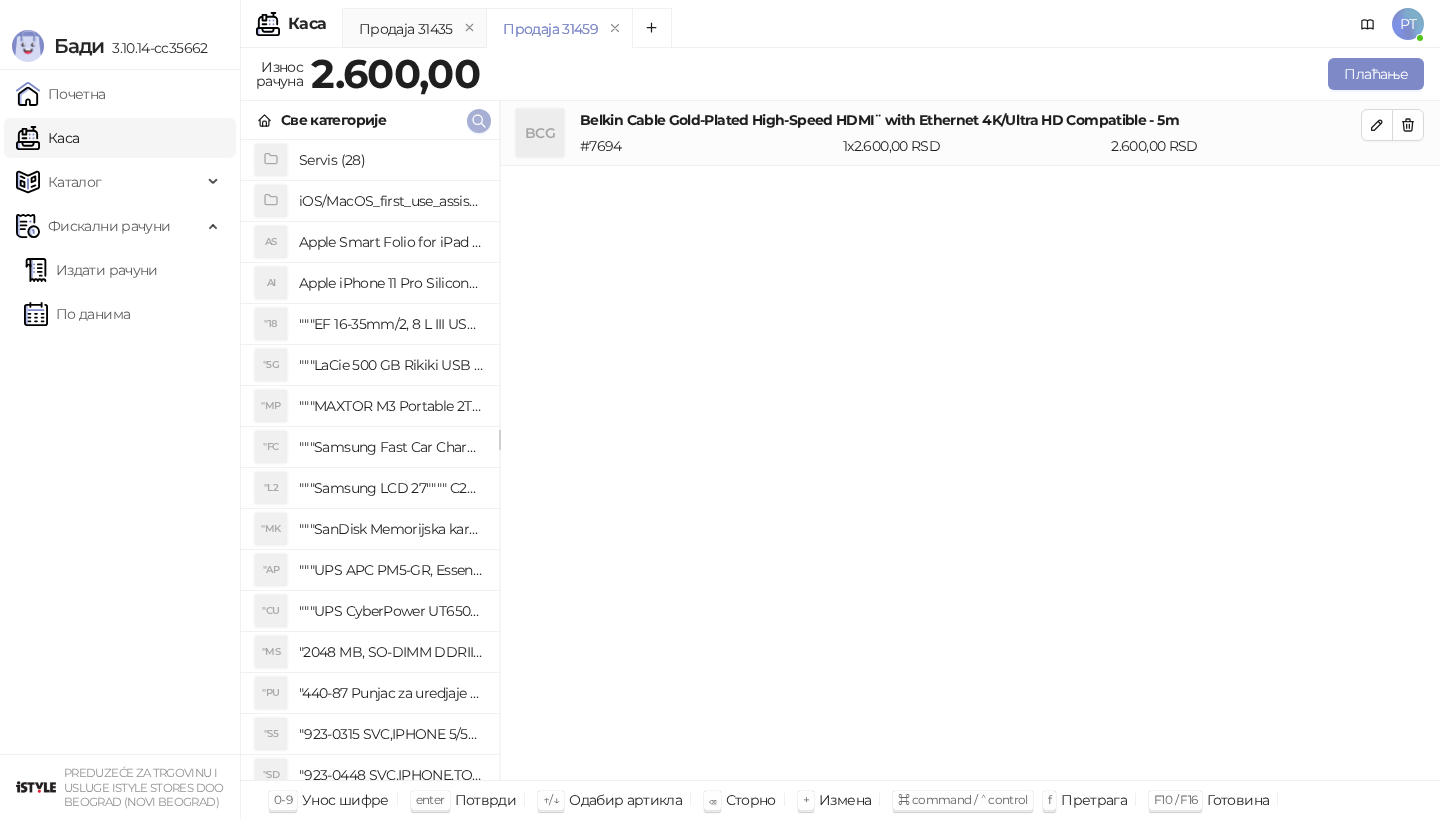 click 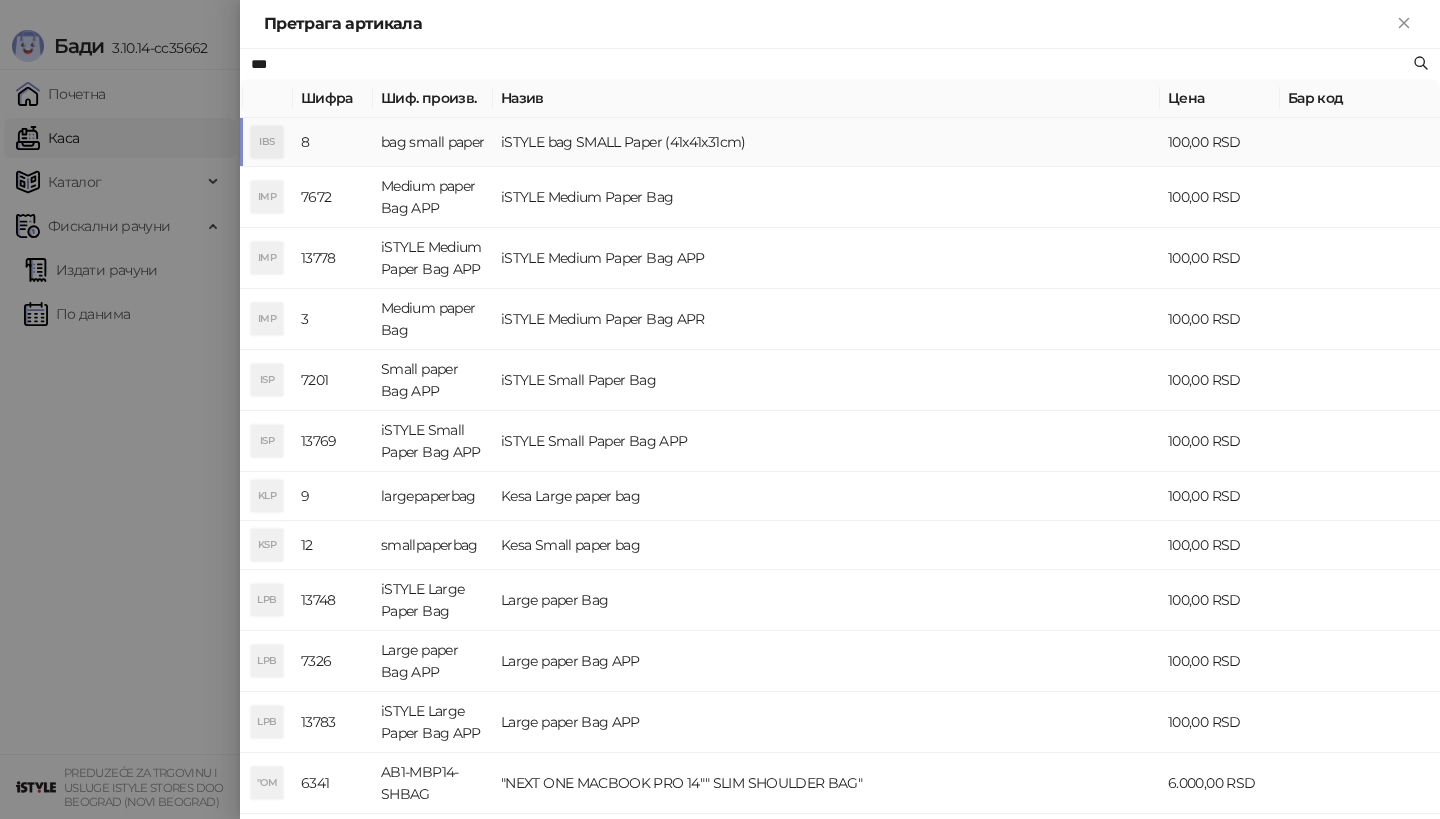 type on "***" 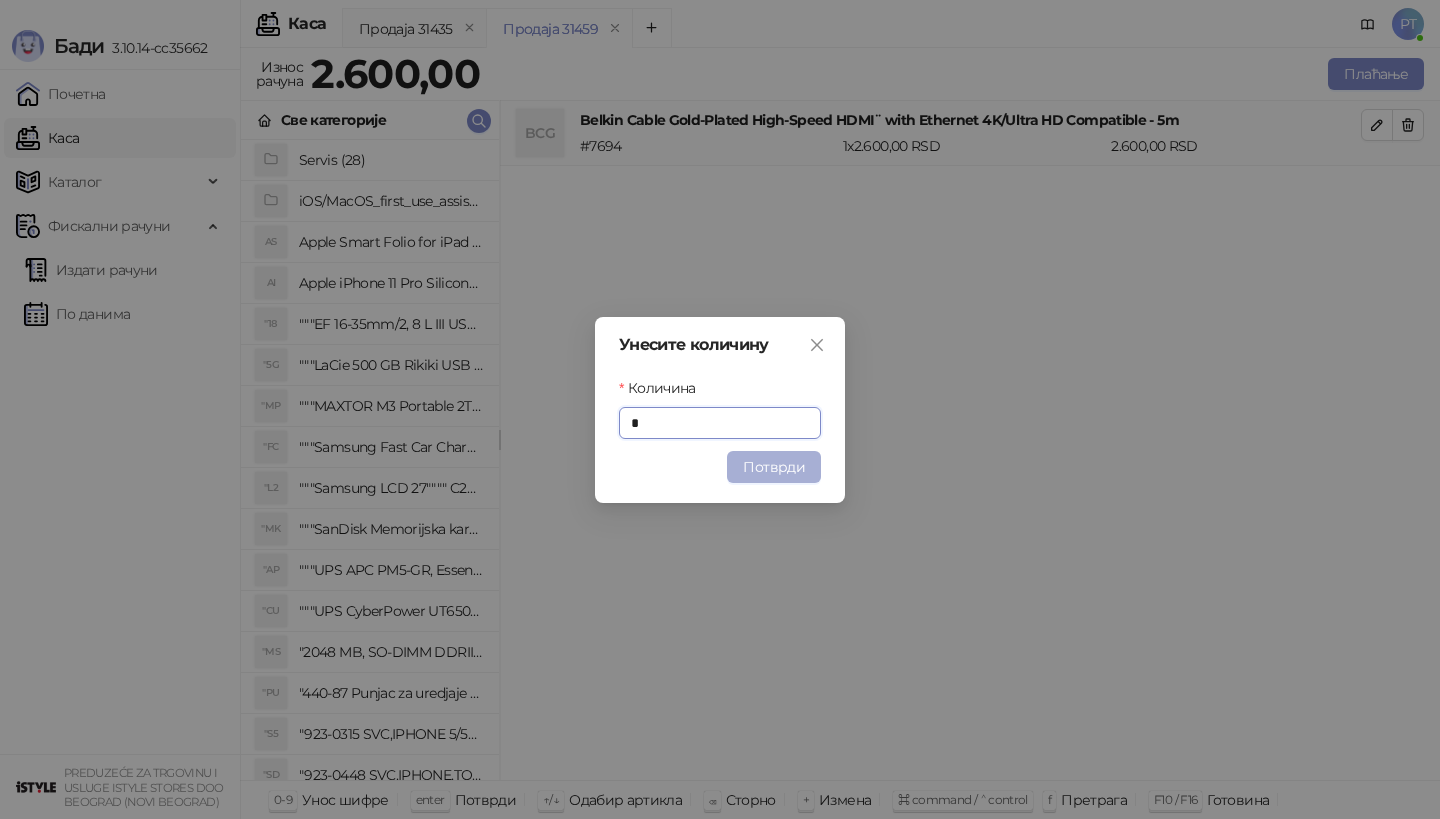 click on "Потврди" at bounding box center (774, 467) 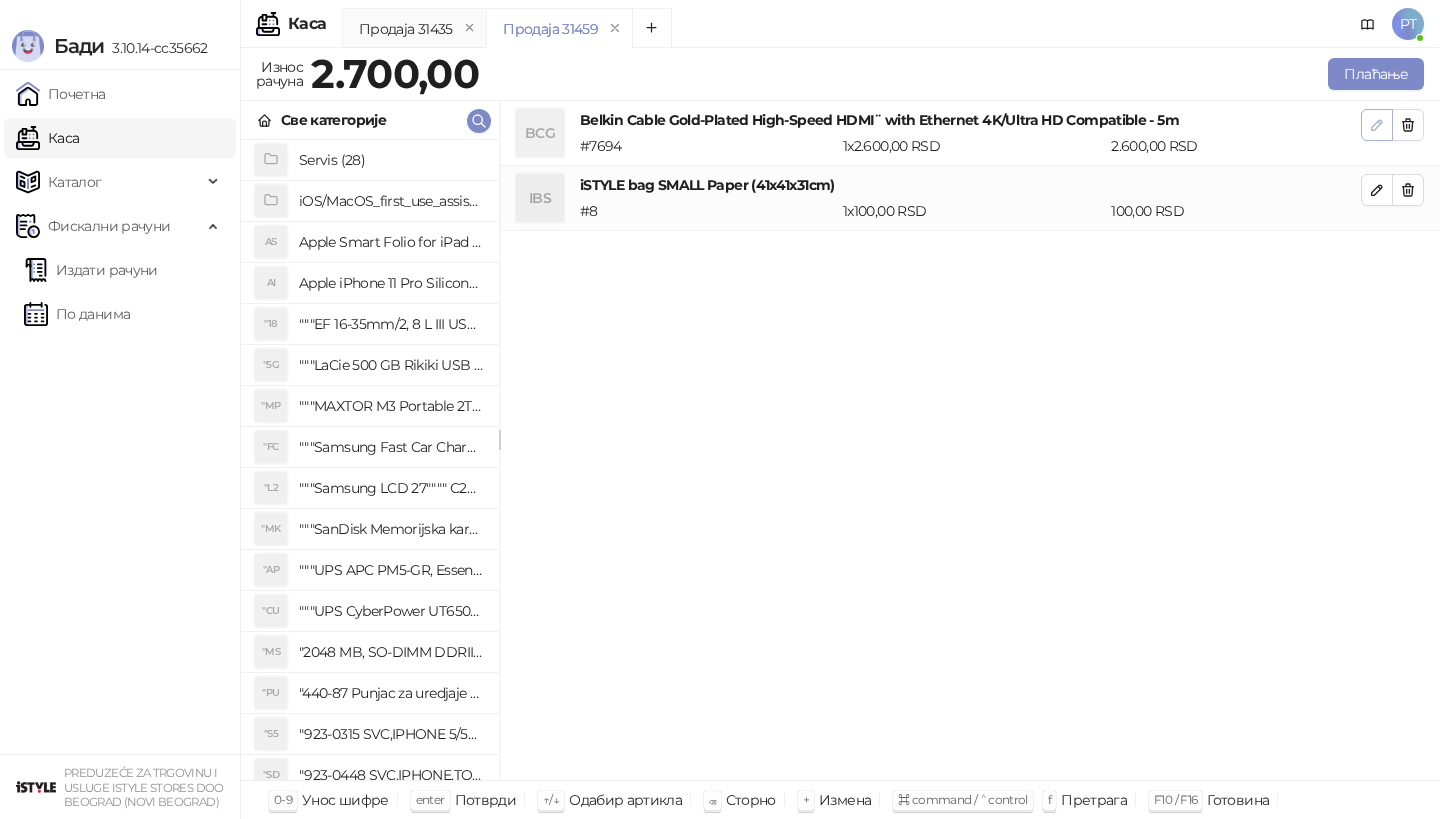 click at bounding box center (1377, 125) 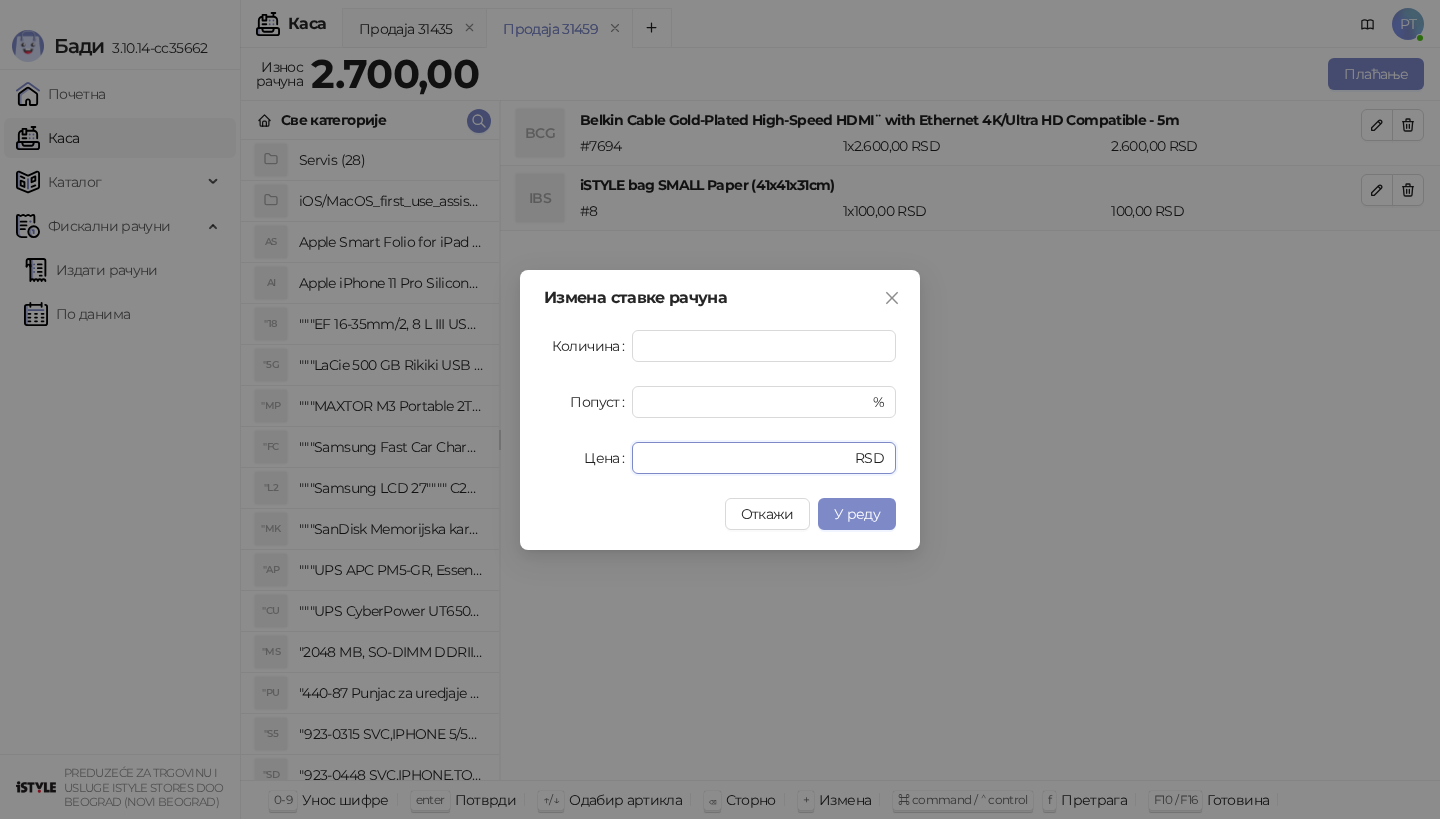 drag, startPoint x: 700, startPoint y: 462, endPoint x: 506, endPoint y: 462, distance: 194 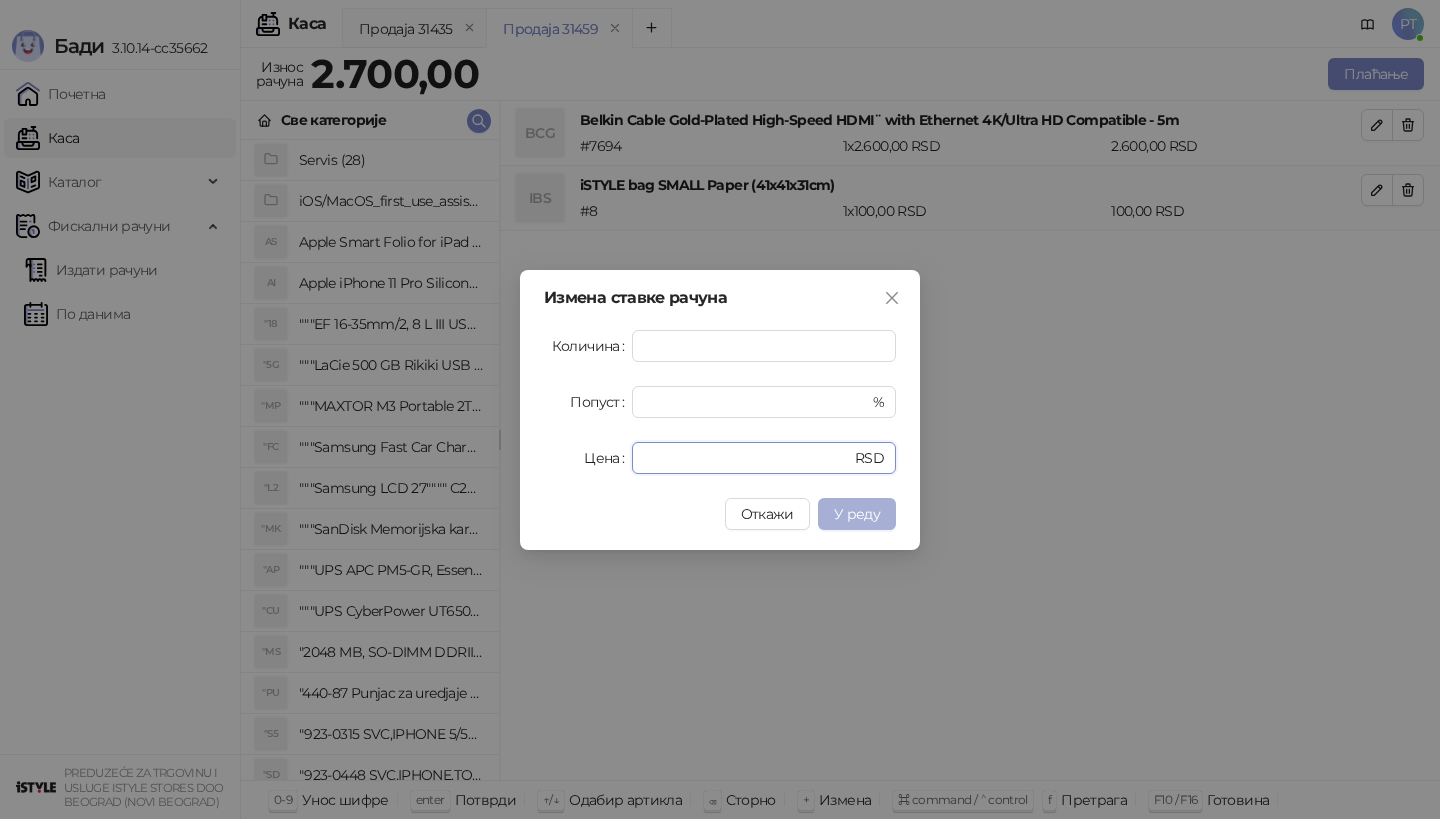 type on "****" 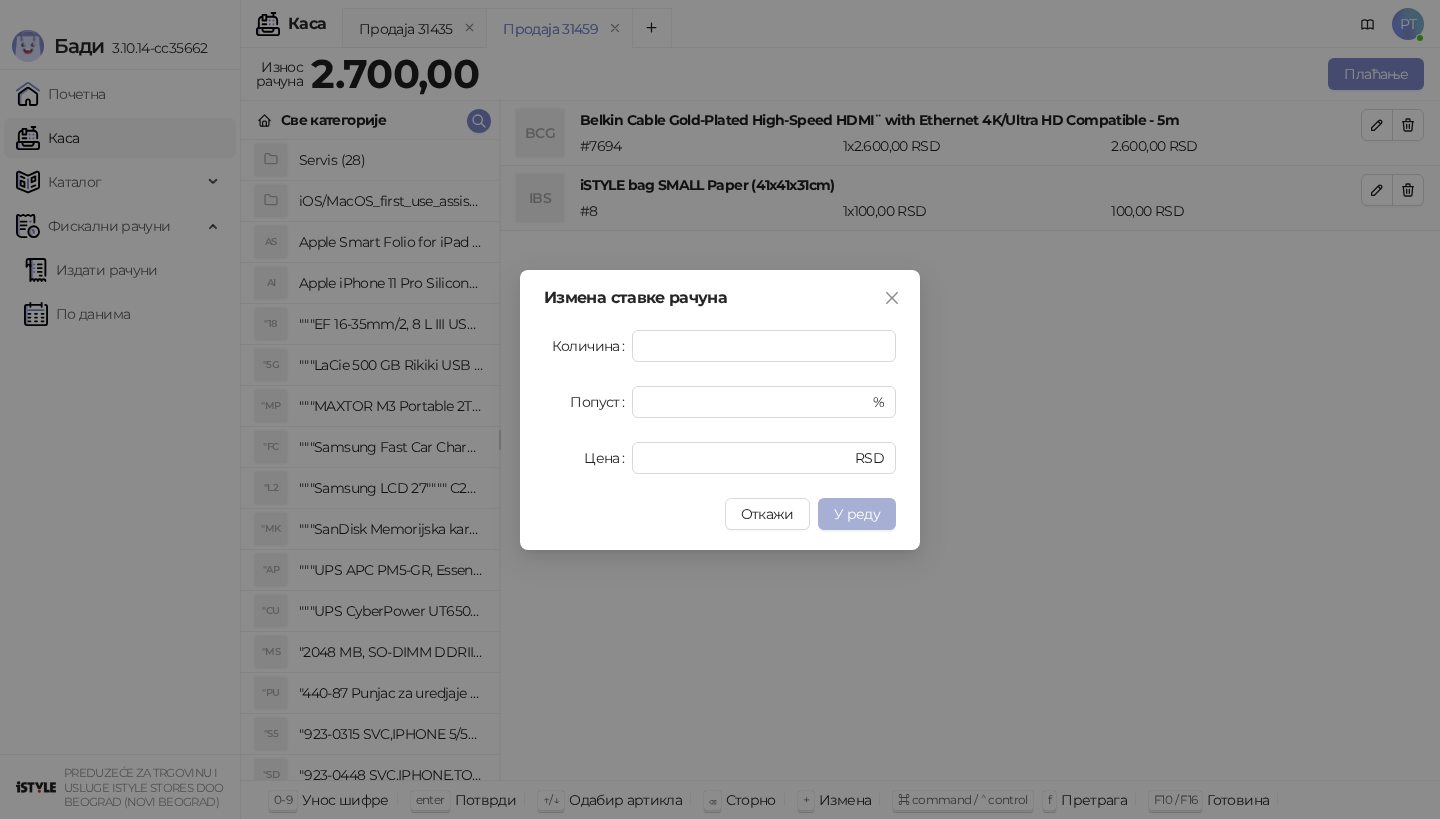 click on "У реду" at bounding box center (857, 514) 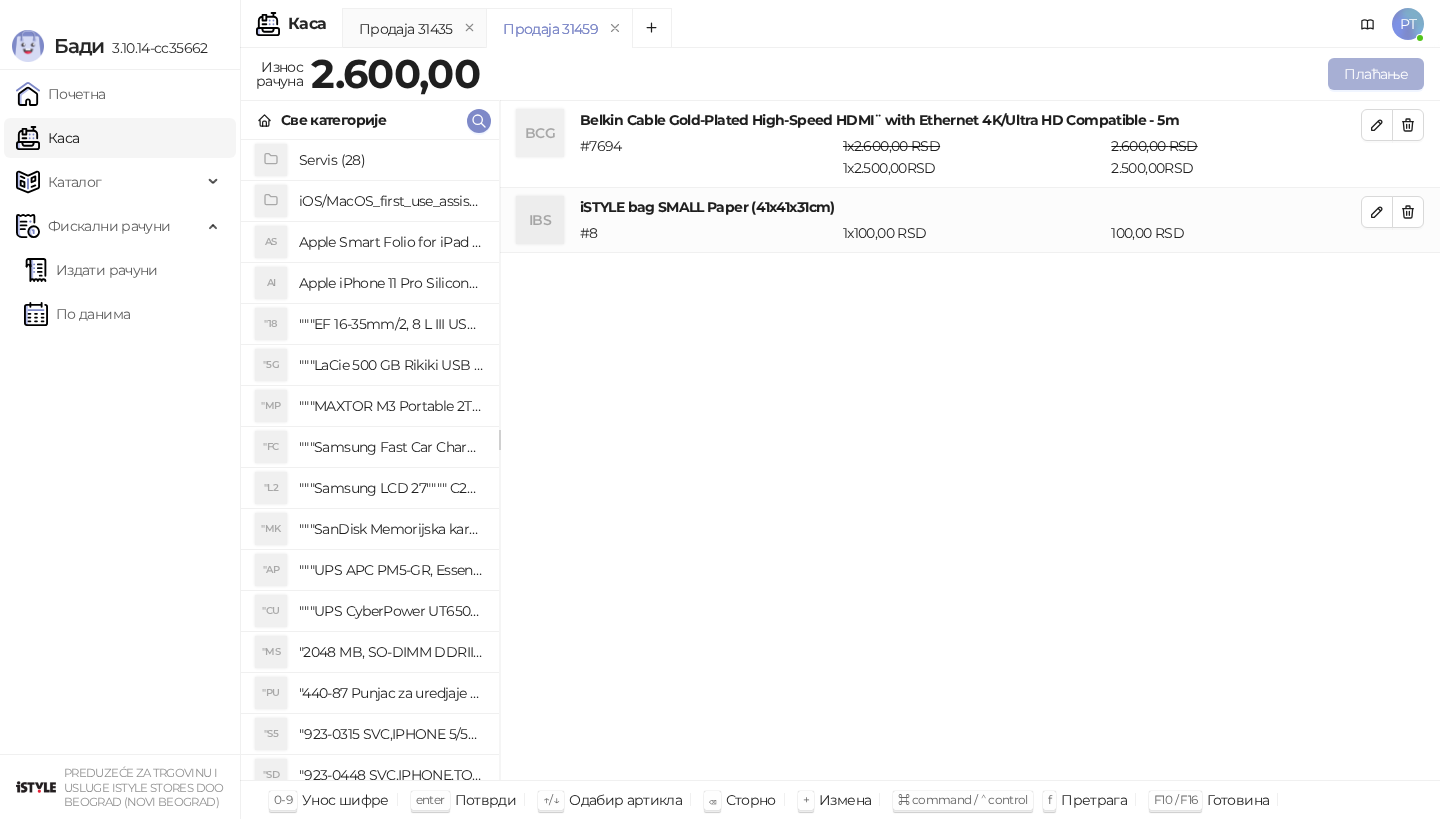 click on "Плаћање" at bounding box center (1376, 74) 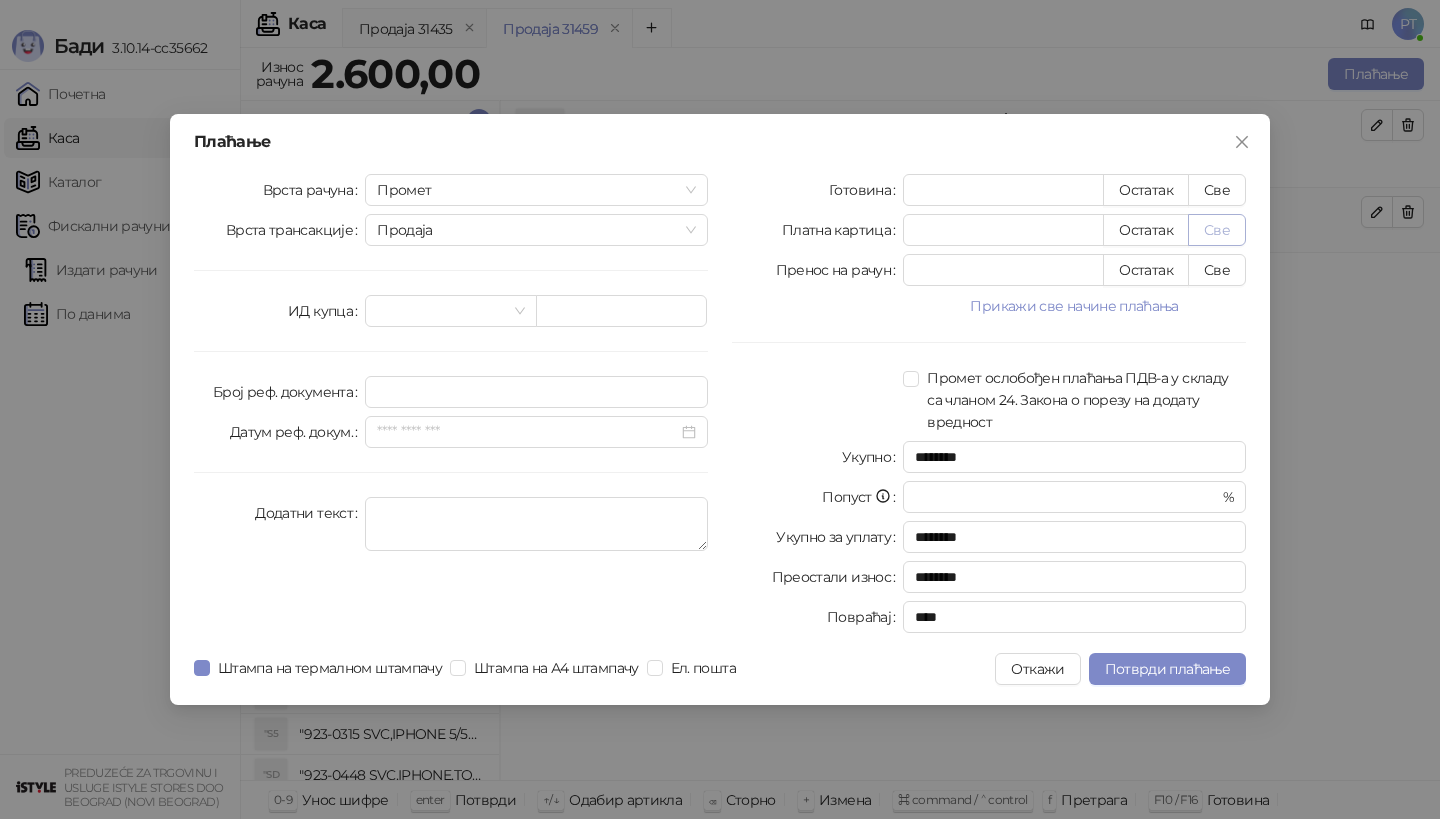 click on "Све" at bounding box center [1217, 230] 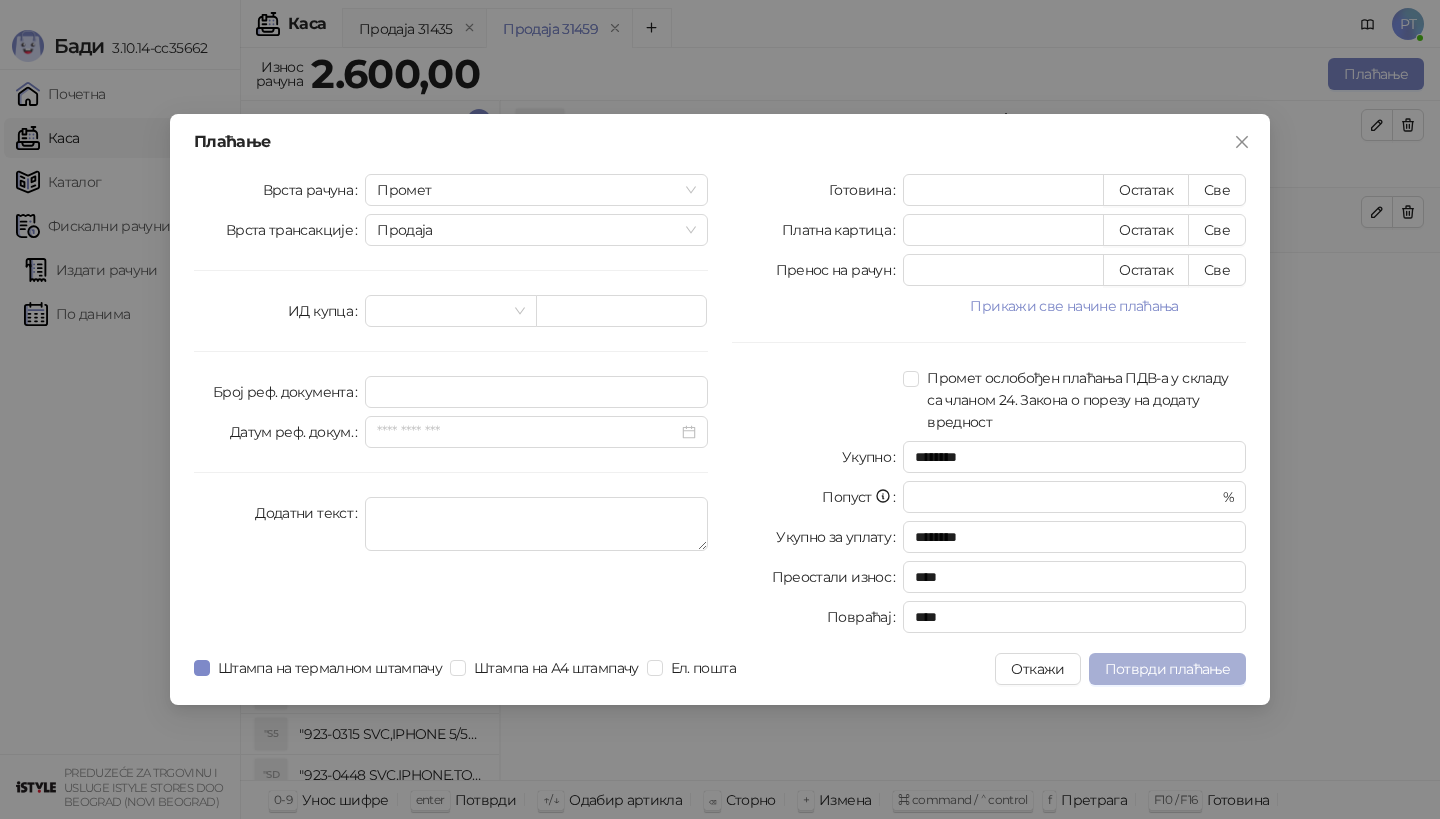 click on "Потврди плаћање" at bounding box center (1167, 669) 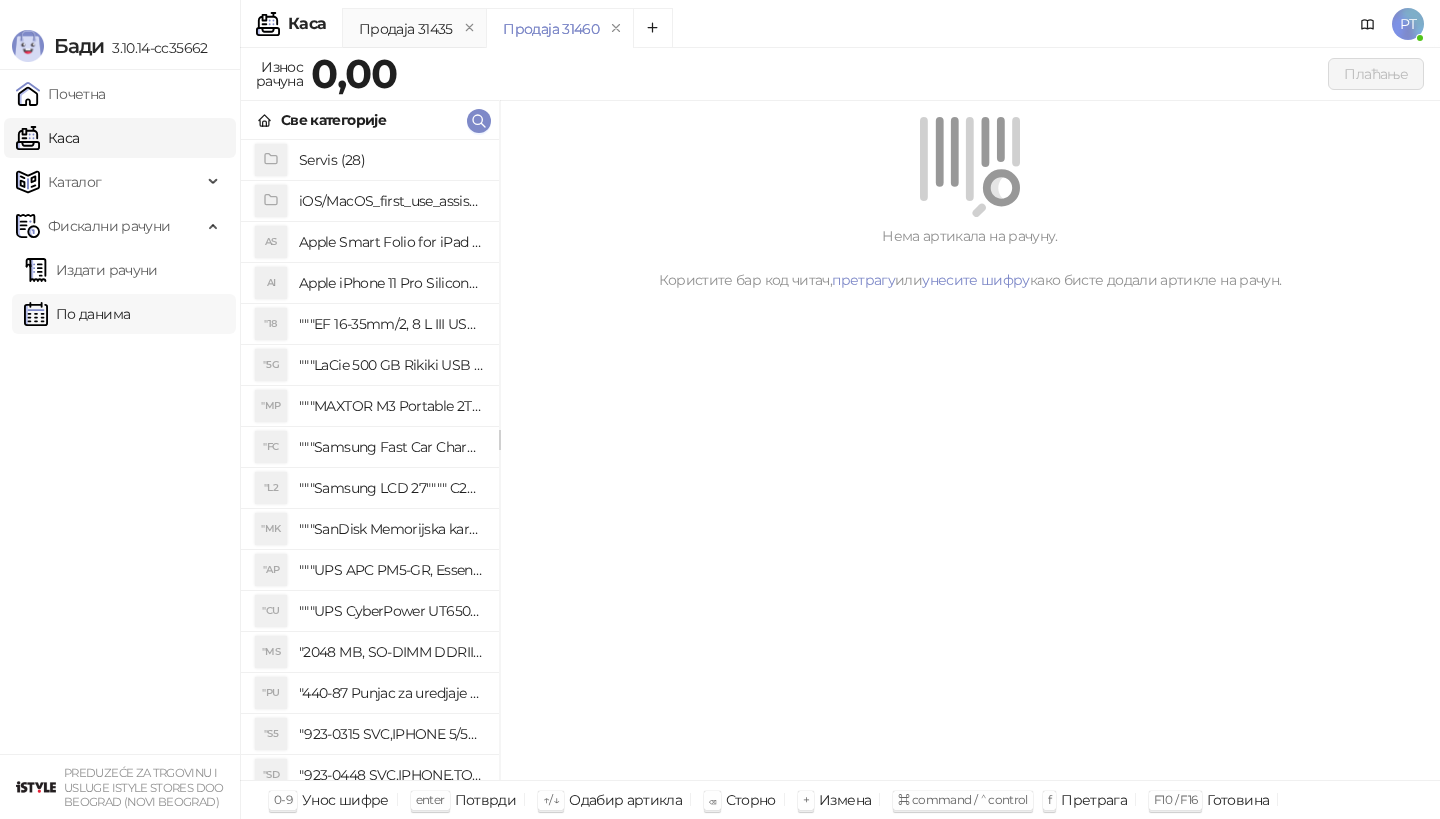 click on "По данима" at bounding box center (77, 314) 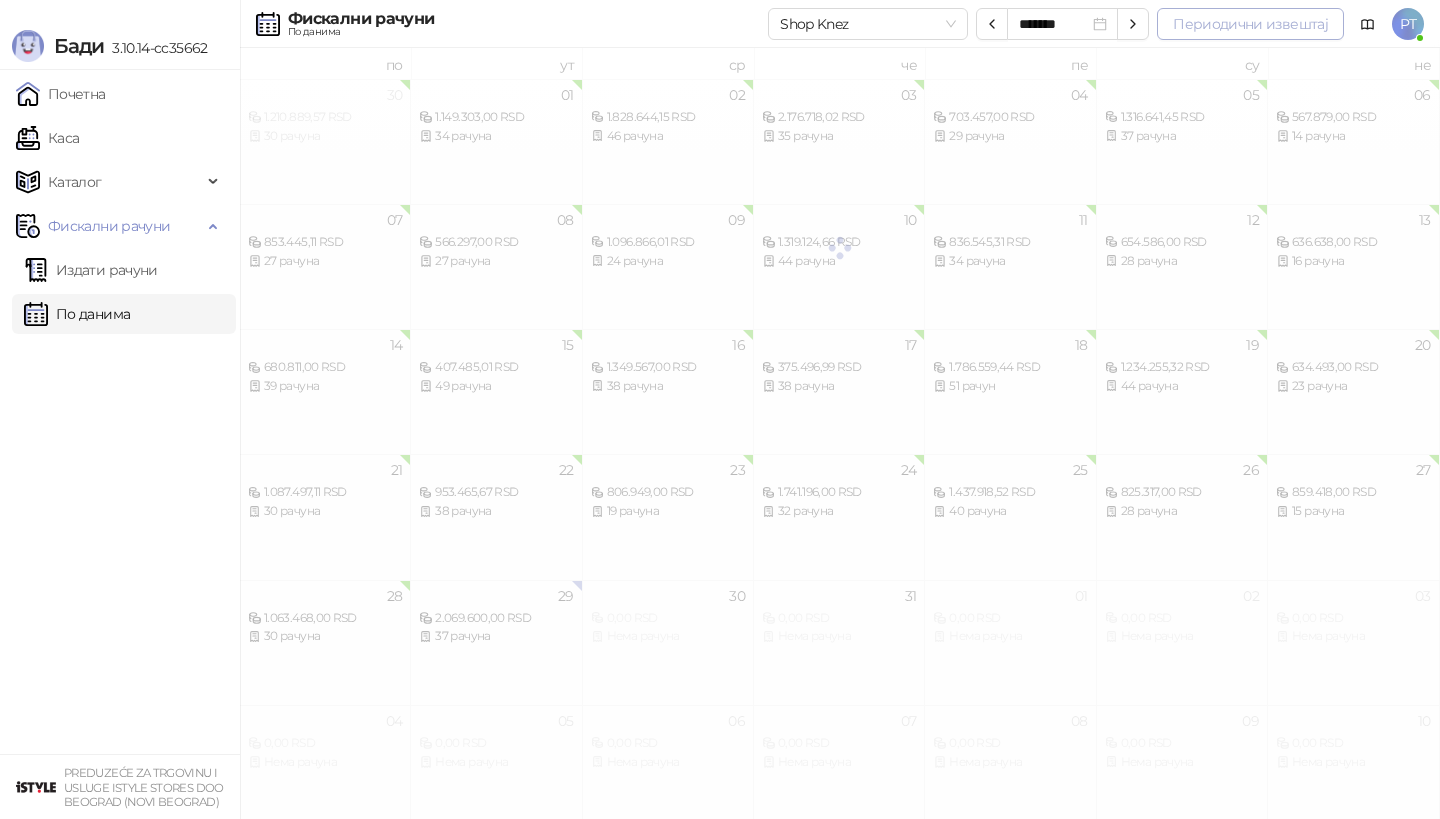 click on "Периодични извештај" at bounding box center (1250, 24) 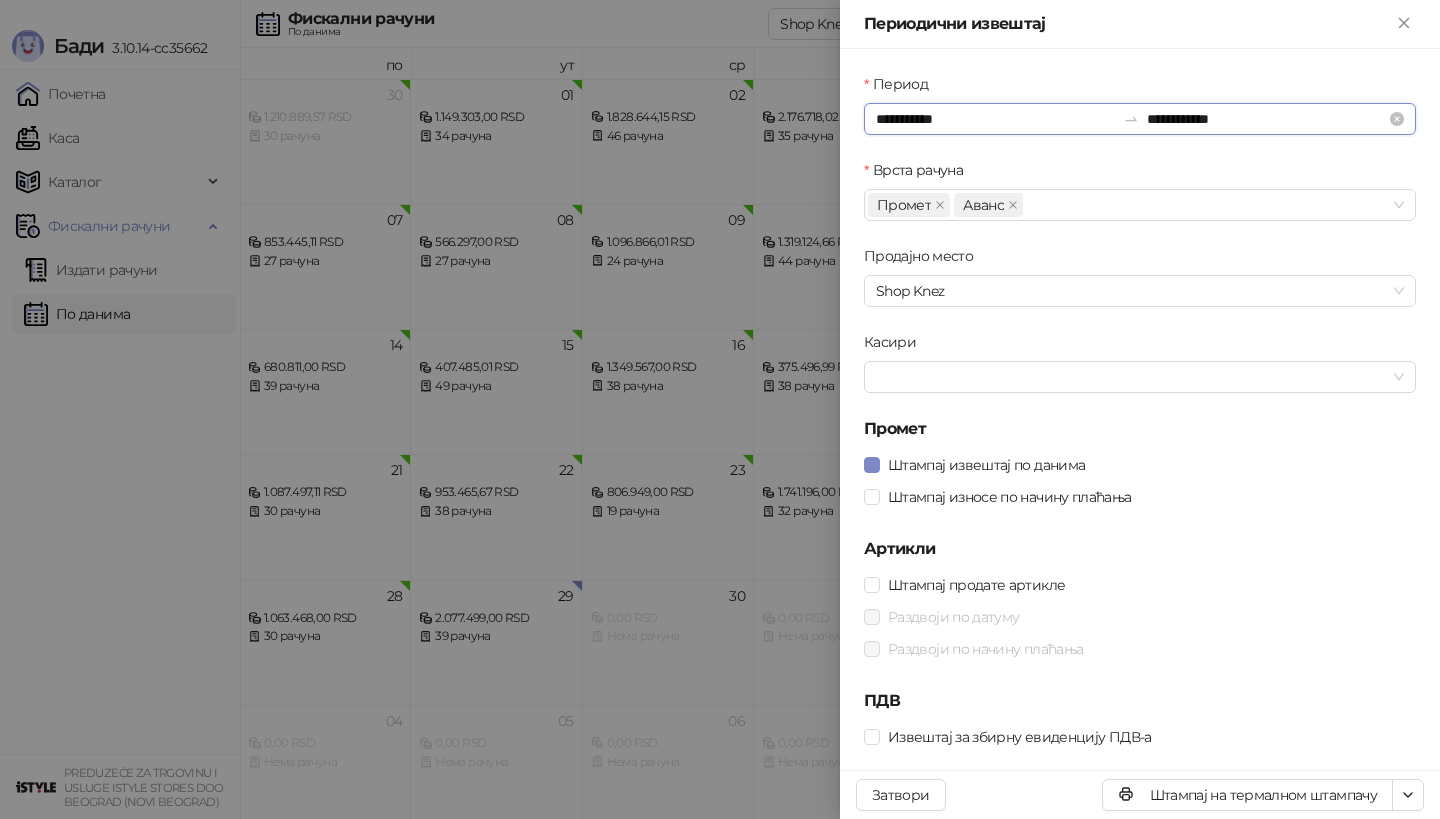 click on "**********" at bounding box center (995, 119) 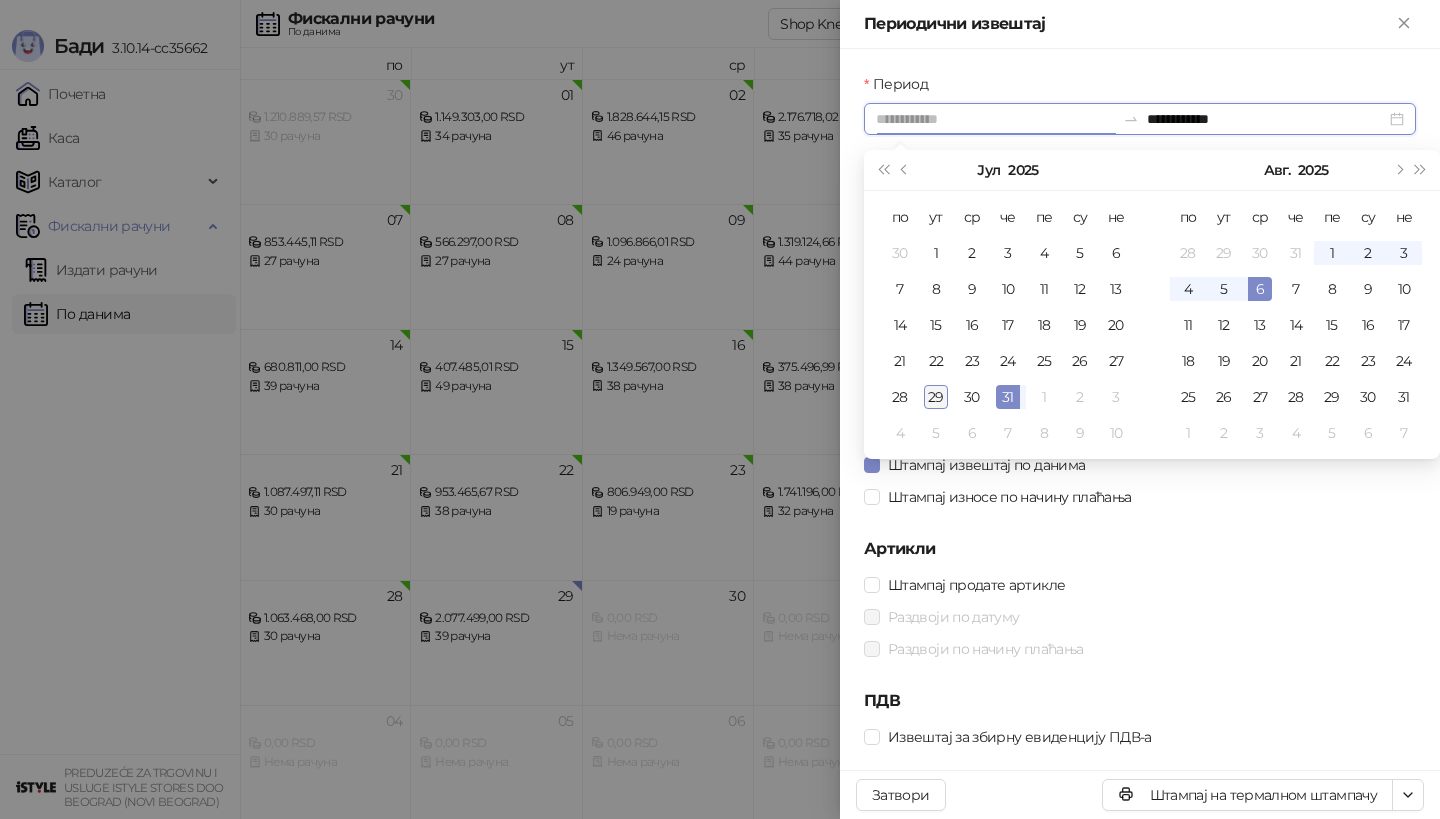 type on "**********" 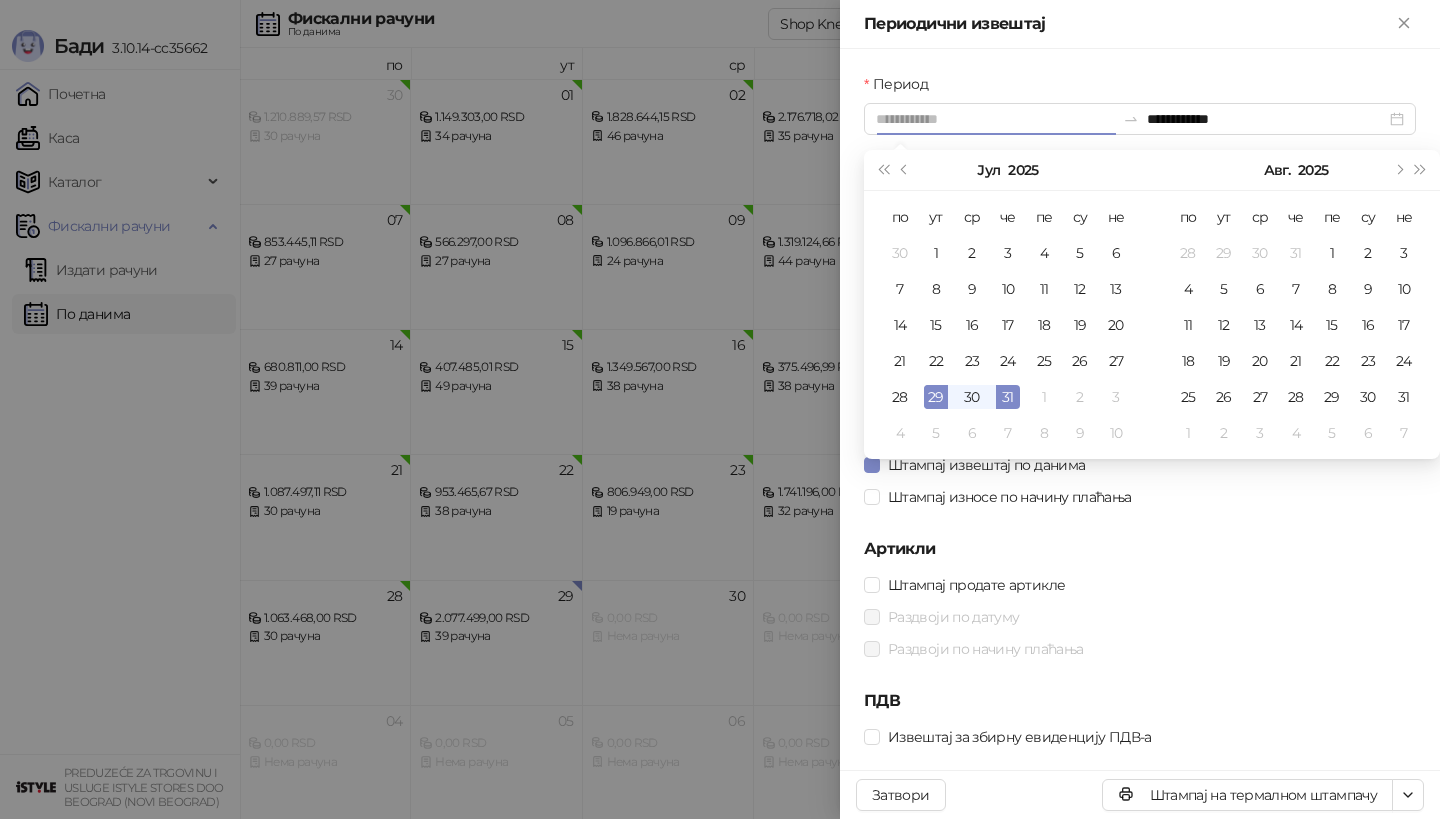 click on "29" at bounding box center [936, 397] 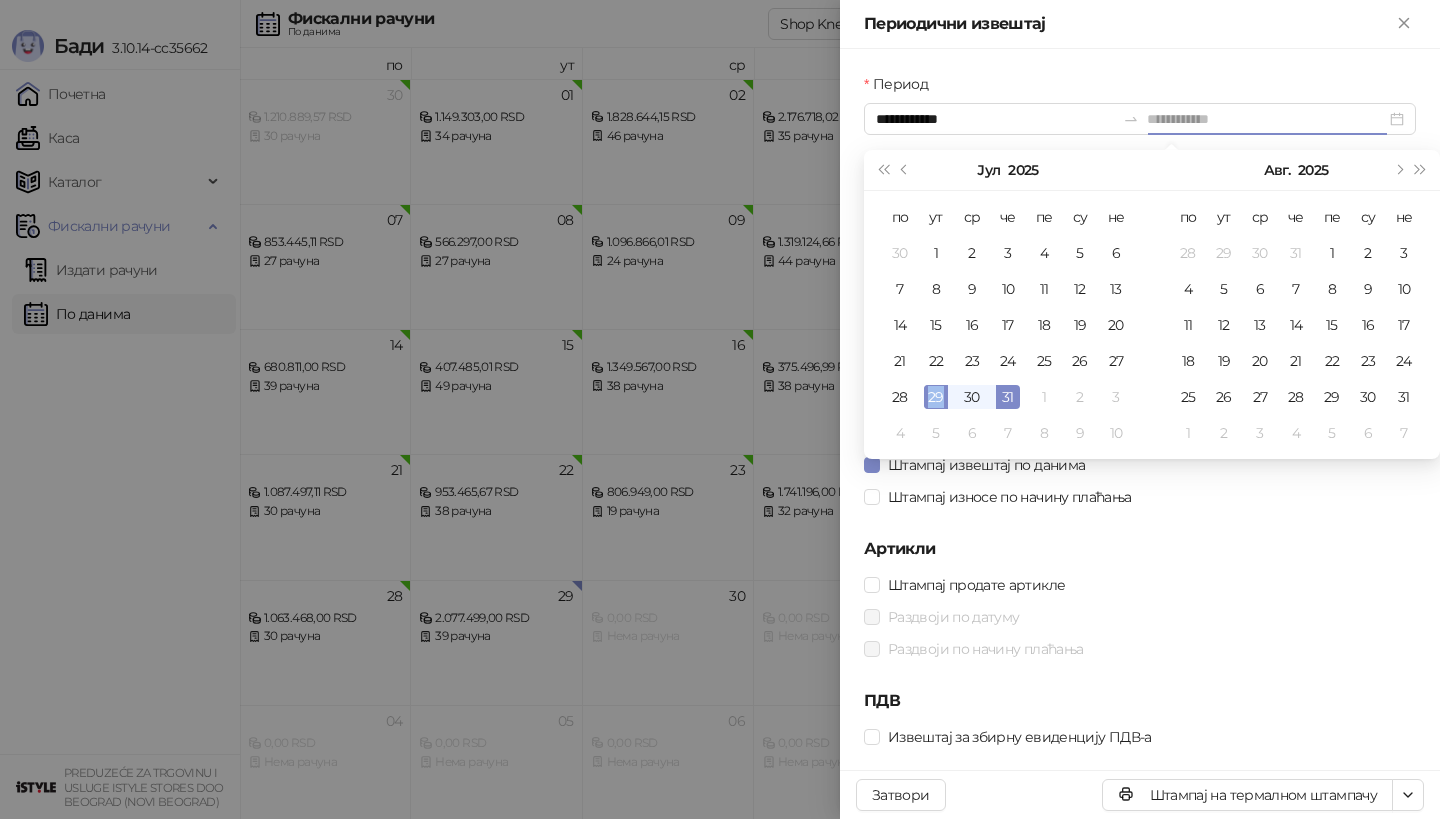 click on "29" at bounding box center [936, 397] 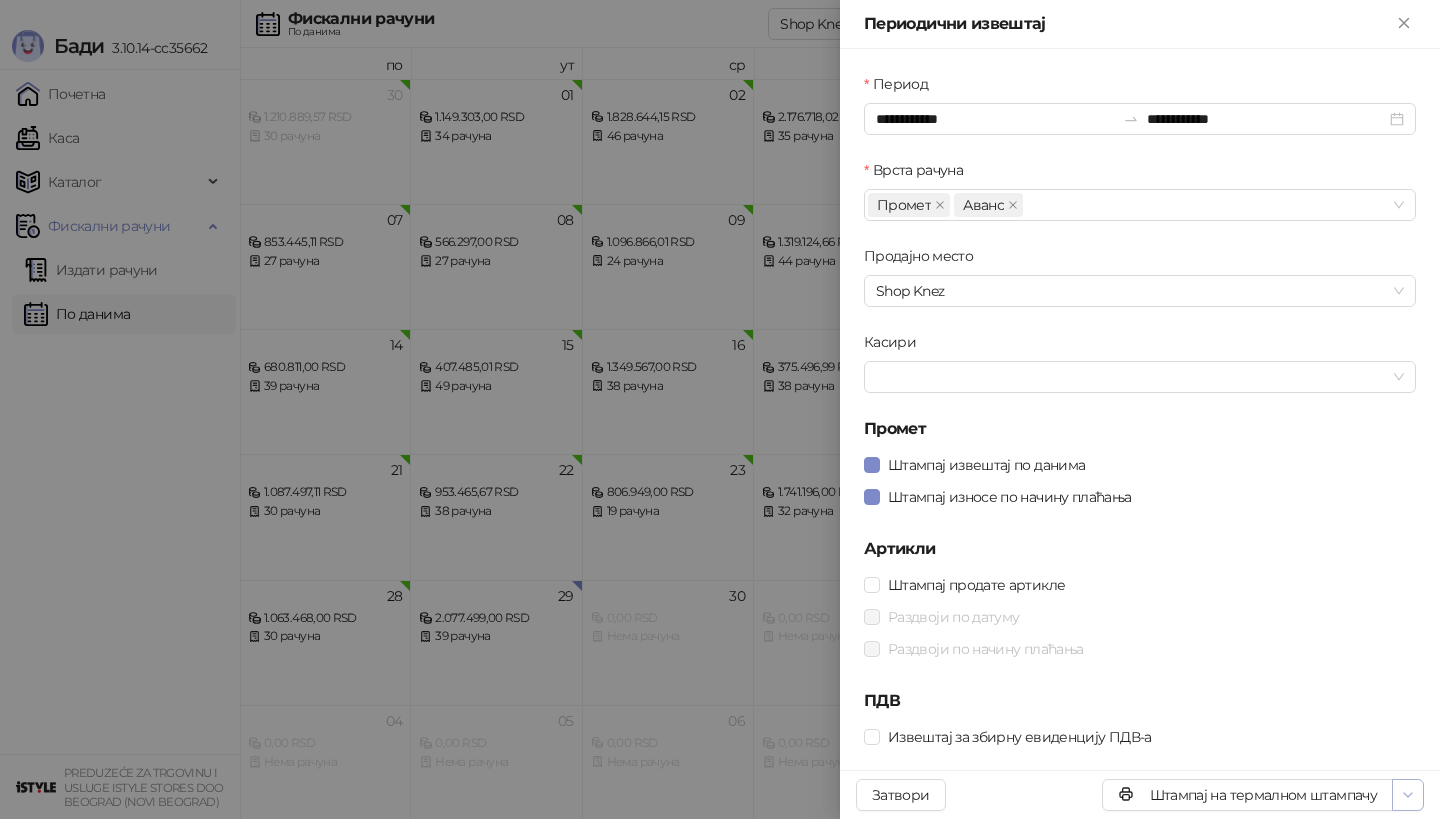click at bounding box center (1408, 795) 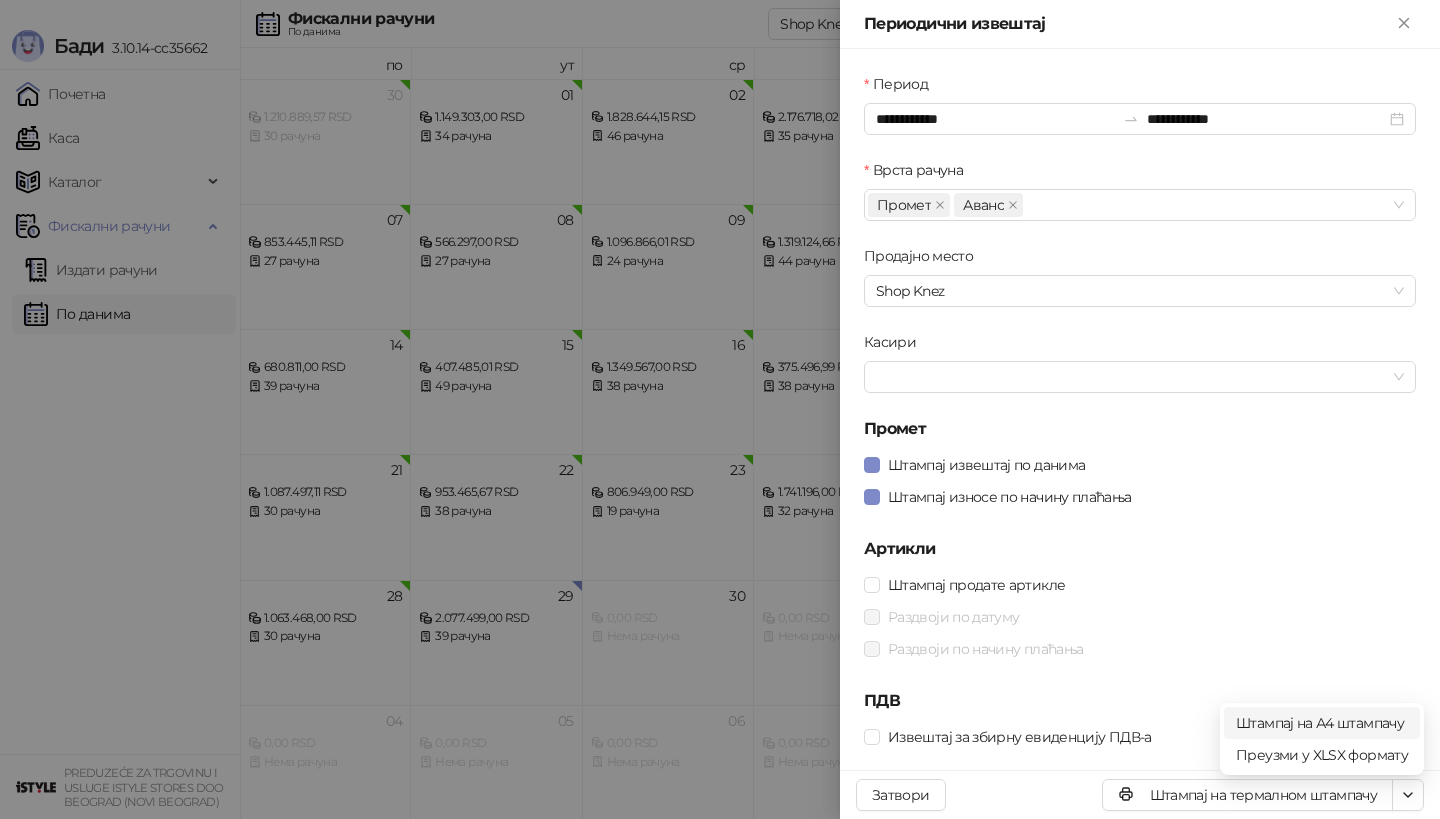 click on "Штампај на А4 штампачу" at bounding box center (1322, 723) 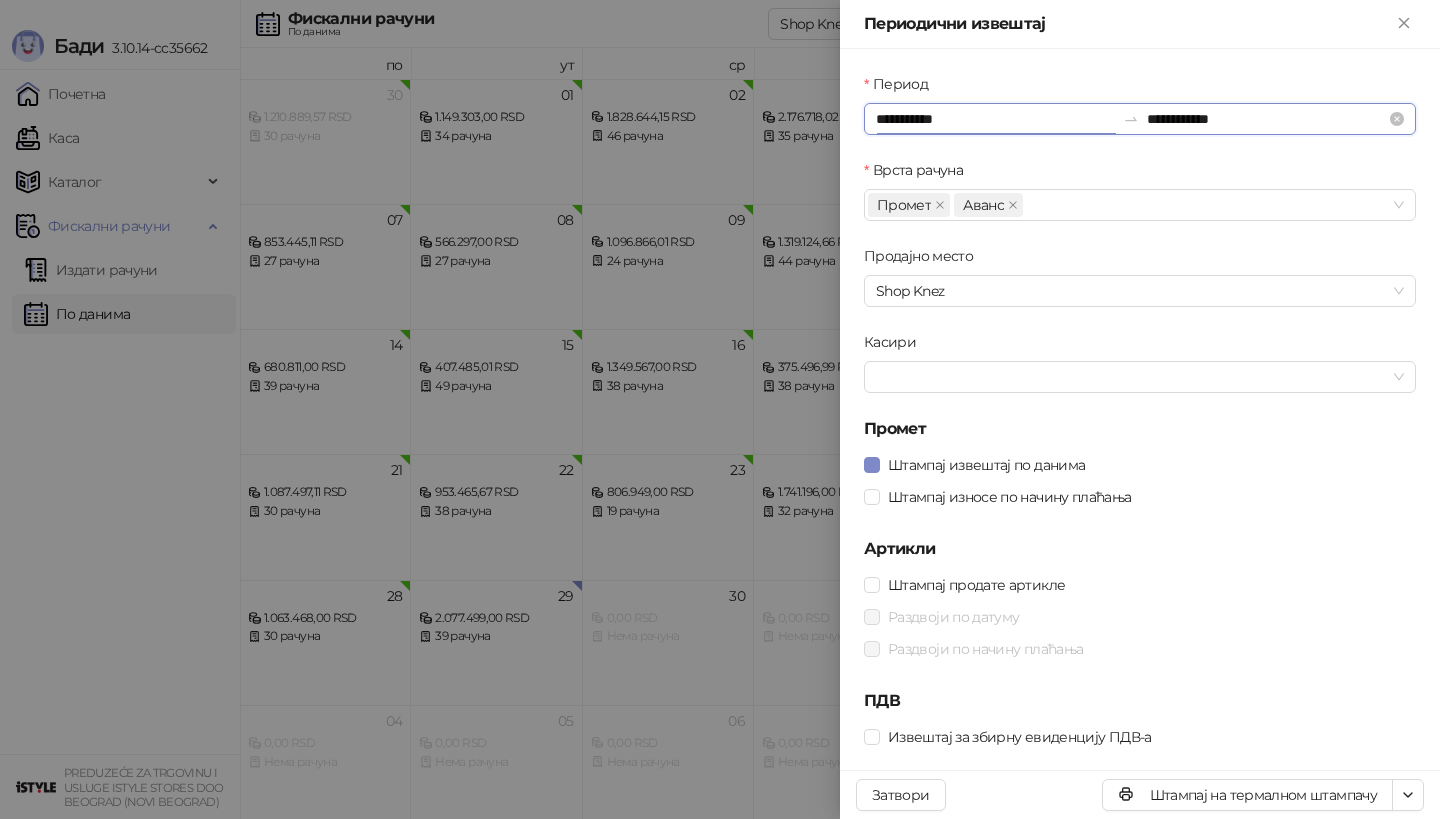 click on "**********" at bounding box center (995, 119) 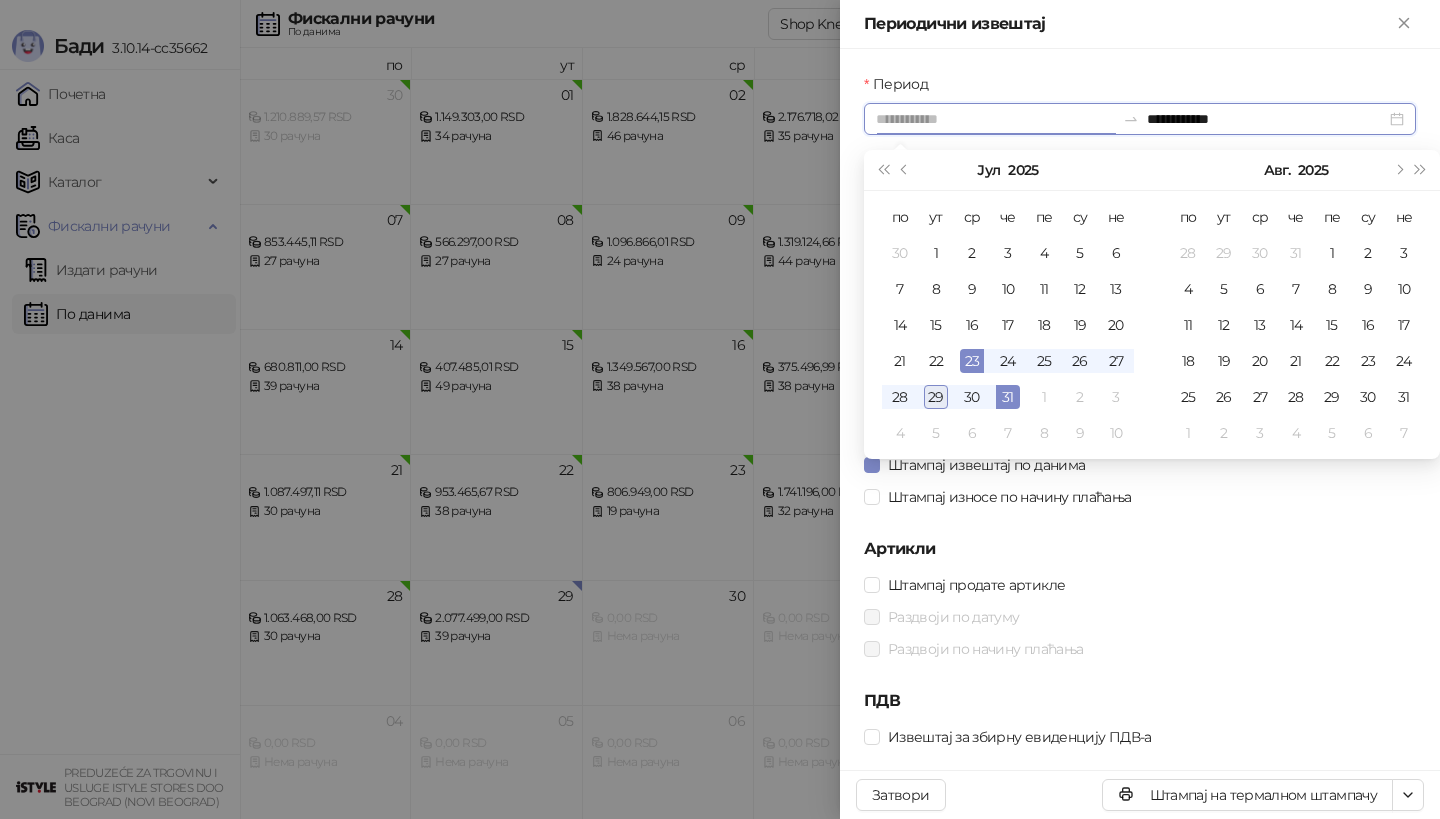 type on "**********" 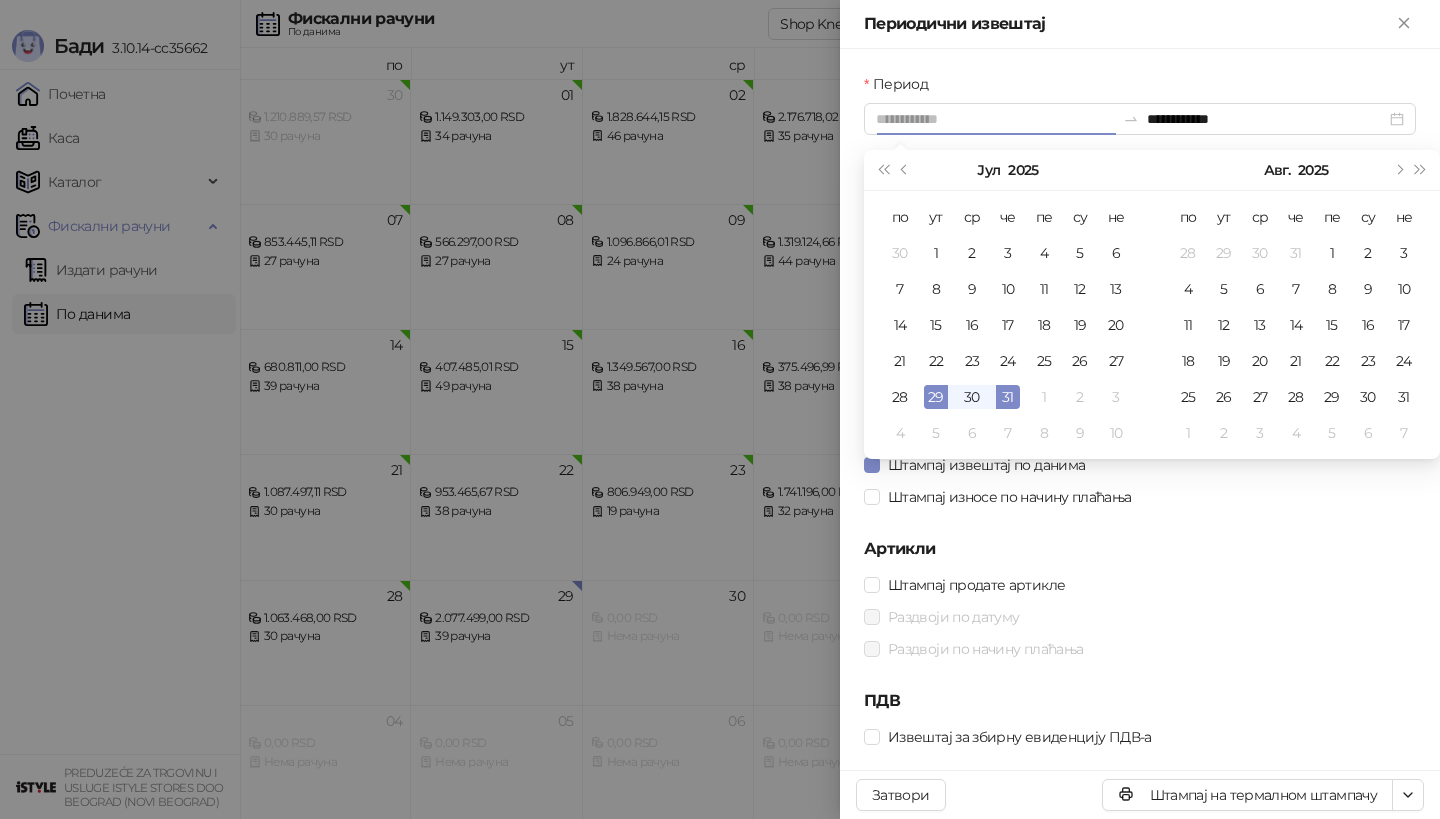 click on "29" at bounding box center [936, 397] 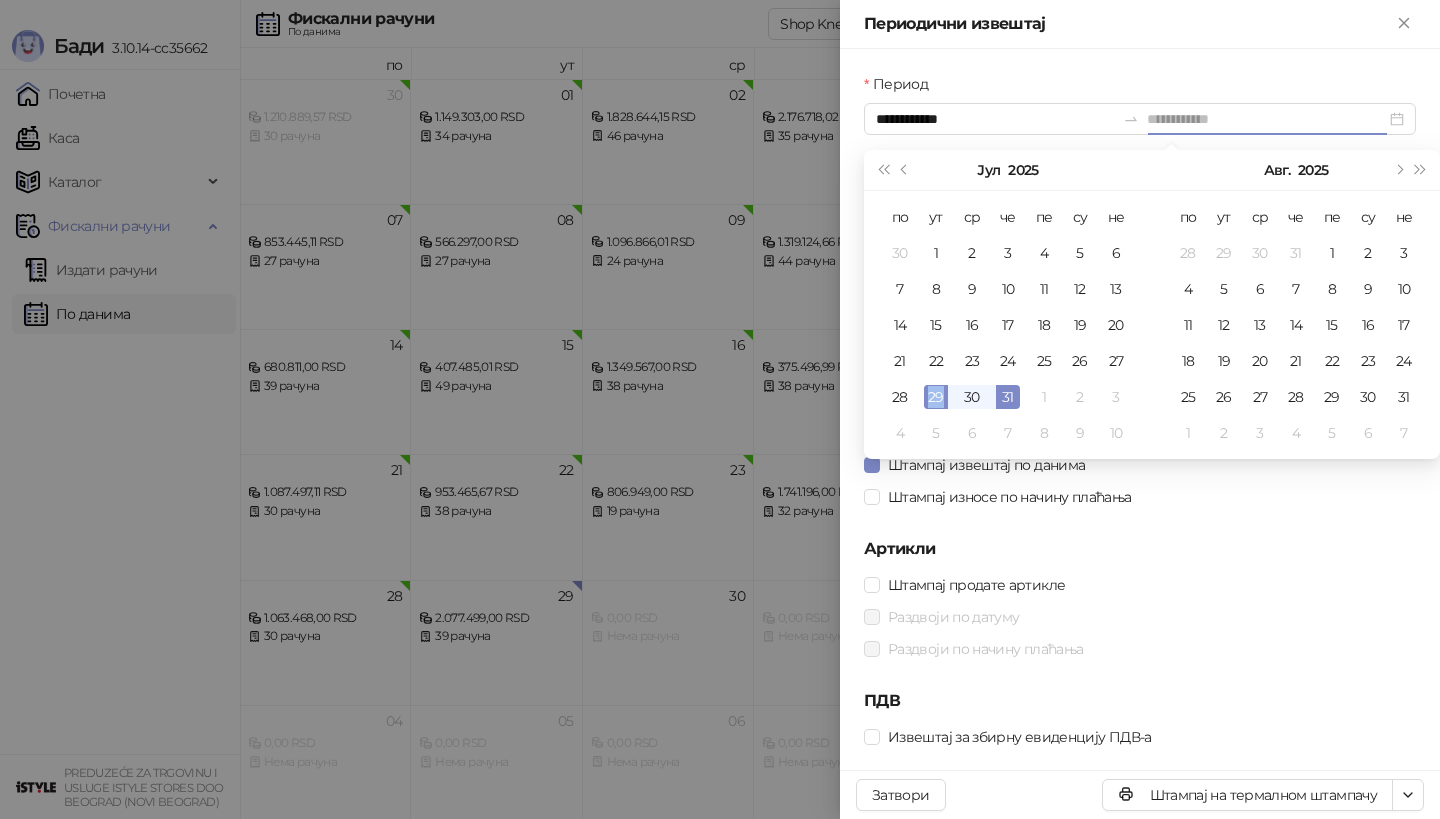 click on "29" at bounding box center (936, 397) 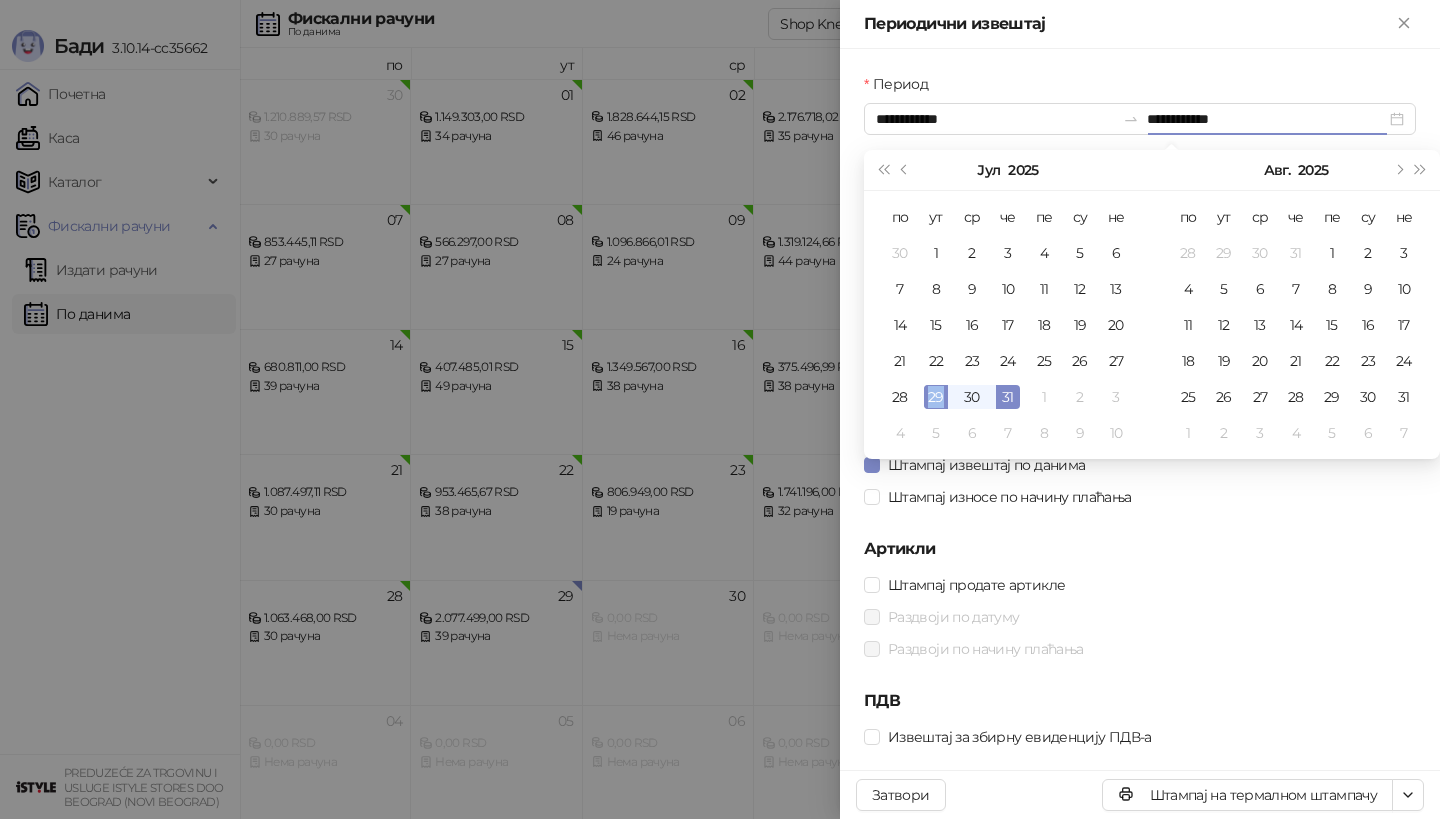 type on "**********" 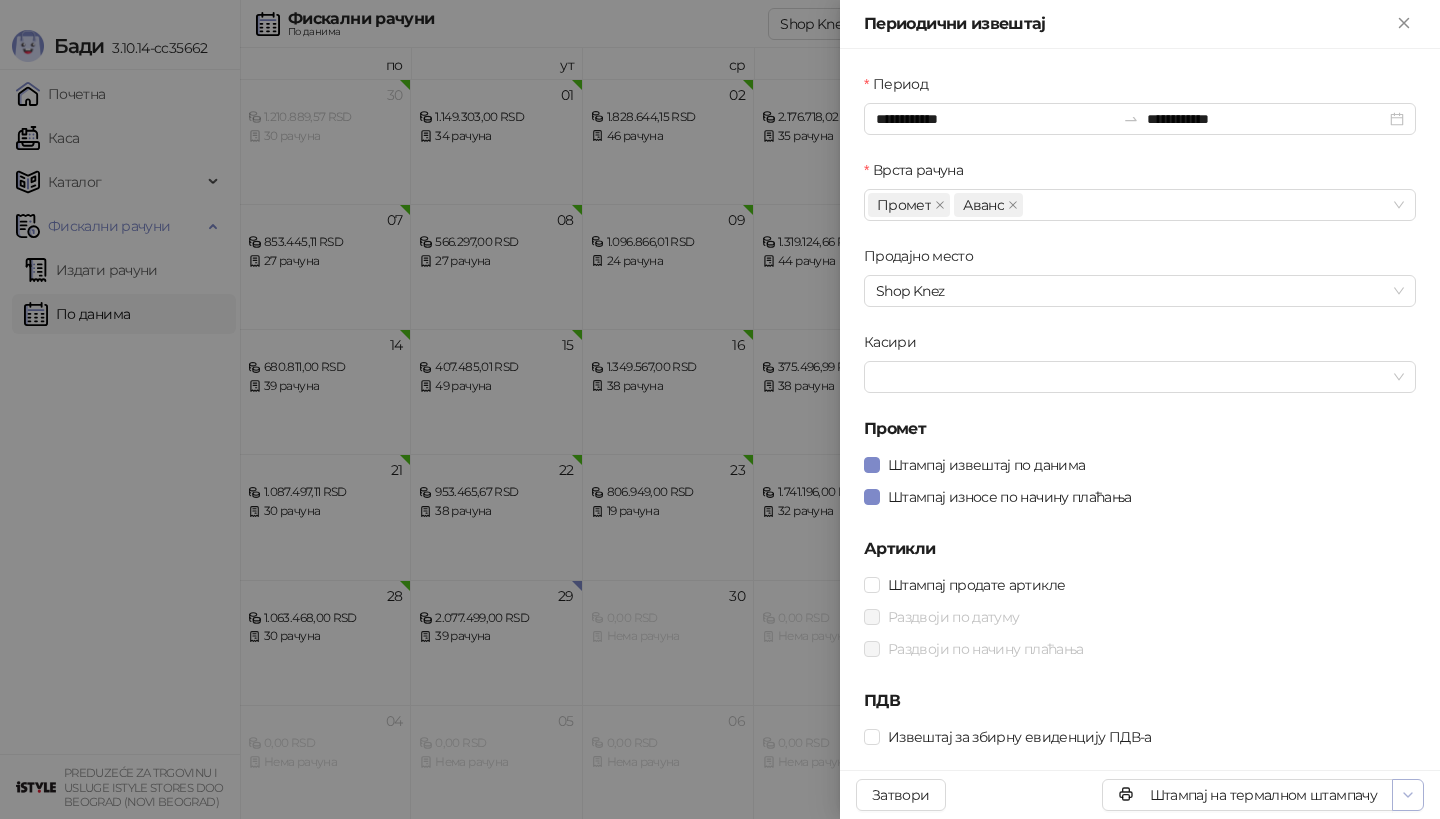 click 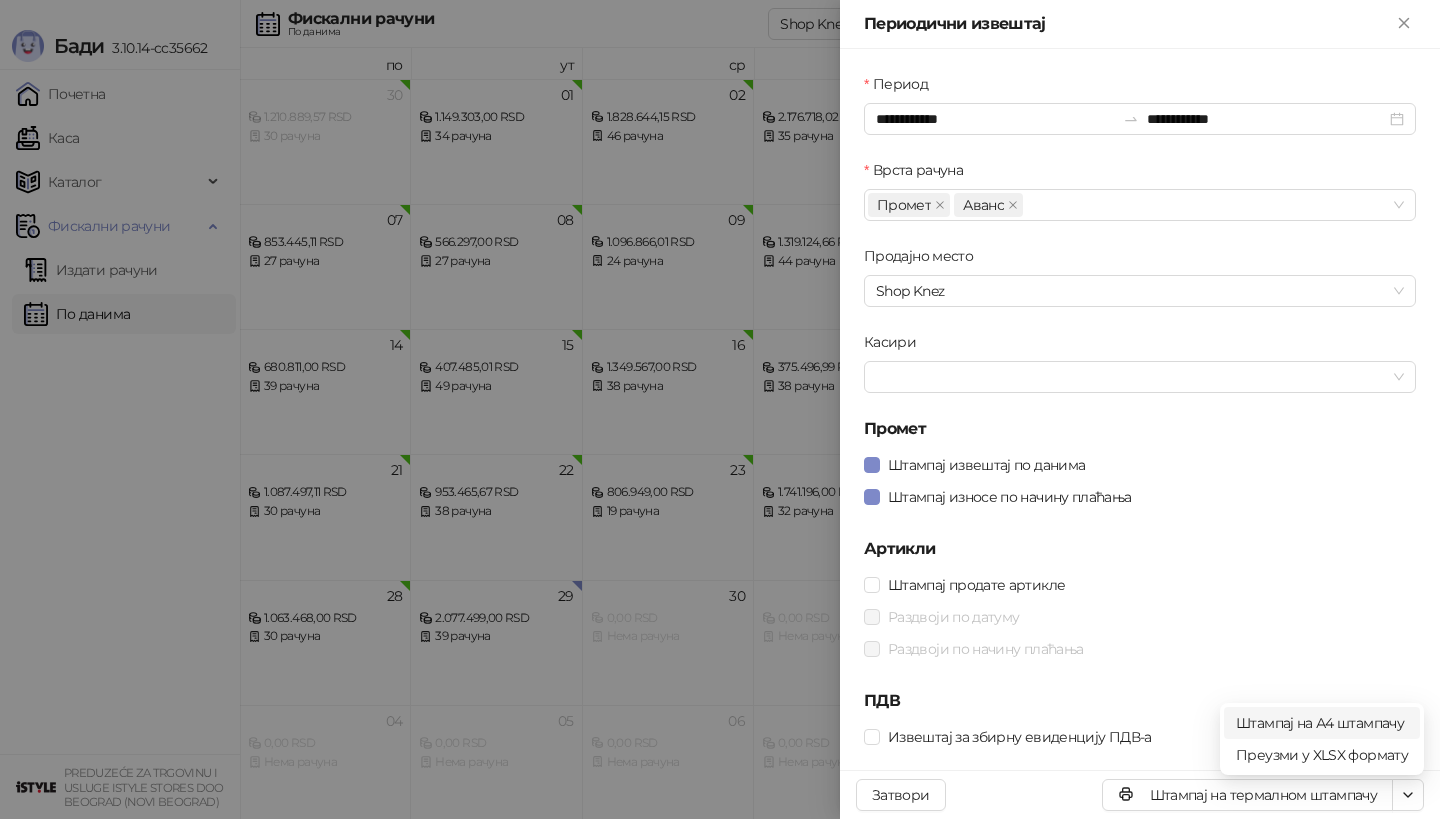 click on "Штампај на А4 штампачу" at bounding box center (1322, 723) 